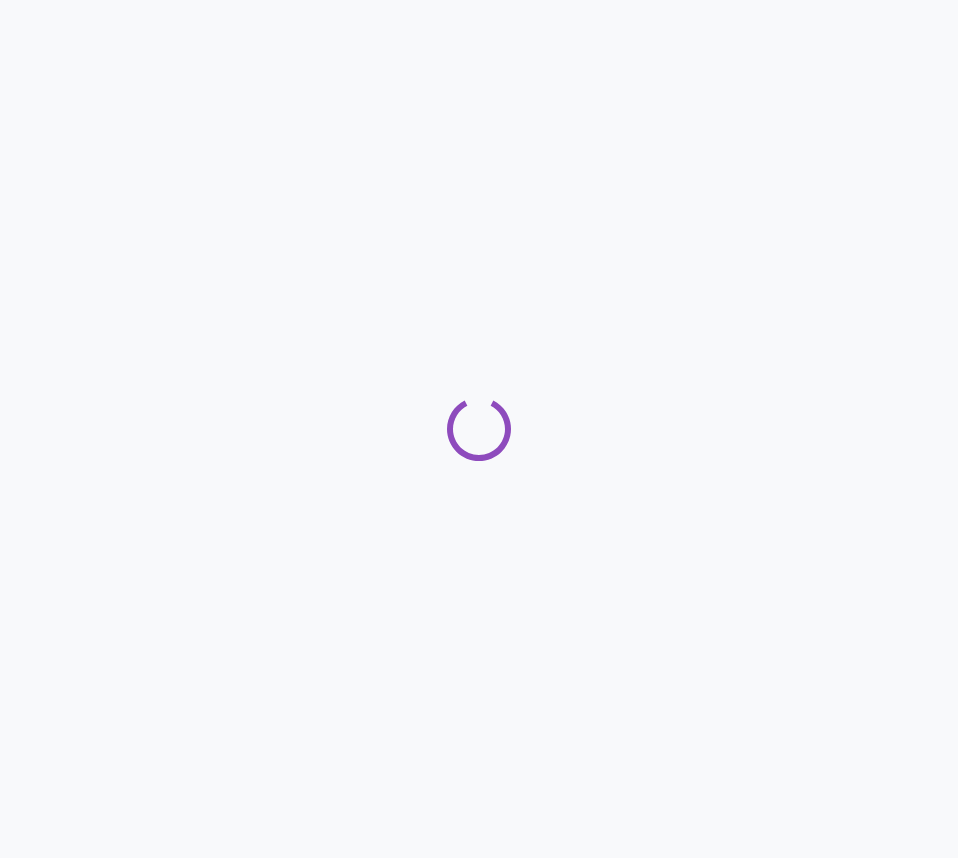 scroll, scrollTop: 0, scrollLeft: 0, axis: both 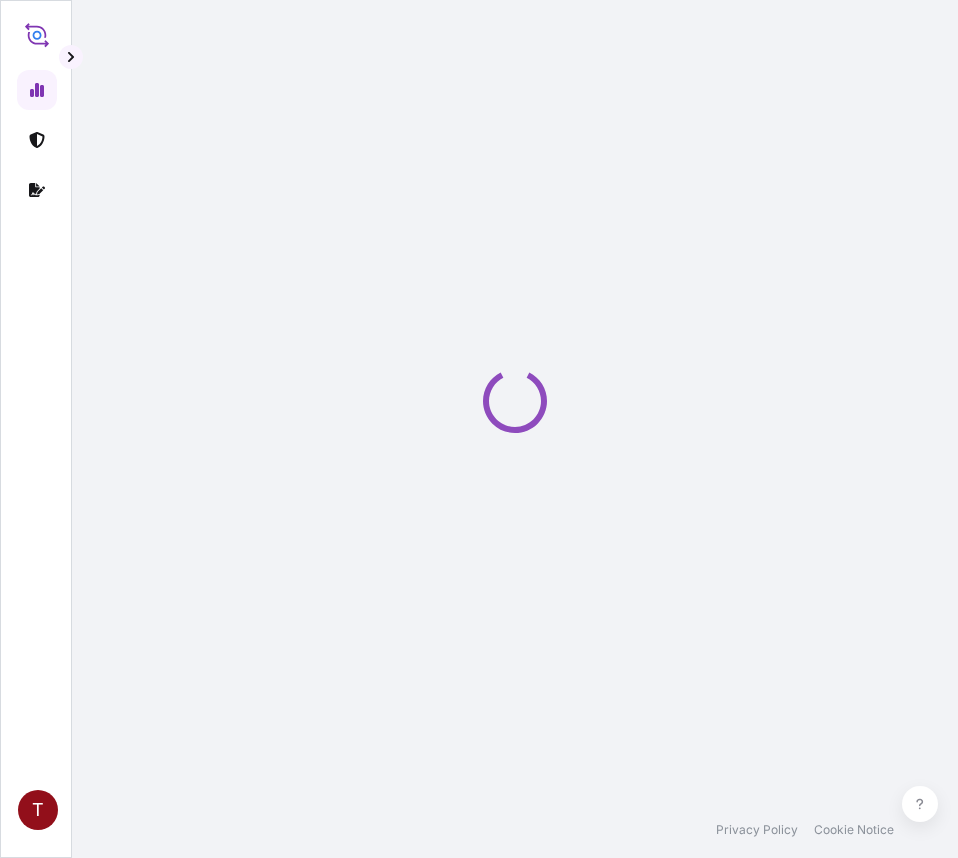 select on "2025" 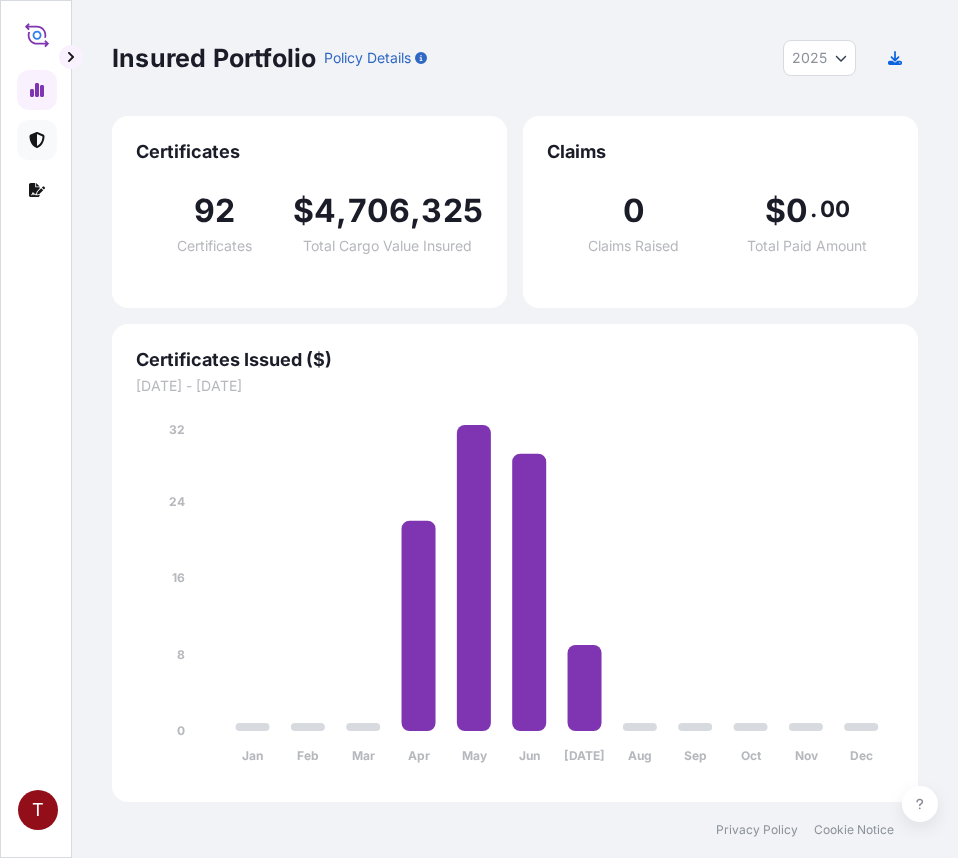 click 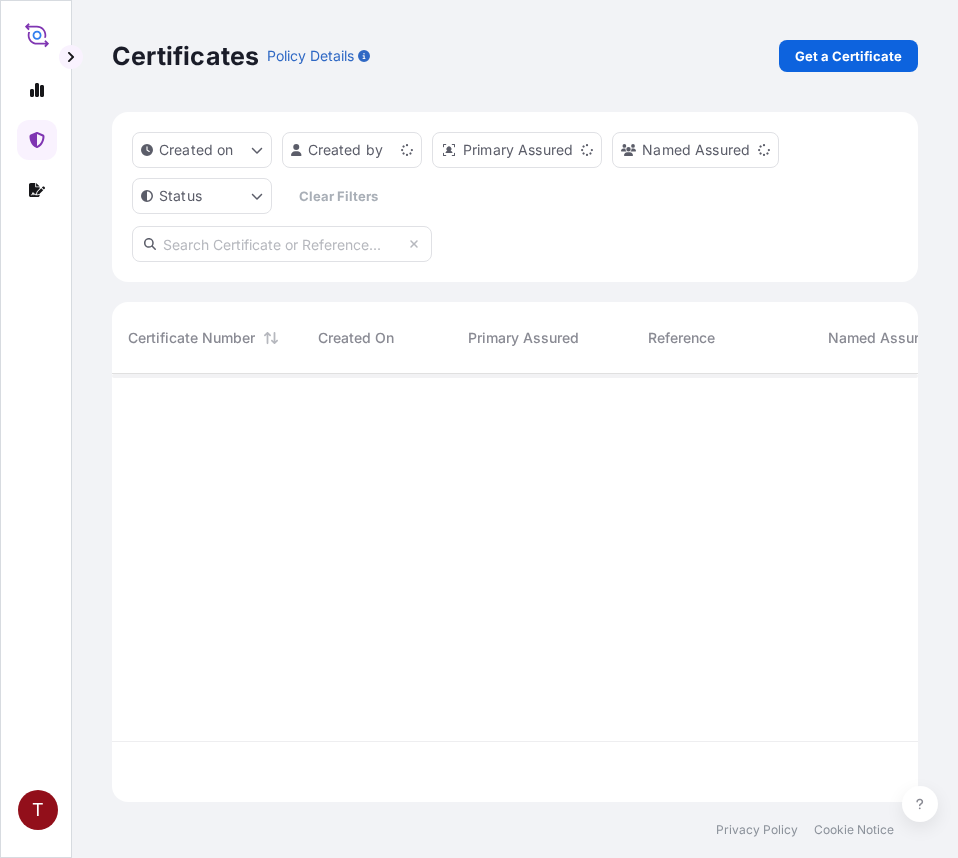 scroll, scrollTop: 16, scrollLeft: 16, axis: both 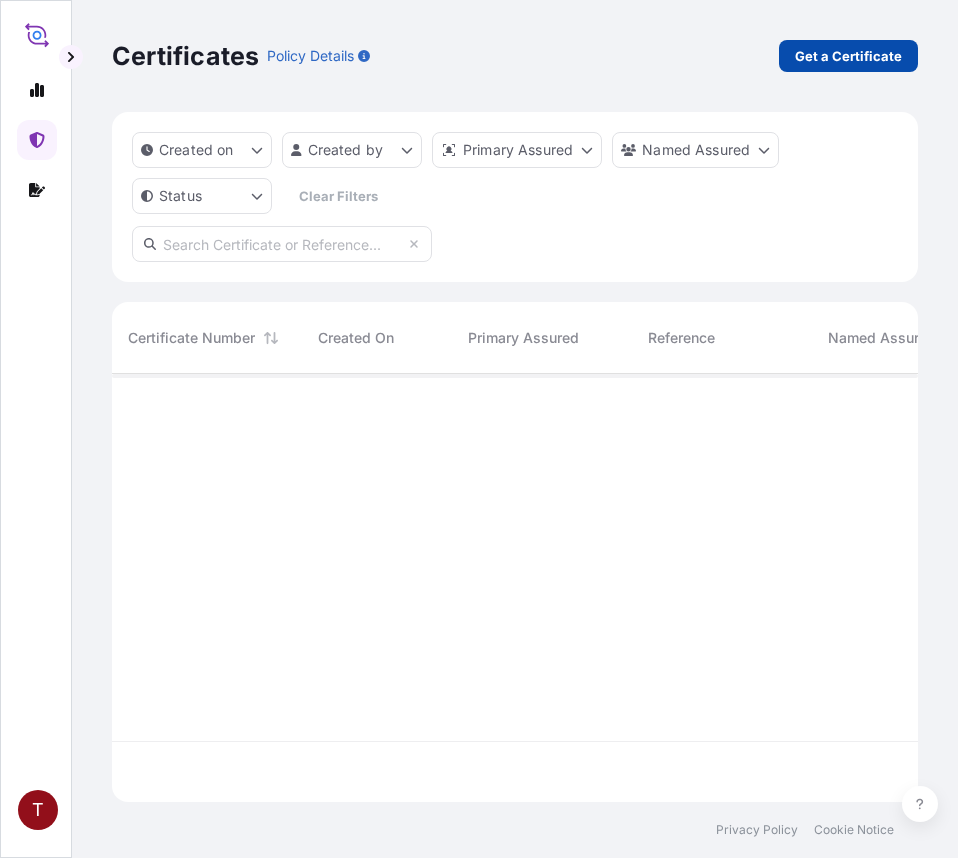click on "Get a Certificate" at bounding box center [848, 56] 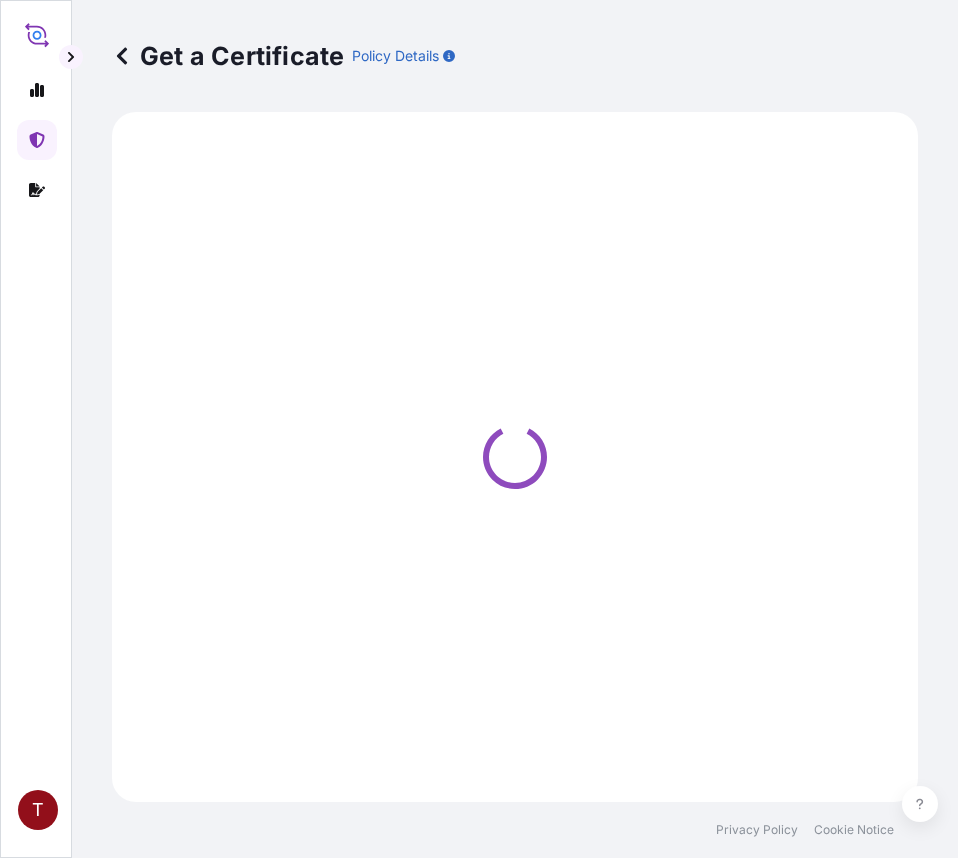 select on "Ocean Vessel" 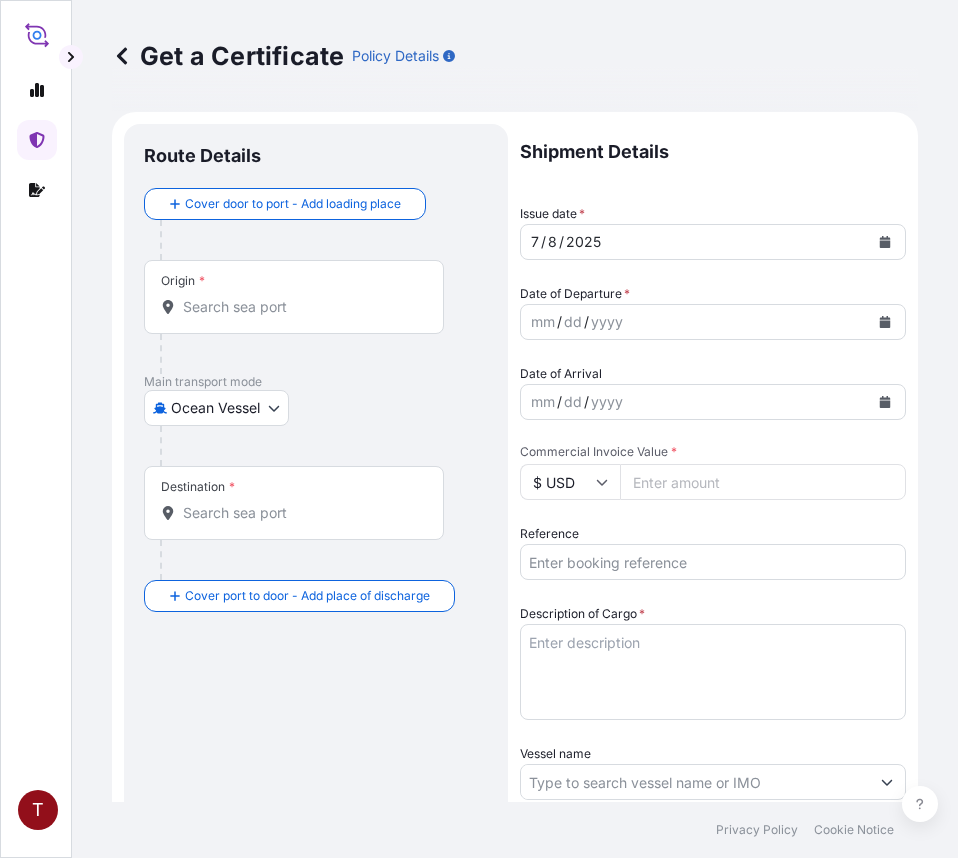 click on "Destination *" at bounding box center [301, 513] 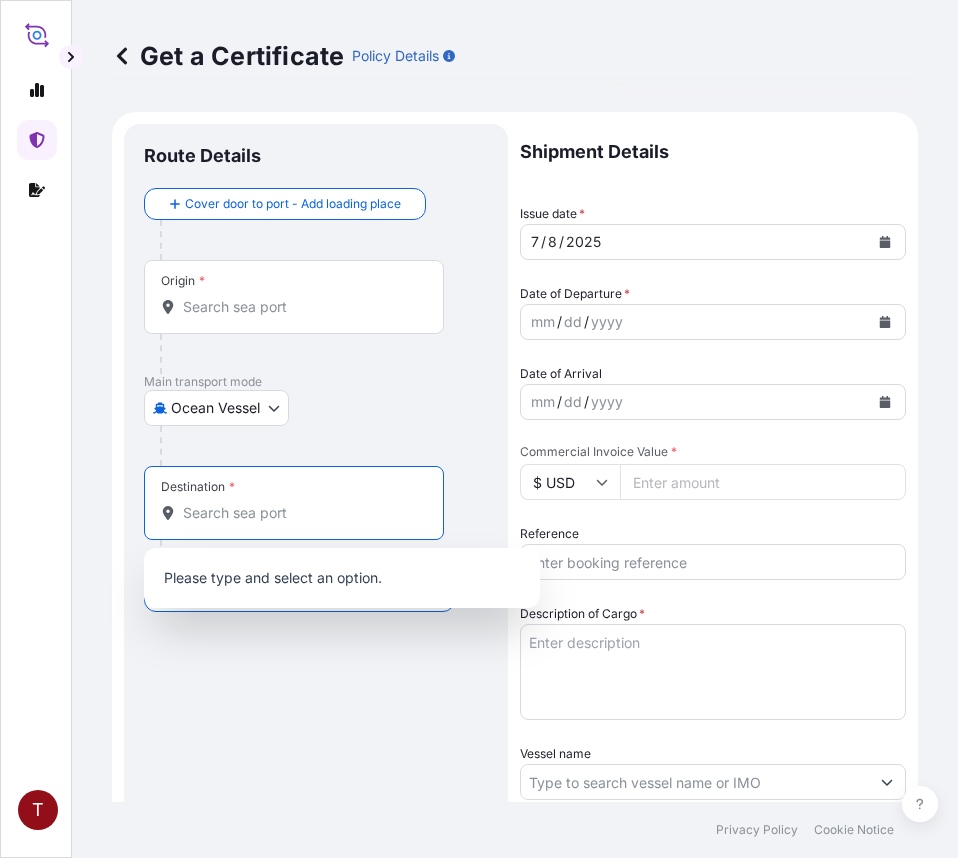paste on "CHINA" 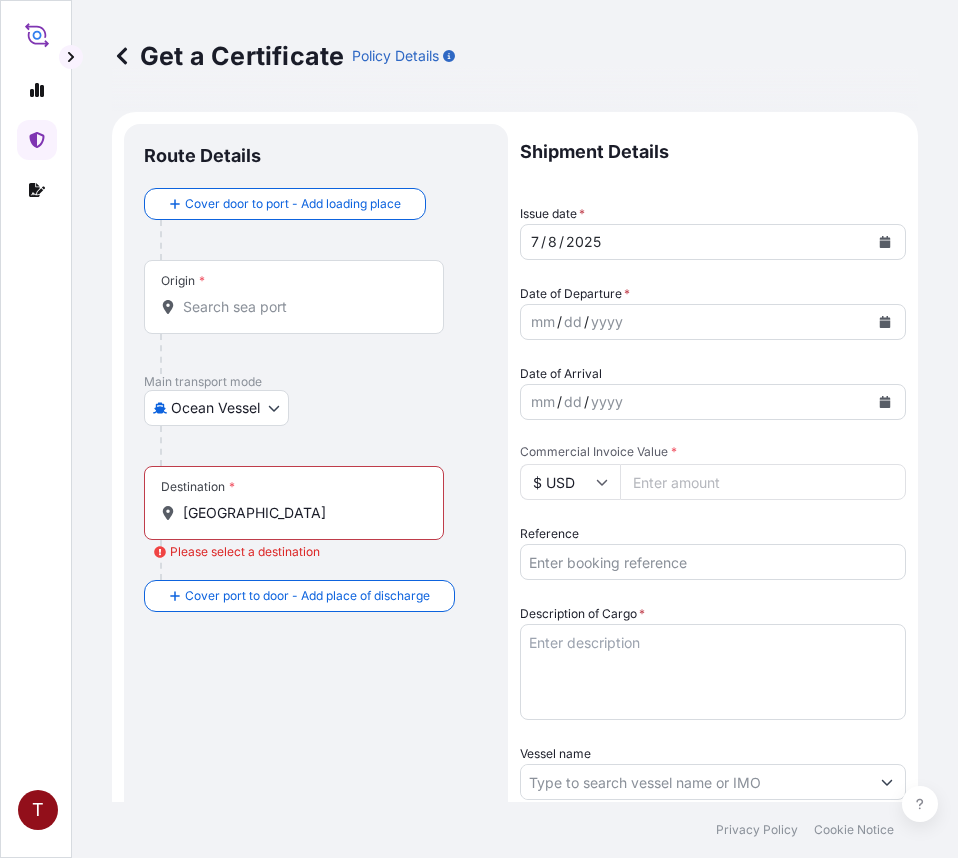 click on "Destination * CHINA" at bounding box center (294, 503) 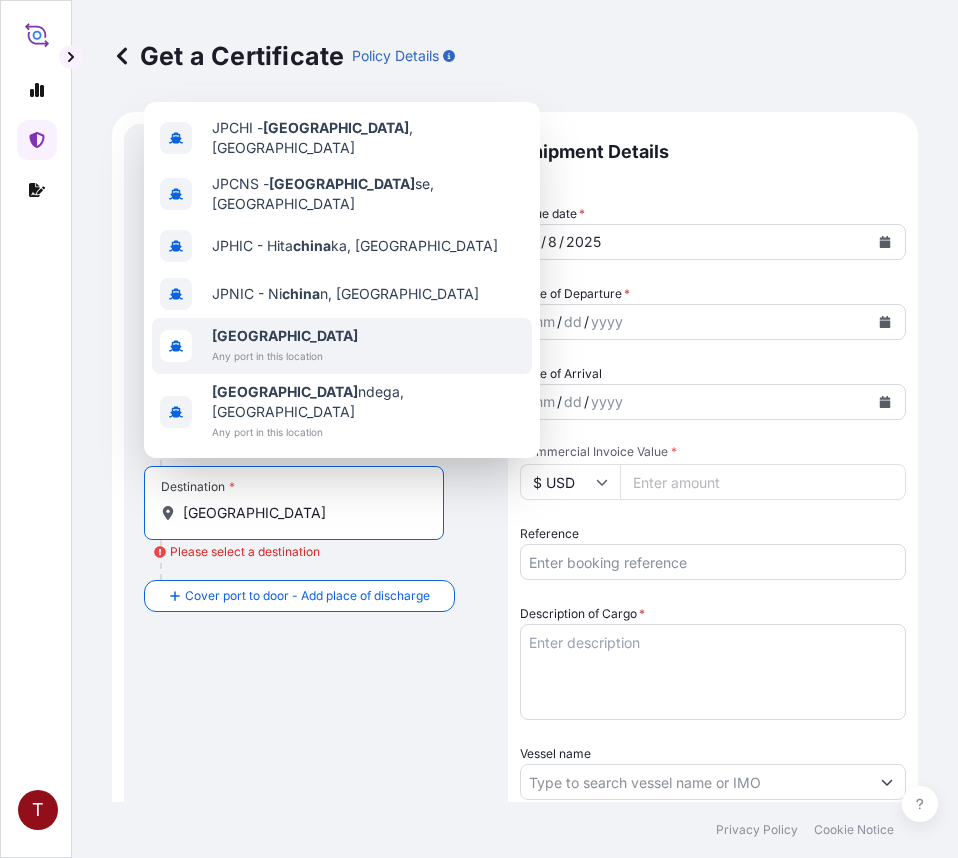 click on "Any port in this location" at bounding box center (285, 356) 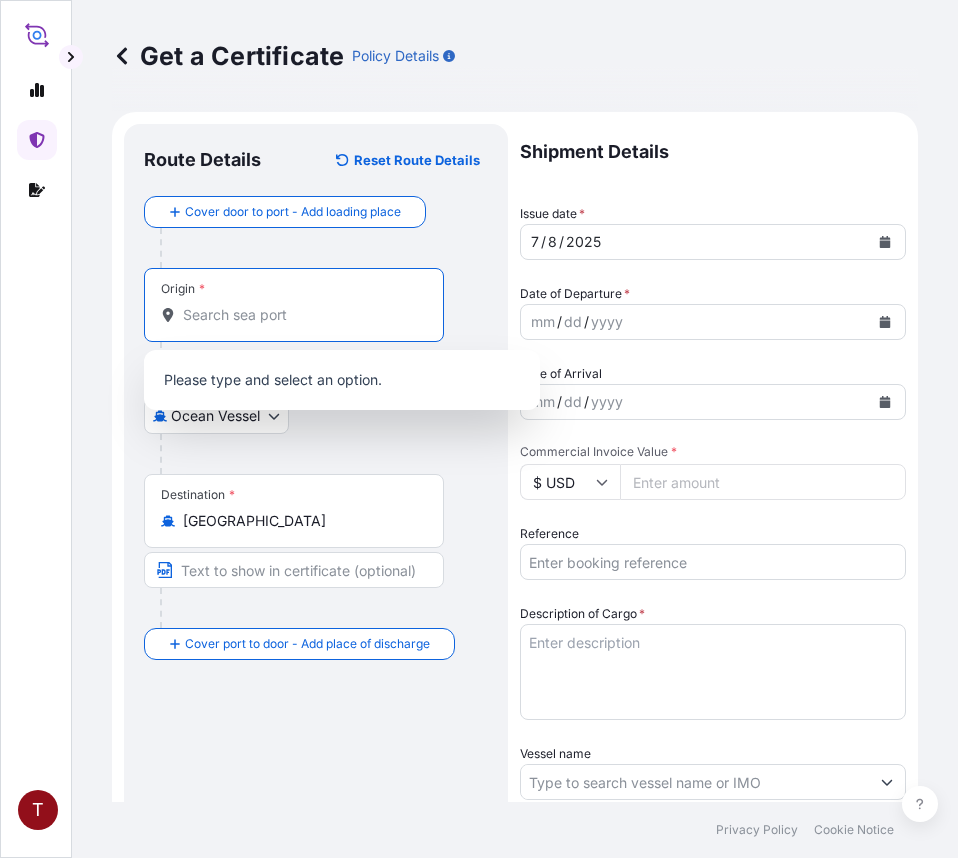 click on "Origin *" at bounding box center [301, 315] 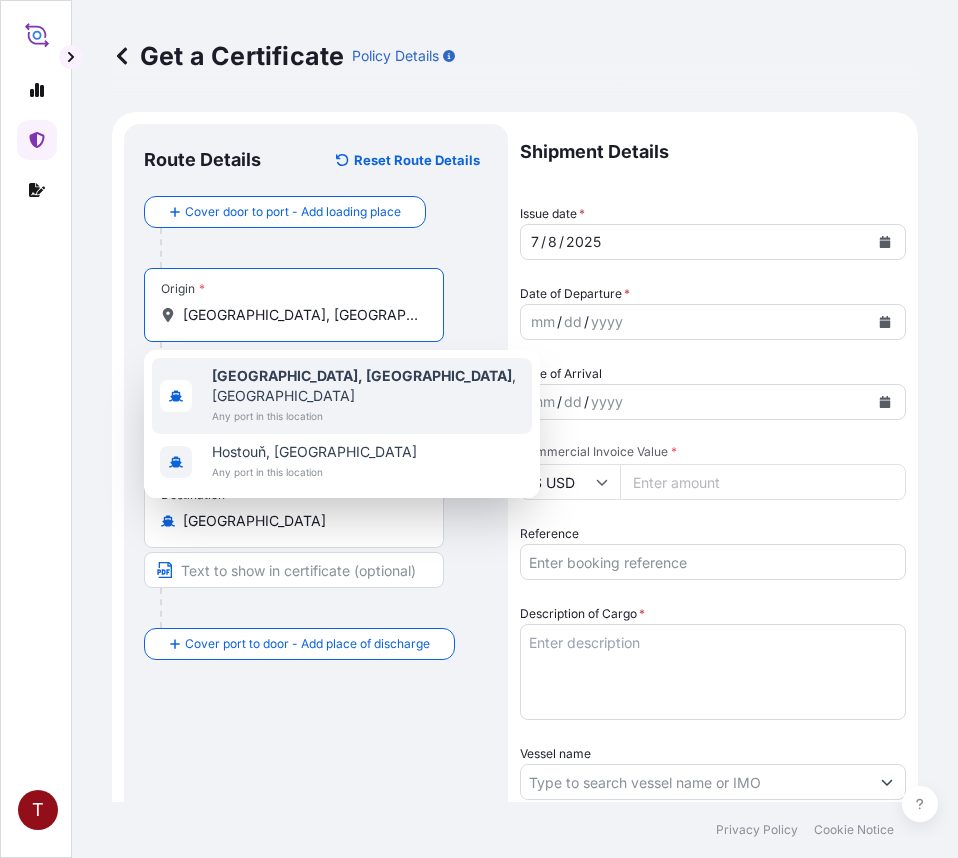 click on "Houston, TX , USA" at bounding box center [368, 386] 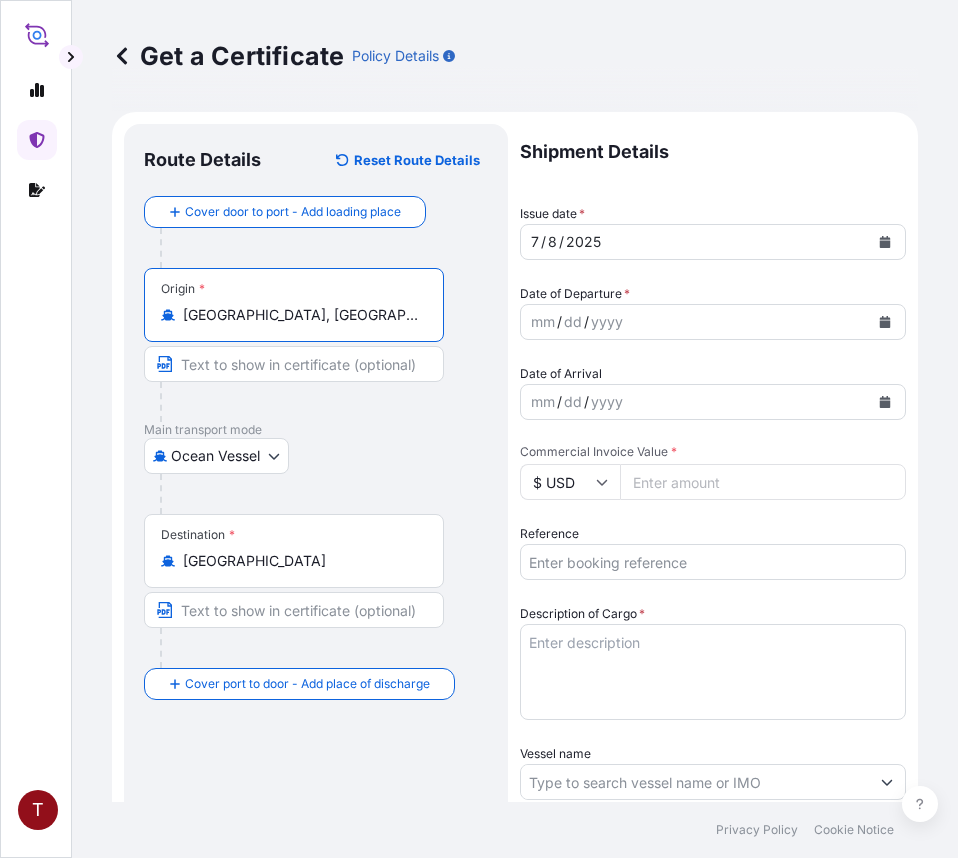 type on "Houston, TX, USA" 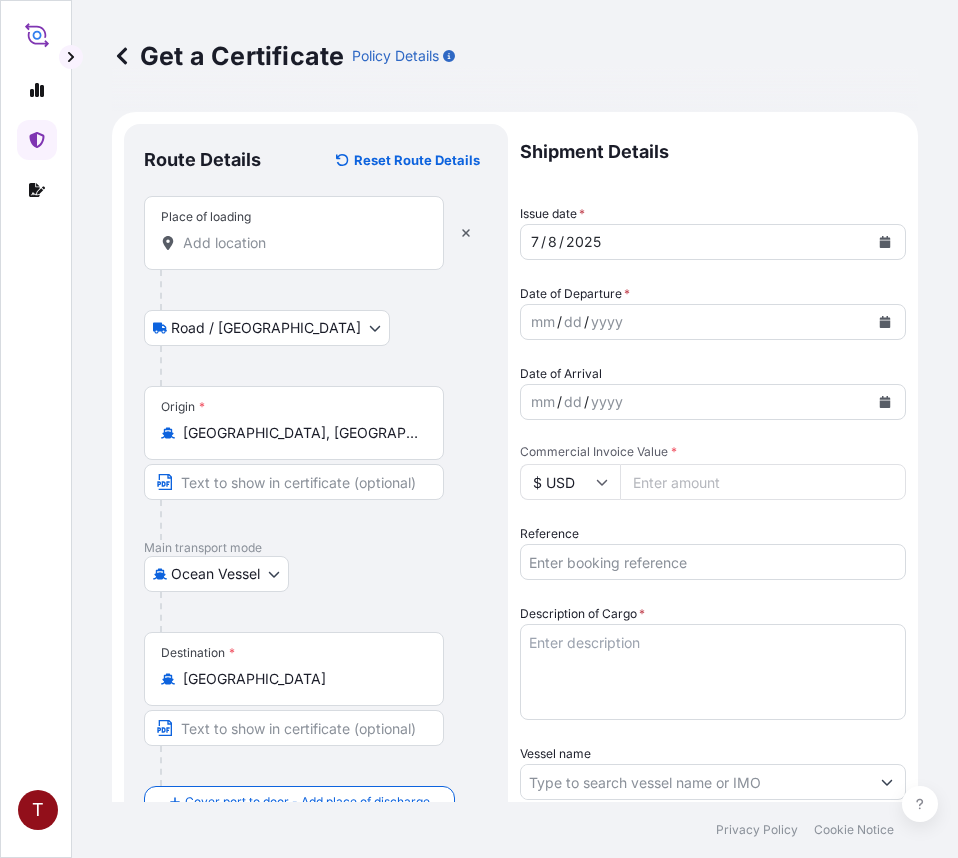 click on "Place of loading" at bounding box center [301, 243] 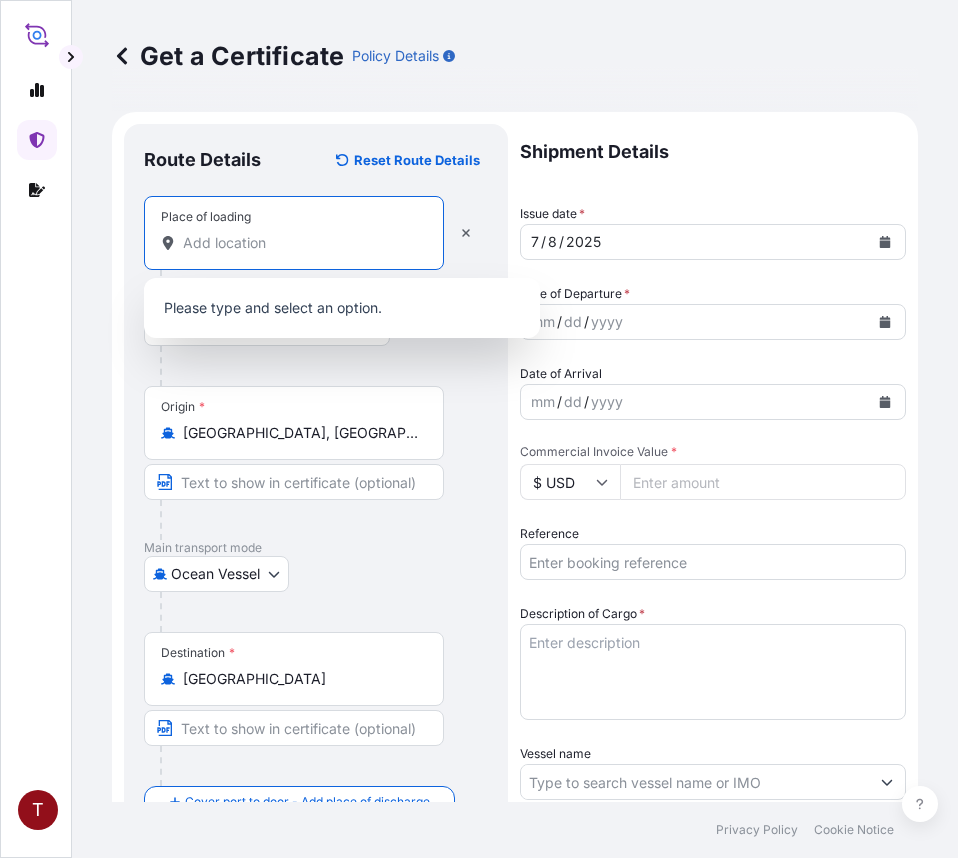 paste on "HOUSTON, TX" 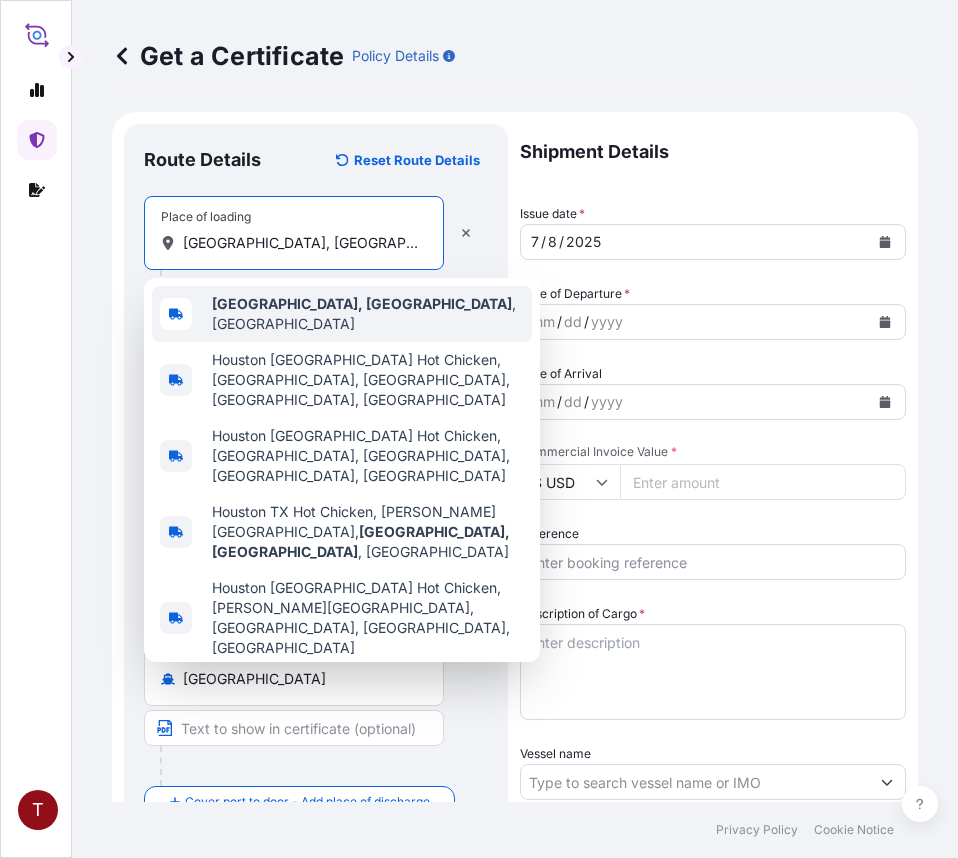 click on "Houston, TX" at bounding box center [362, 303] 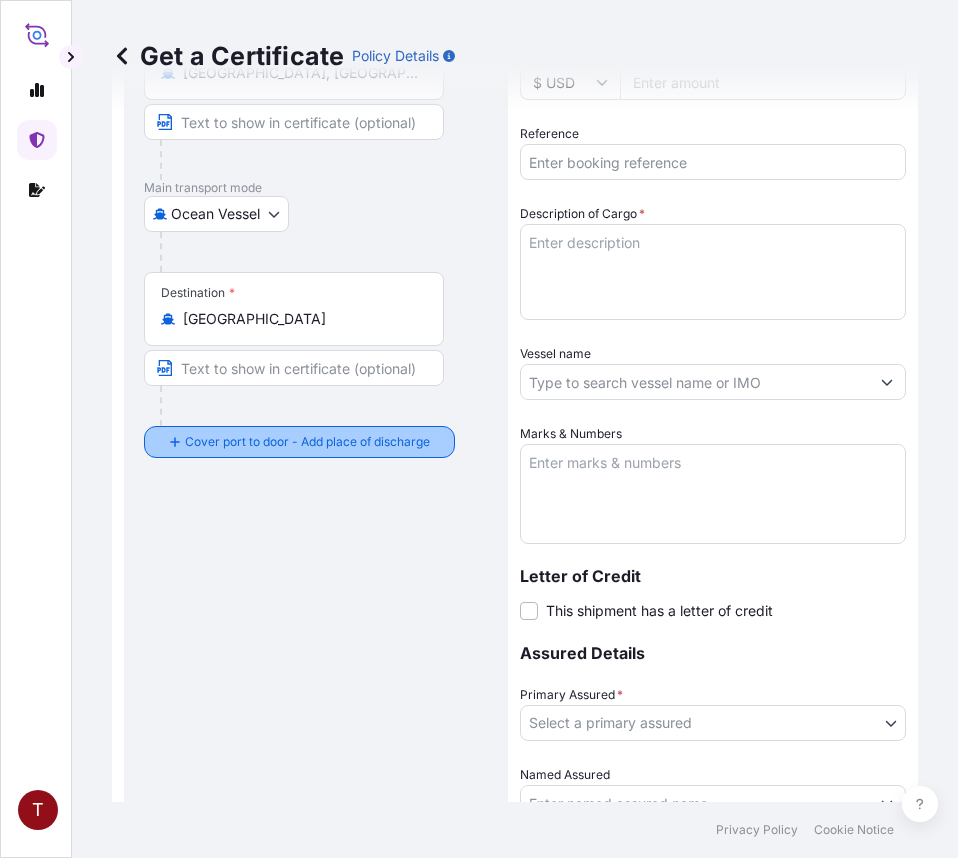 scroll, scrollTop: 591, scrollLeft: 0, axis: vertical 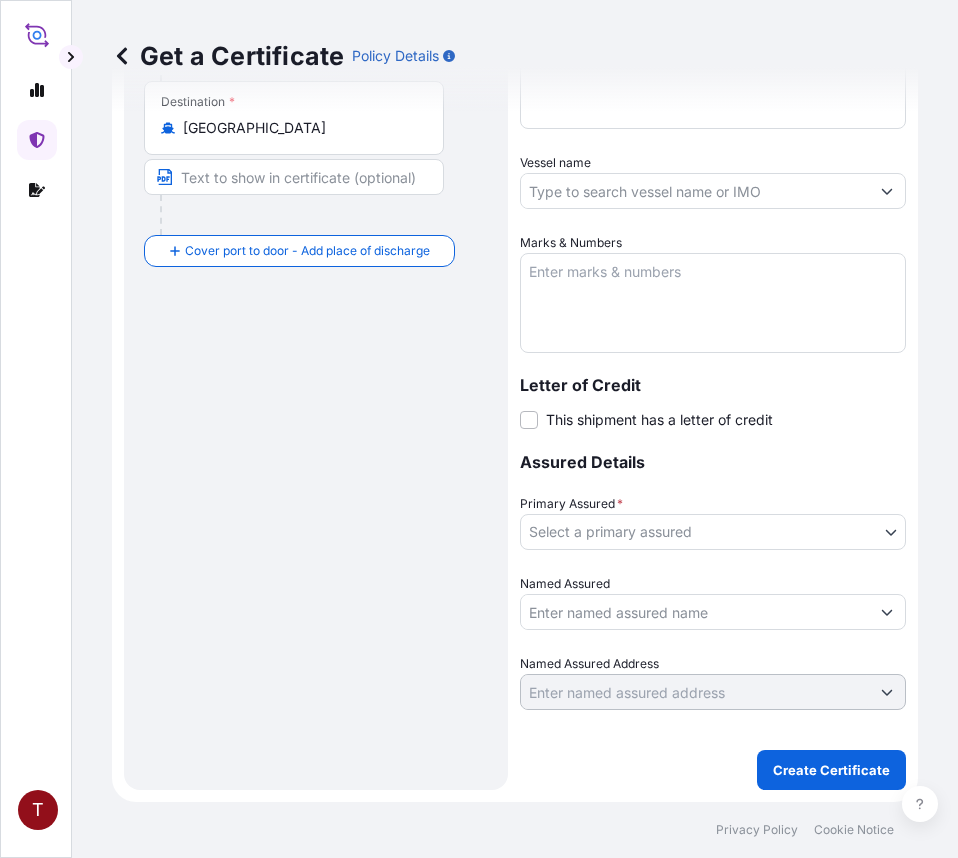 type on "Houston, TX, USA" 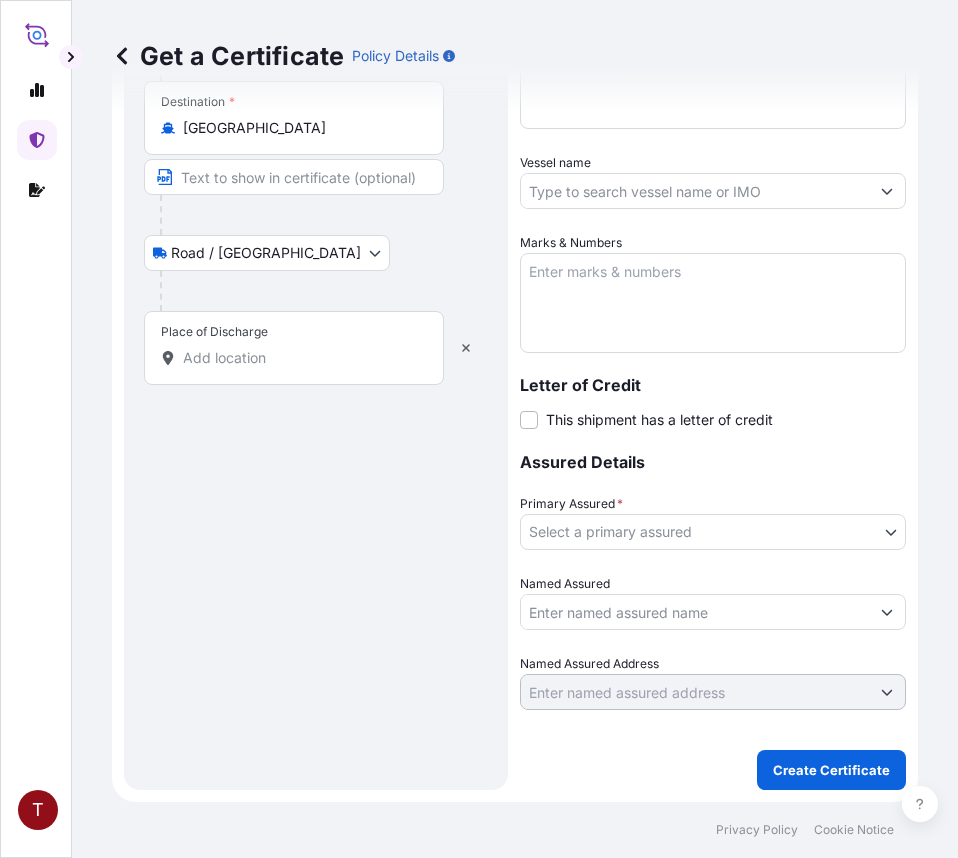 click on "Place of Discharge" at bounding box center (301, 358) 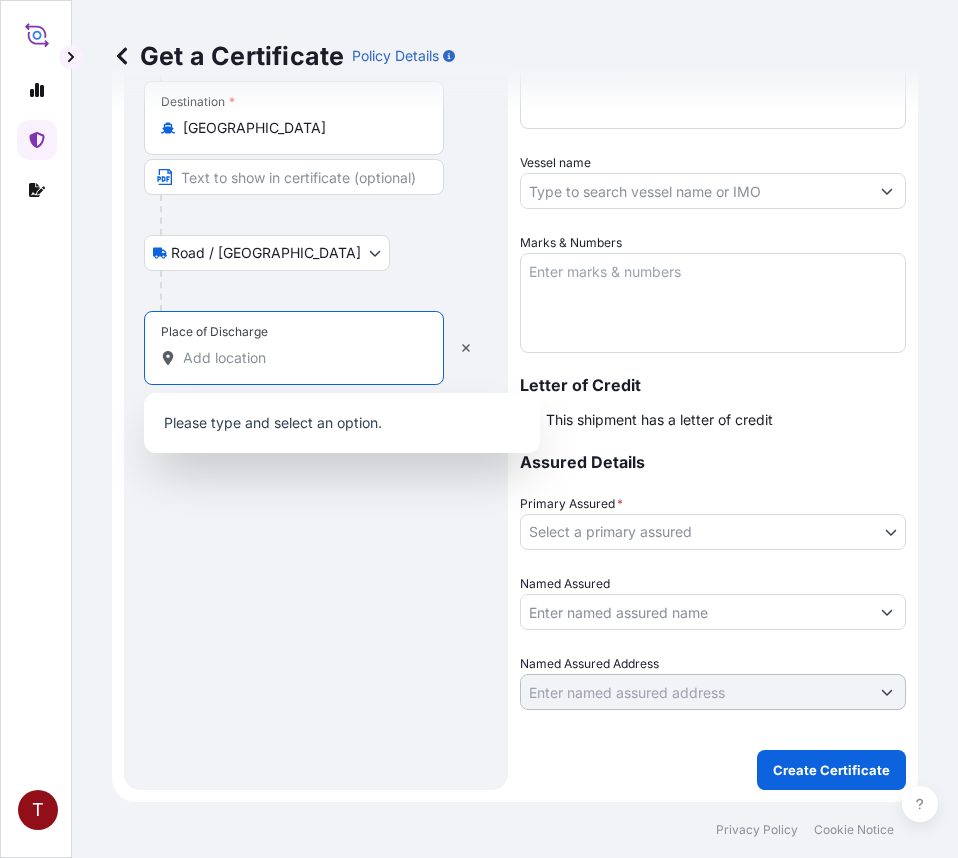 paste on "GAOLAN" 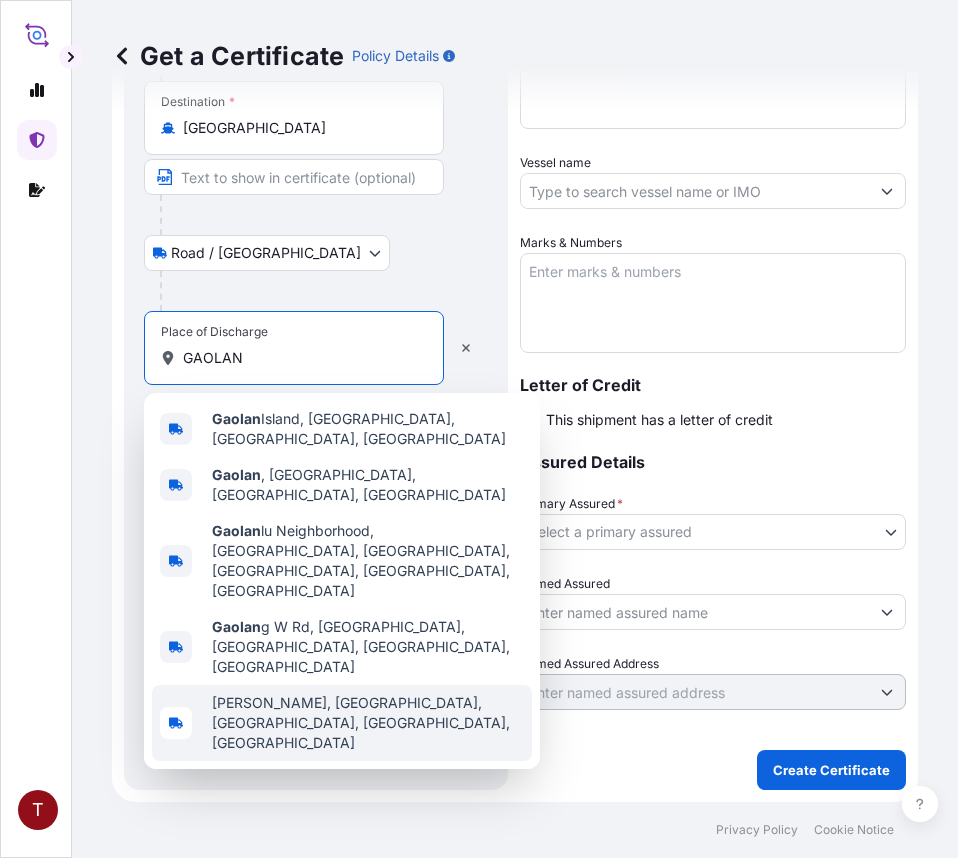 click on "Route Details Reset Route Details Place of loading Houston, TX, USA Road / Inland Road / Inland Origin * Houston, TX, USA Main transport mode Ocean Vessel Air Road Ocean Vessel Destination * China Road / Inland Road / Inland Place of Discharge GAOLAN" at bounding box center [316, 161] 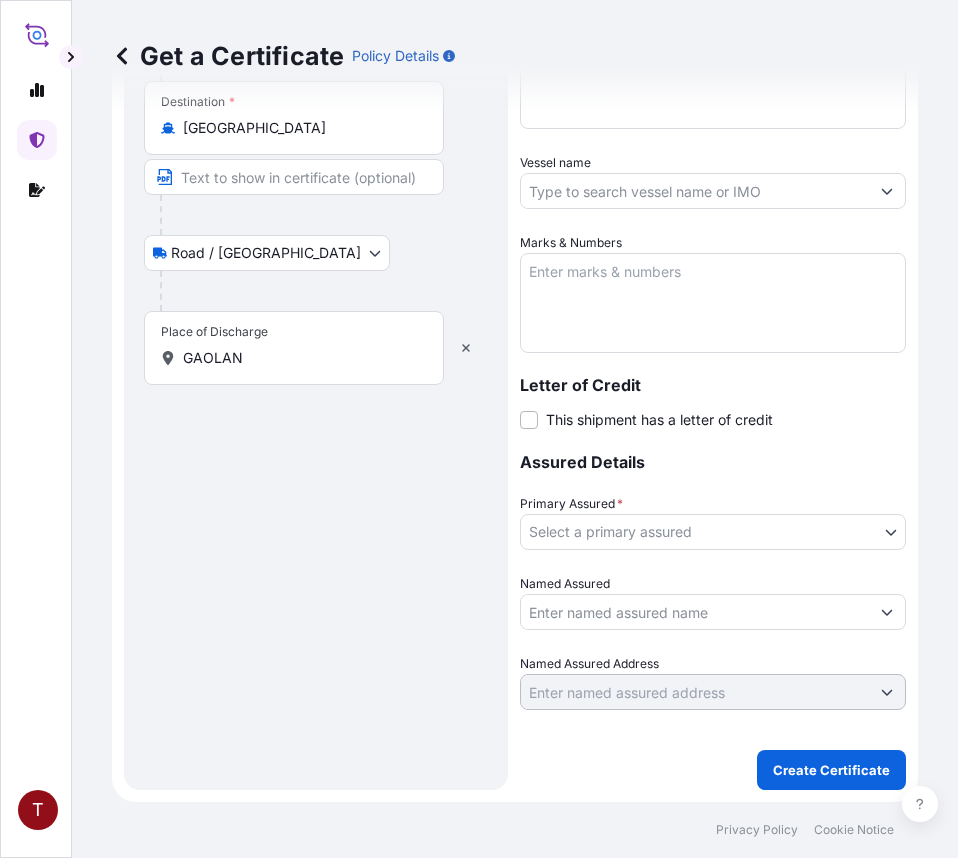 click on "Route Details Reset Route Details Place of loading Houston, TX, USA Road / Inland Road / Inland Origin * Houston, TX, USA Main transport mode Ocean Vessel Air Road Ocean Vessel Destination * China Road / Inland Road / Inland Place of Discharge GAOLAN" at bounding box center (316, 161) 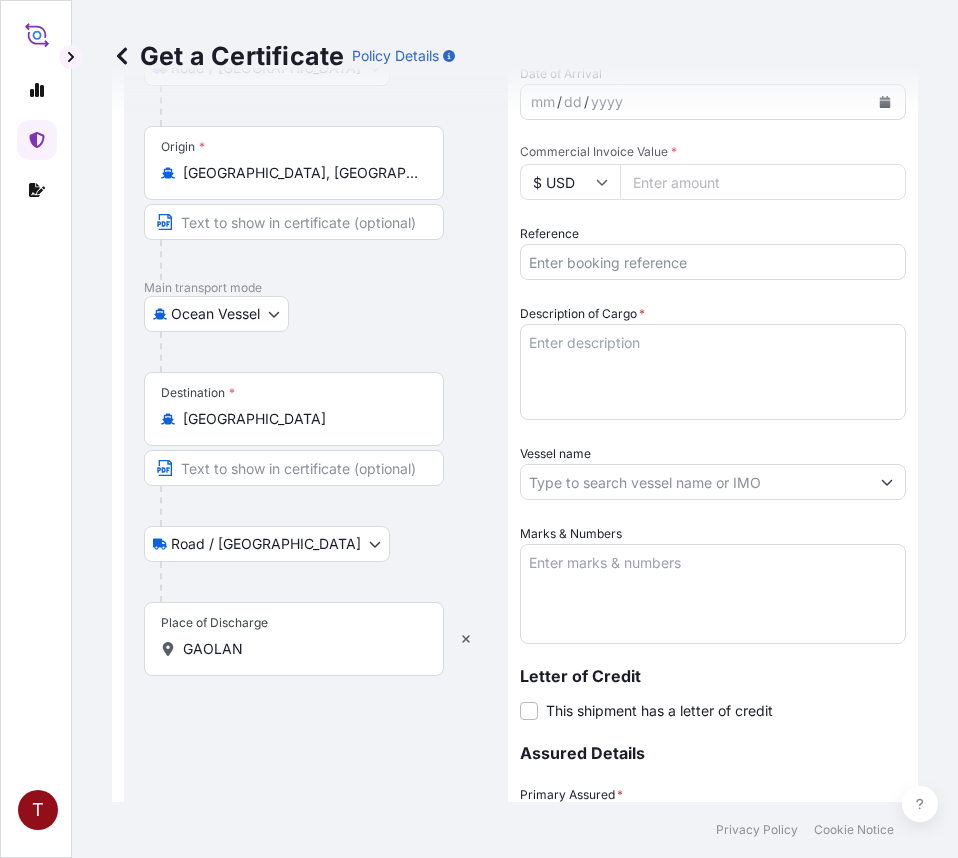 scroll, scrollTop: 591, scrollLeft: 0, axis: vertical 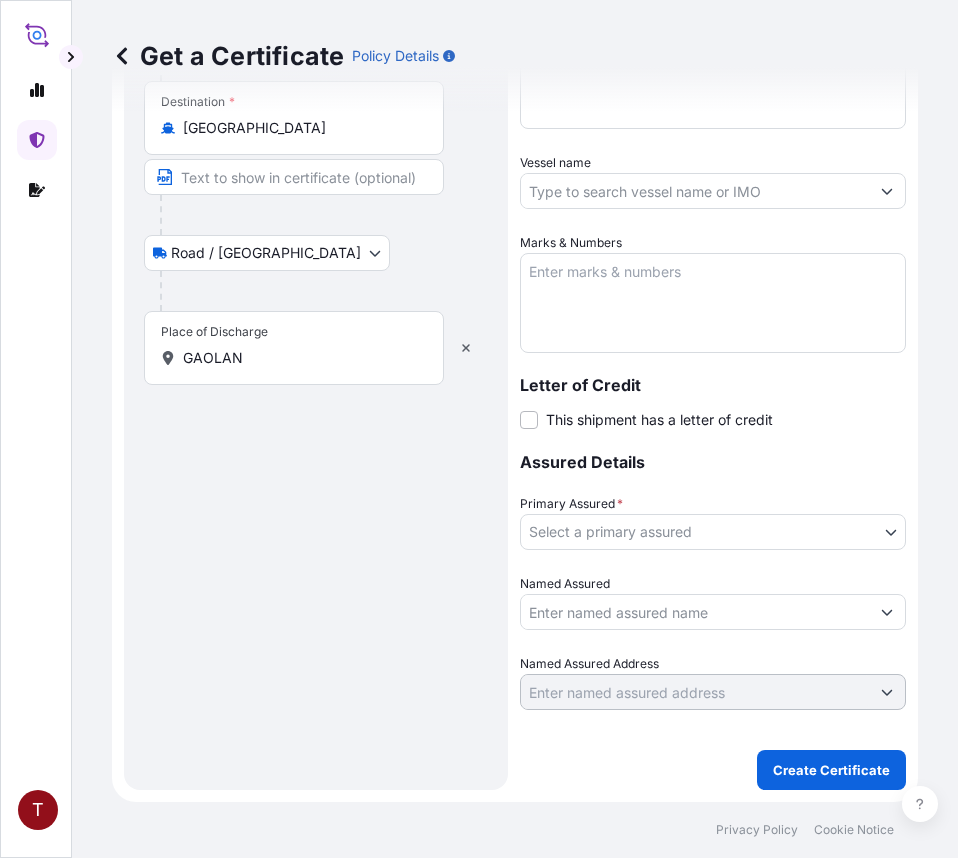 click on "GAOLAN" at bounding box center (301, 358) 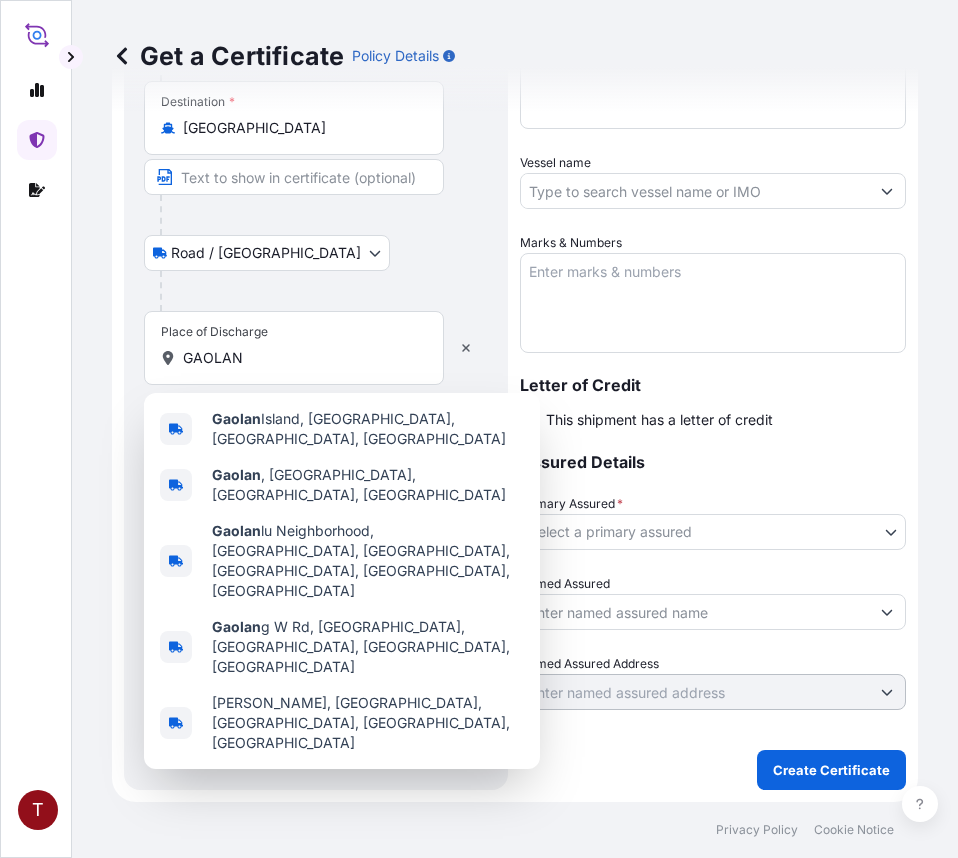 click on "Place of Discharge GAOLAN" at bounding box center (294, 348) 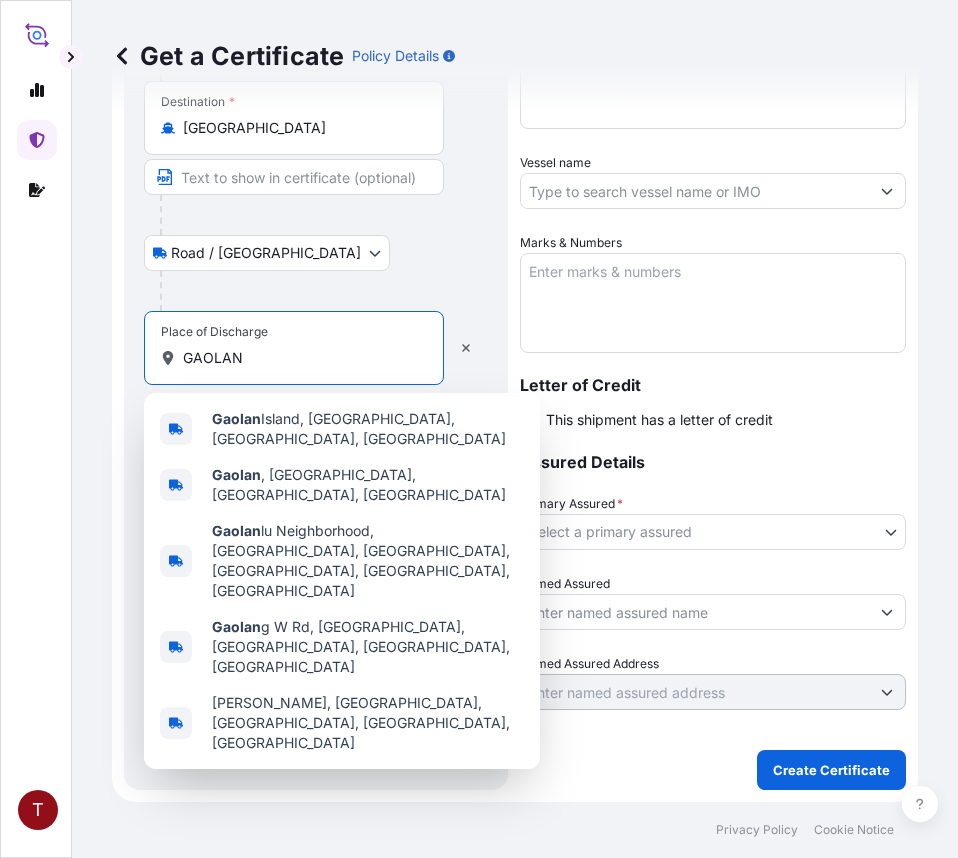 click on "GAOLAN" at bounding box center (301, 358) 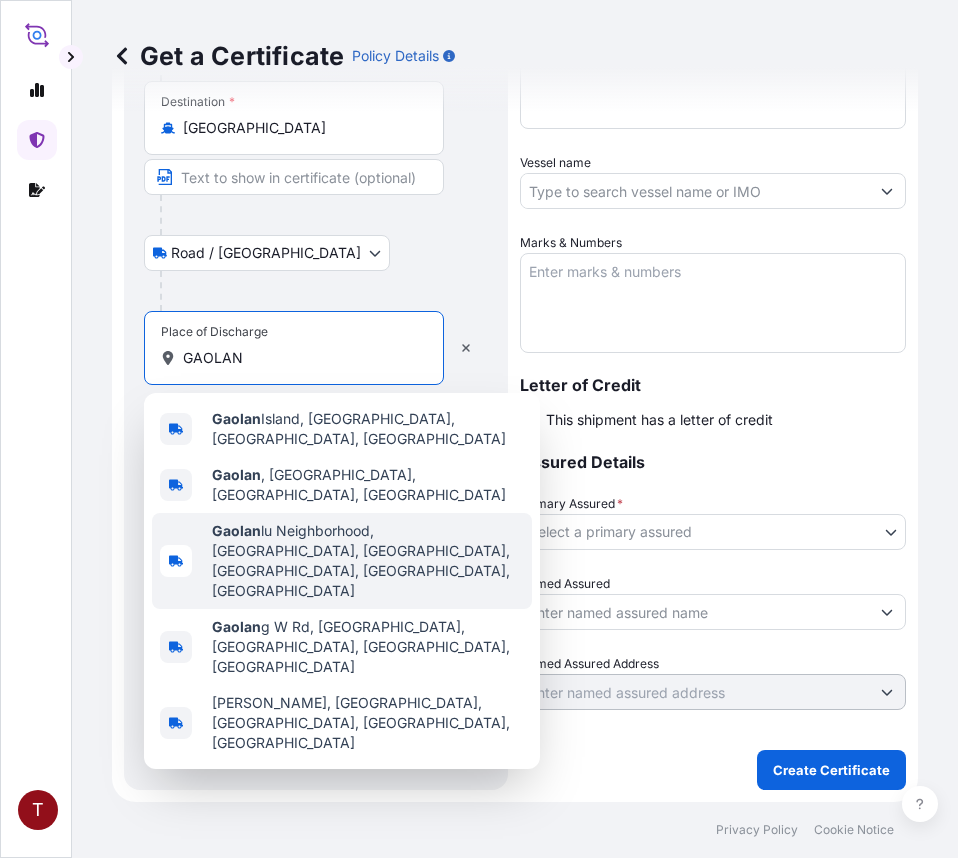 click on "Route Details Reset Route Details Place of loading Houston, TX, USA Road / Inland Road / Inland Origin * Houston, TX, USA Main transport mode Ocean Vessel Air Road Ocean Vessel Destination * China Road / Inland Road / Inland Place of Discharge GAOLAN" at bounding box center [316, 161] 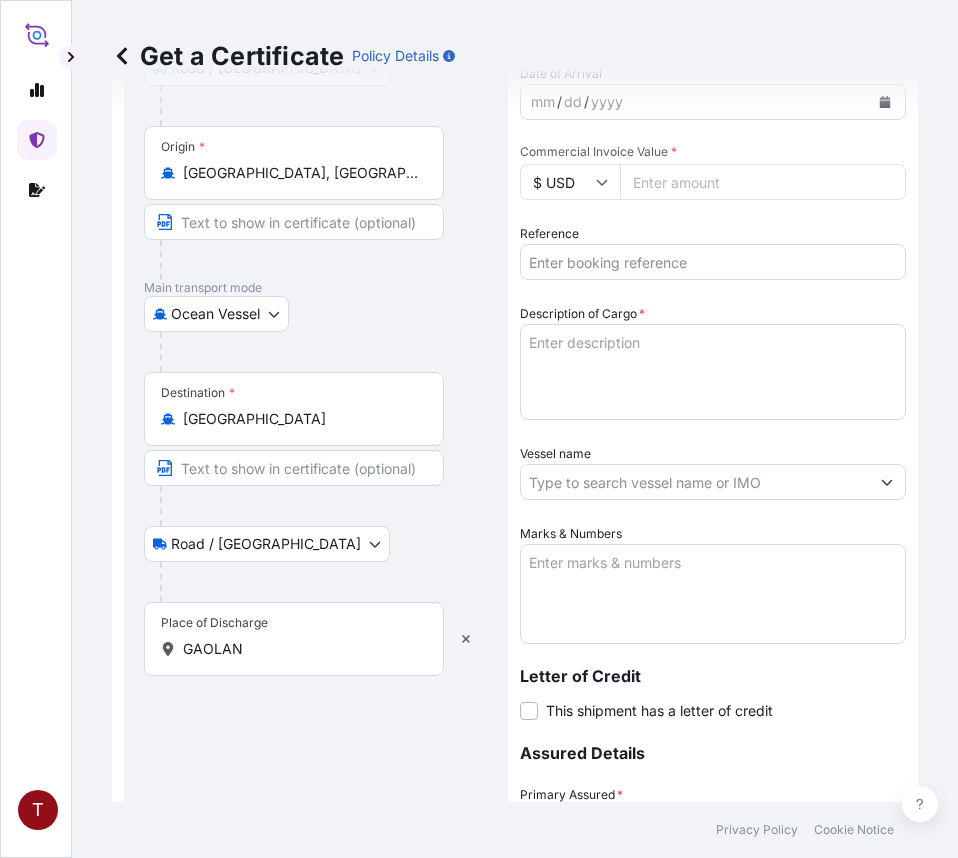 scroll, scrollTop: 591, scrollLeft: 0, axis: vertical 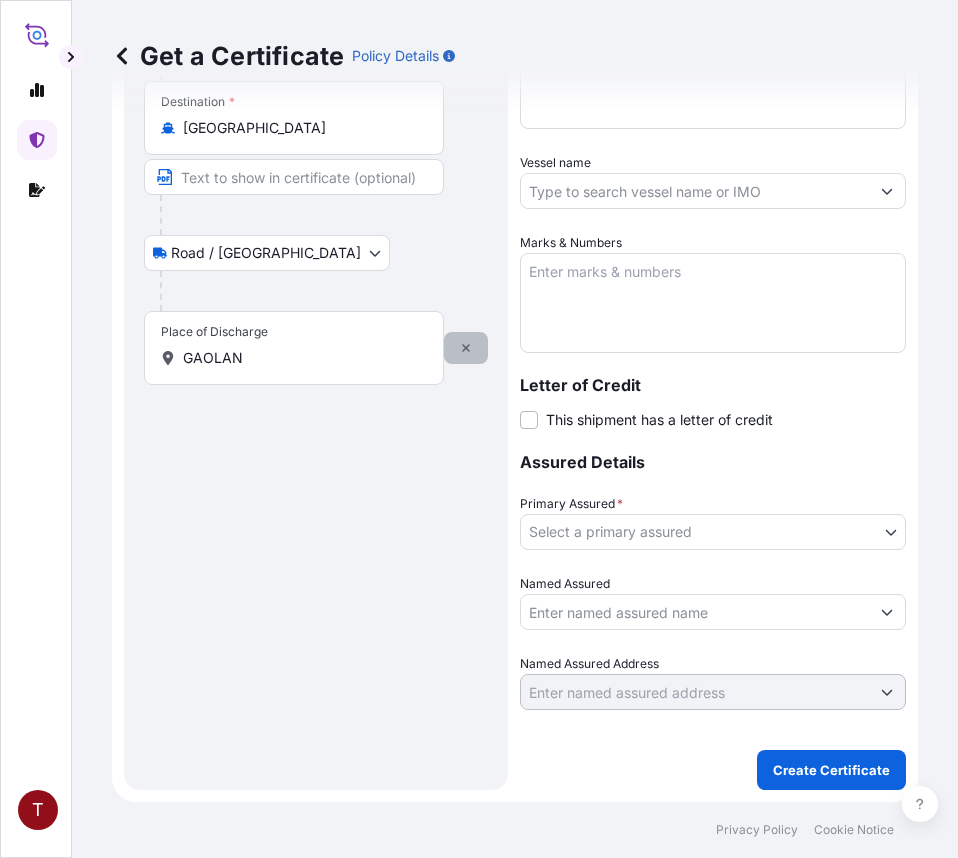 click 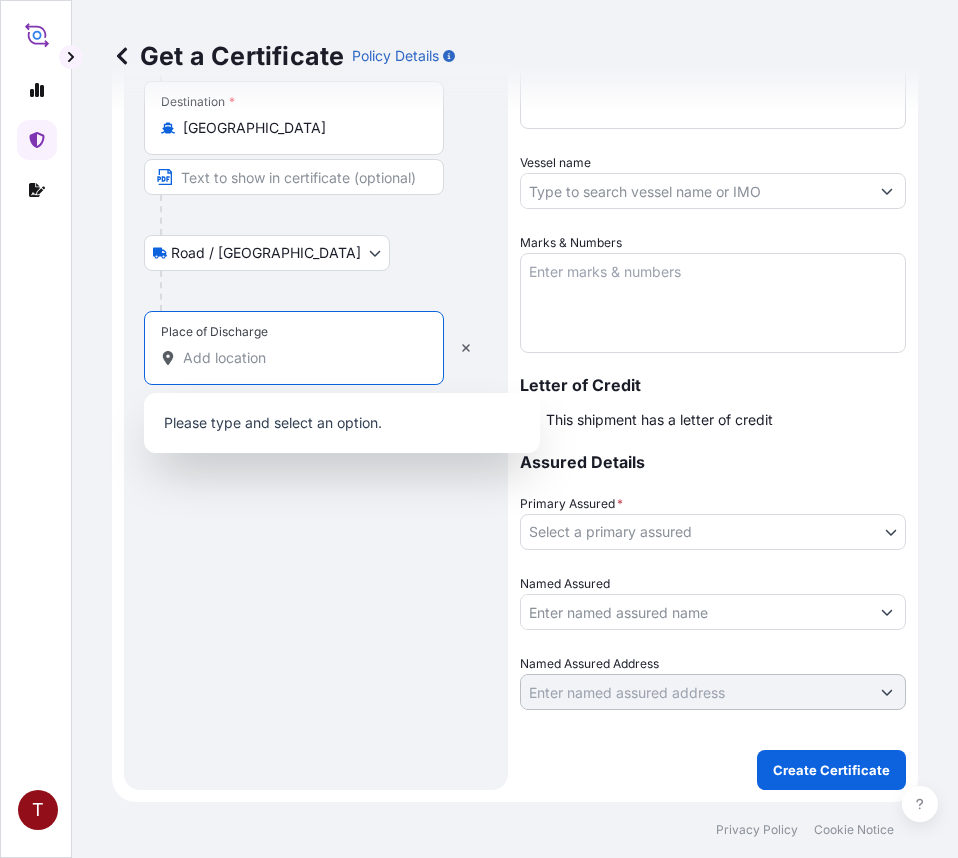 click on "Place of Discharge" at bounding box center (301, 358) 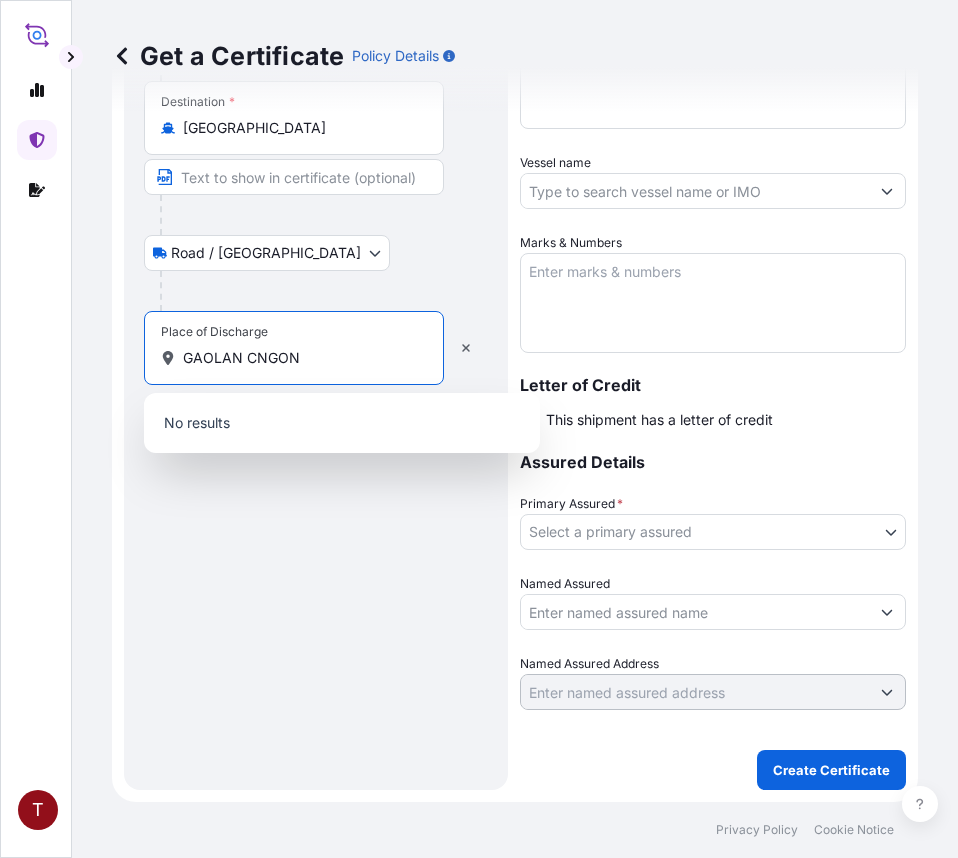 click on "GAOLAN CNGON" at bounding box center (301, 358) 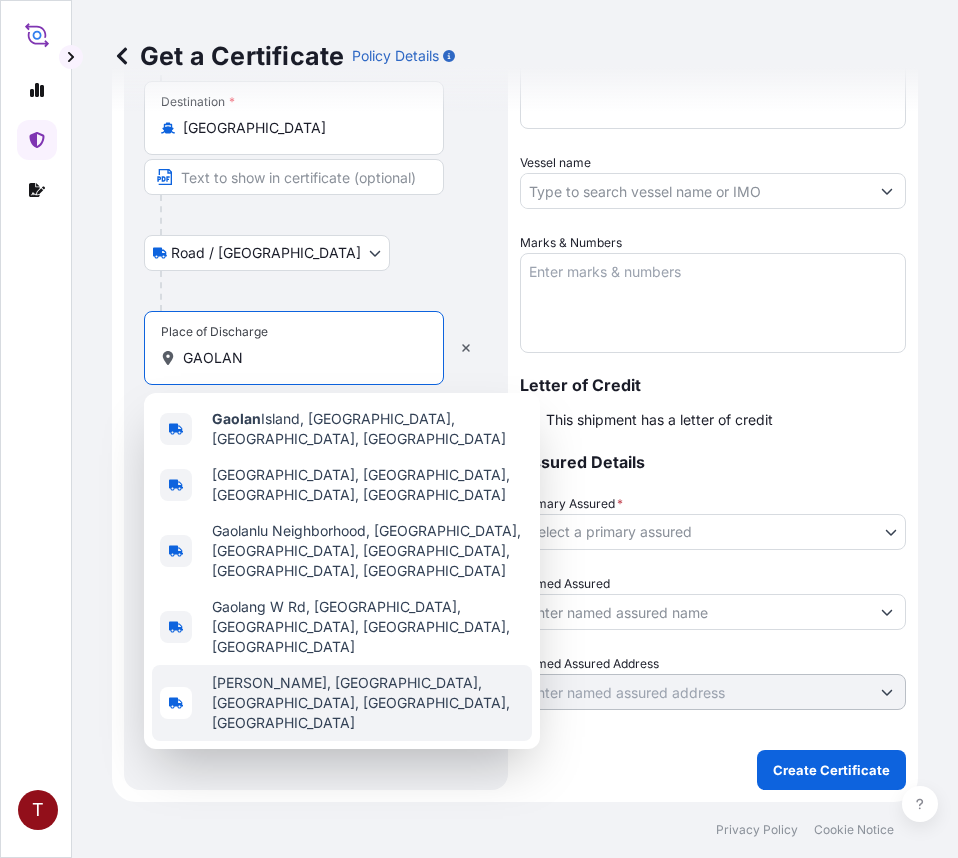 type on "GAOLAN" 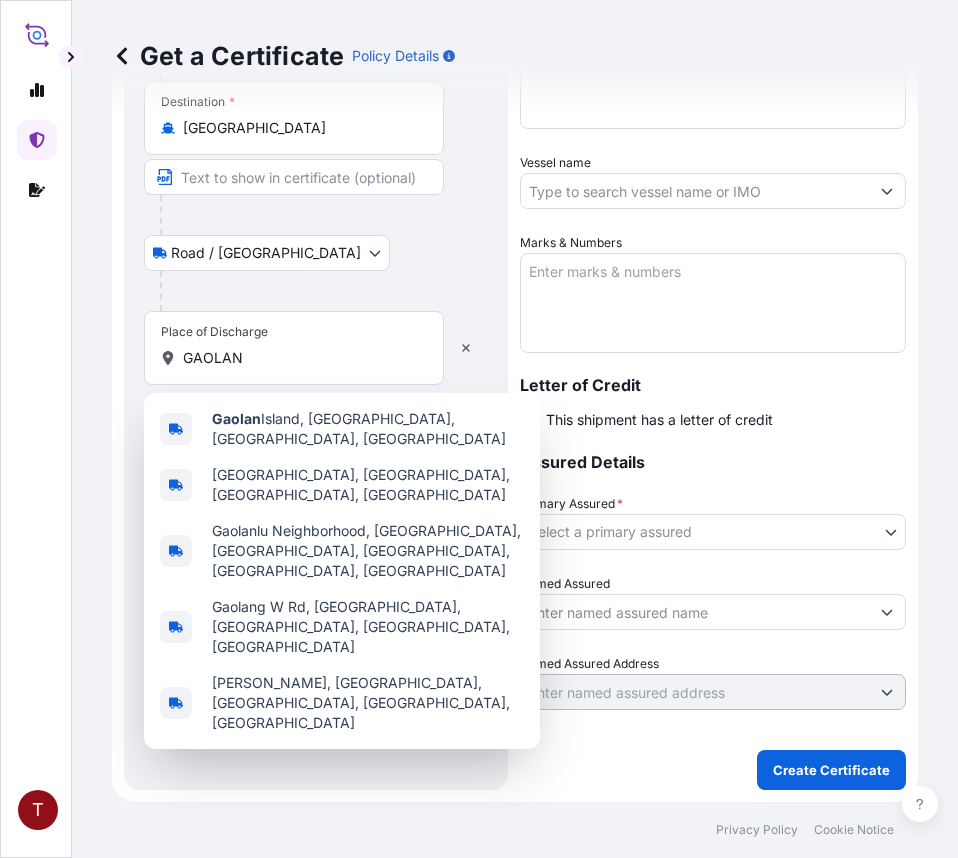 click on "Route Details Reset Route Details Place of loading Houston, TX, USA Road / Inland Road / Inland Origin * Houston, TX, USA Main transport mode Ocean Vessel Air Road Ocean Vessel Destination * China Road / Inland Road / Inland Place of Discharge GAOLAN" at bounding box center (316, 161) 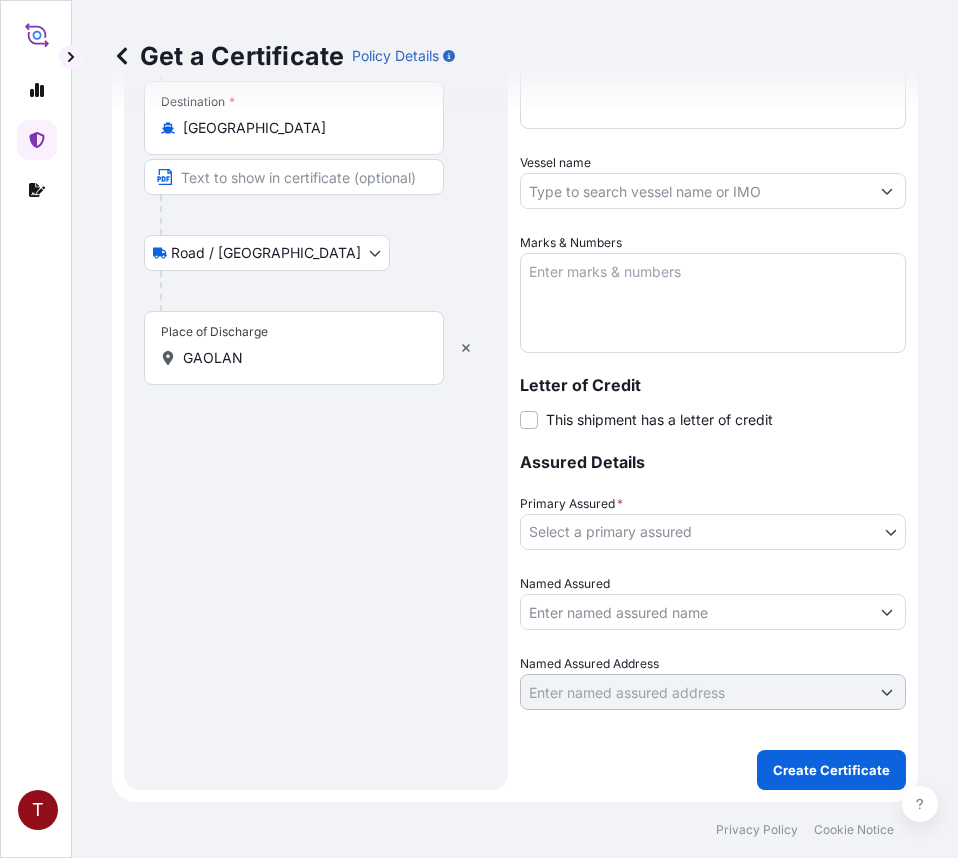 click on "GAOLAN" at bounding box center [301, 358] 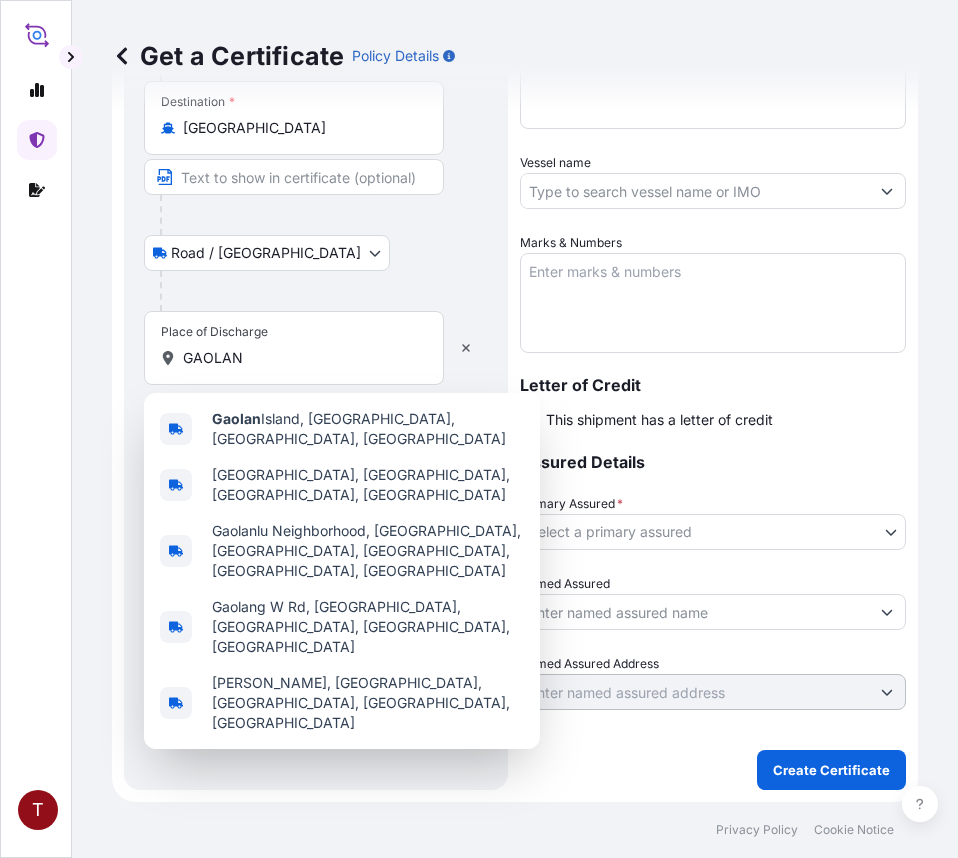 click on "Route Details Reset Route Details Place of loading Houston, TX, USA Road / Inland Road / Inland Origin * Houston, TX, USA Main transport mode Ocean Vessel Air Road Ocean Vessel Destination * China Road / Inland Road / Inland Place of Discharge GAOLAN" at bounding box center (316, 161) 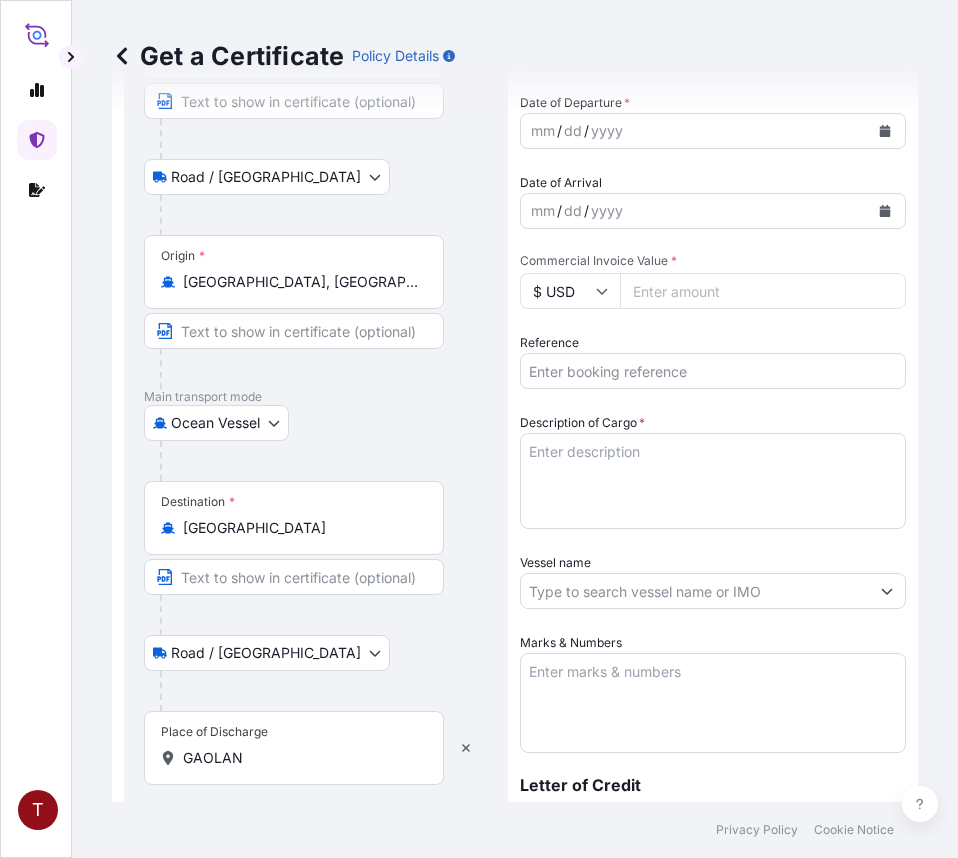 scroll, scrollTop: 0, scrollLeft: 0, axis: both 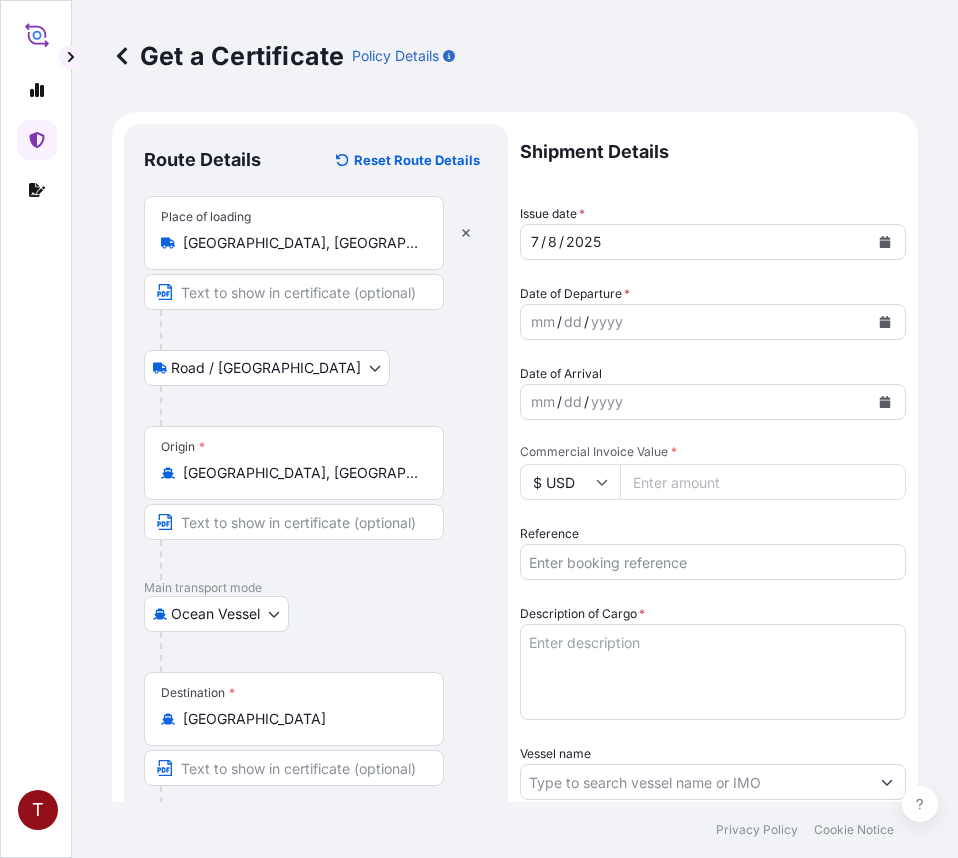 click 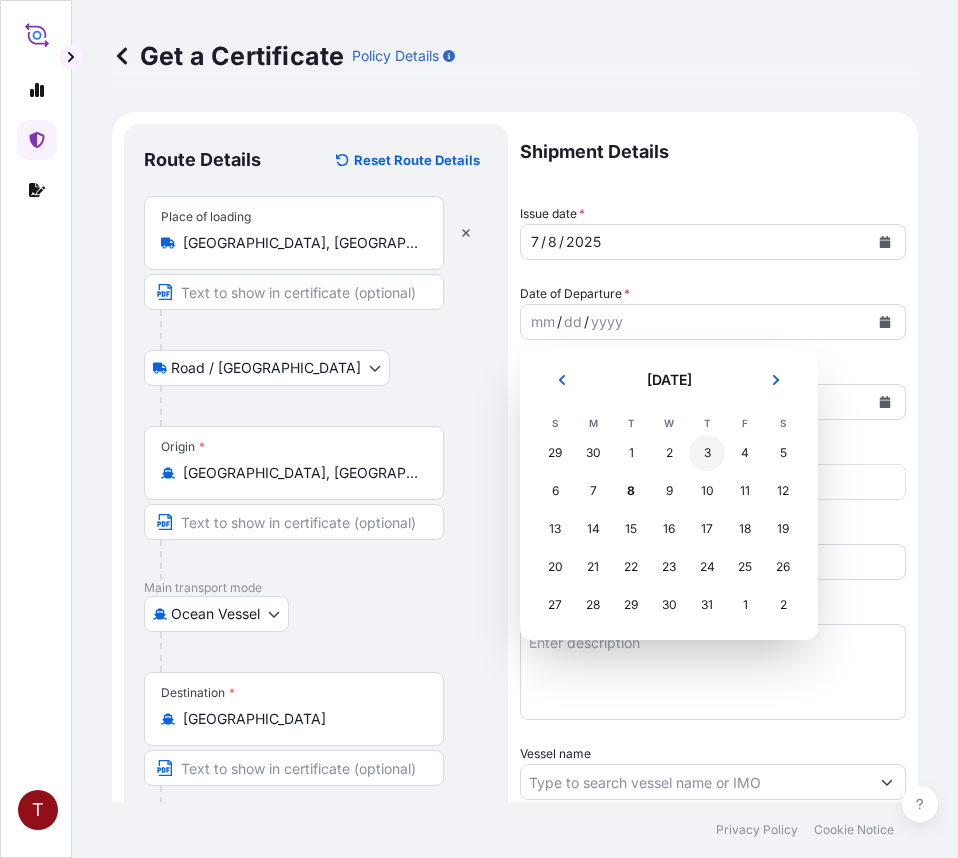 click on "3" at bounding box center [707, 453] 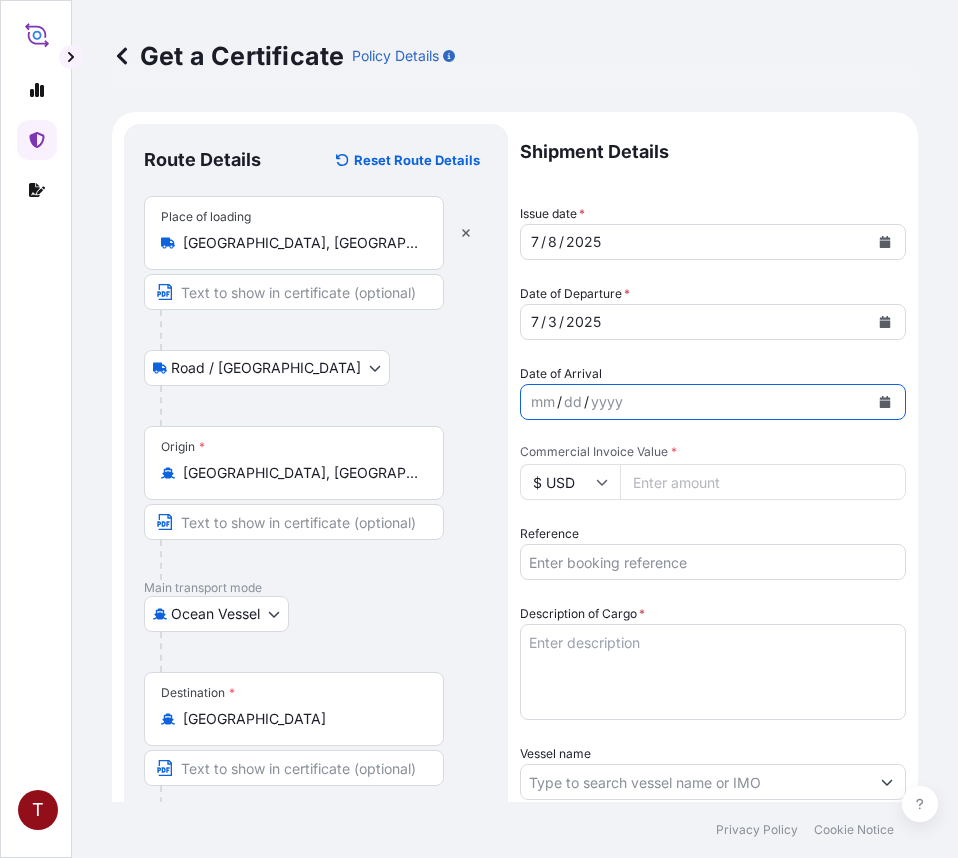 click 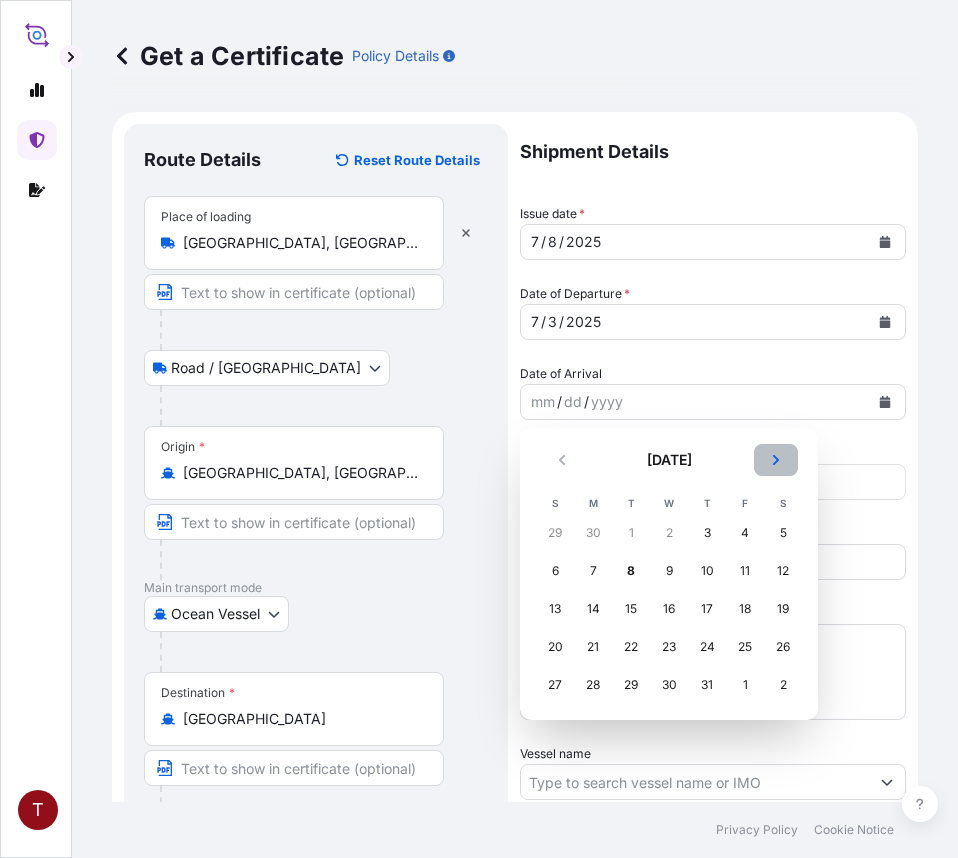 click 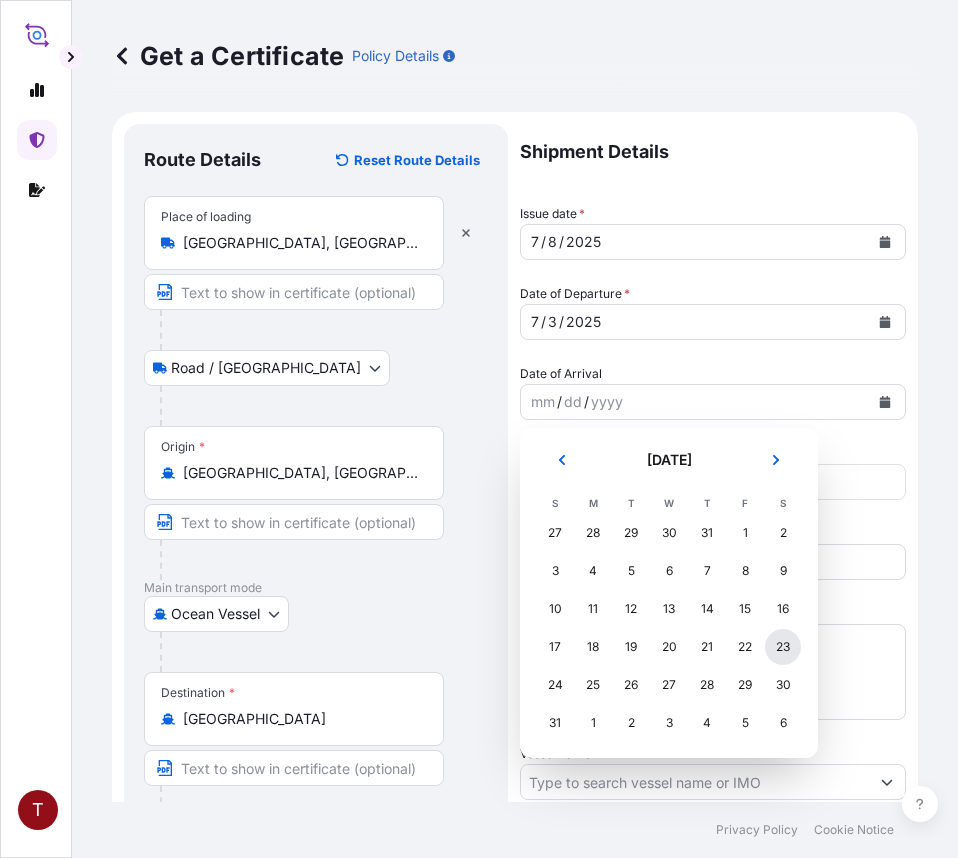 click on "23" at bounding box center [783, 647] 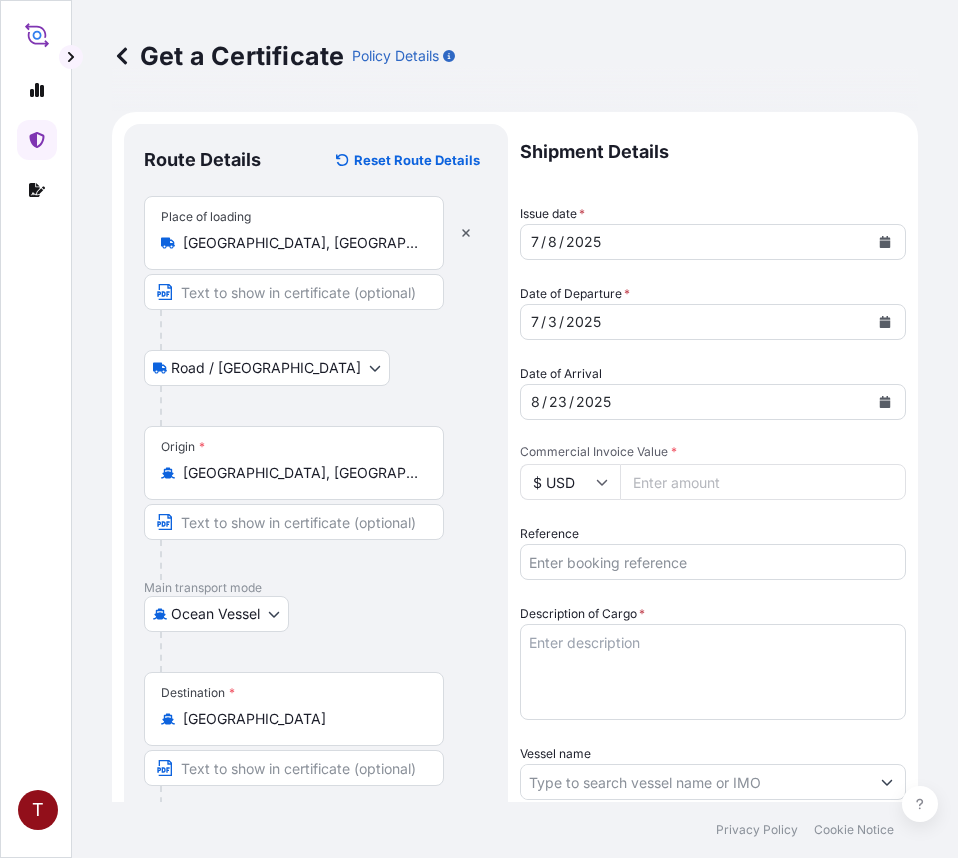 click on "Commercial Invoice Value    *" at bounding box center (763, 482) 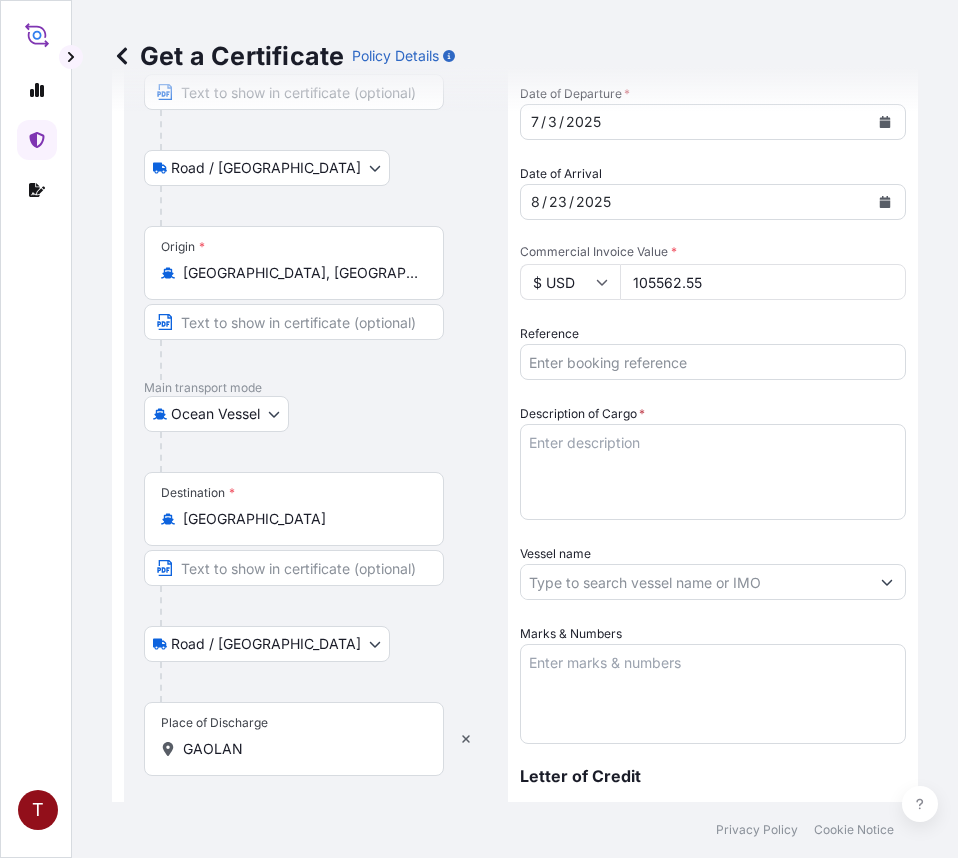 scroll, scrollTop: 300, scrollLeft: 0, axis: vertical 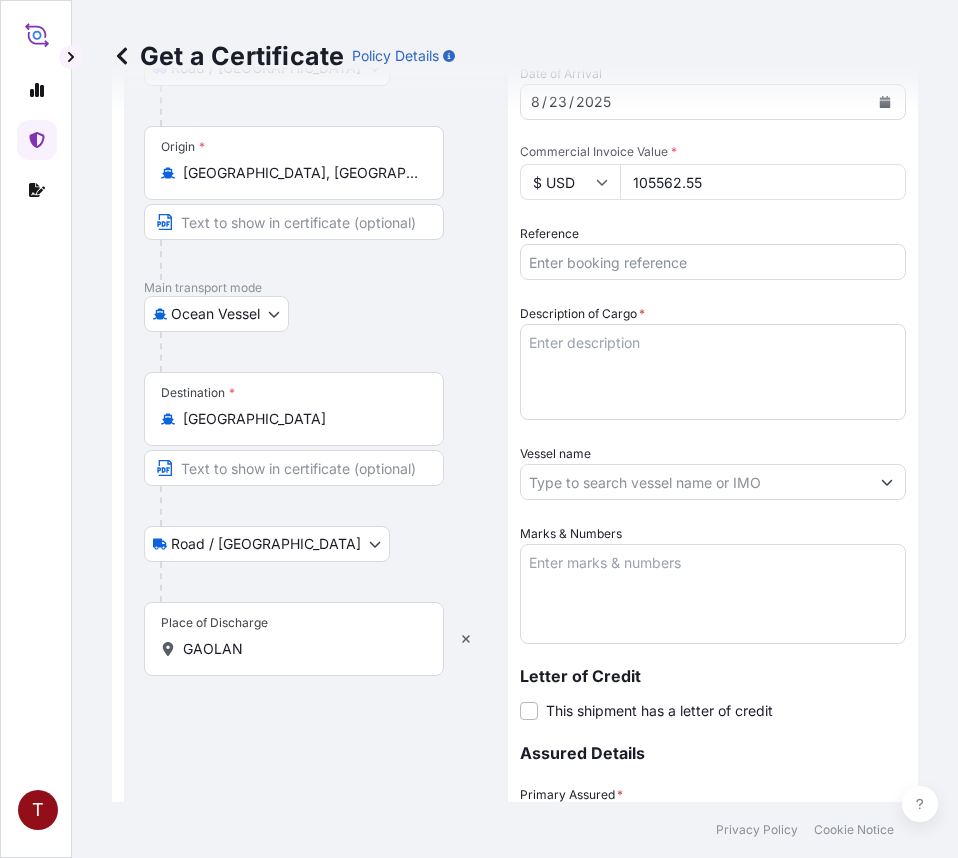 type on "105562.55" 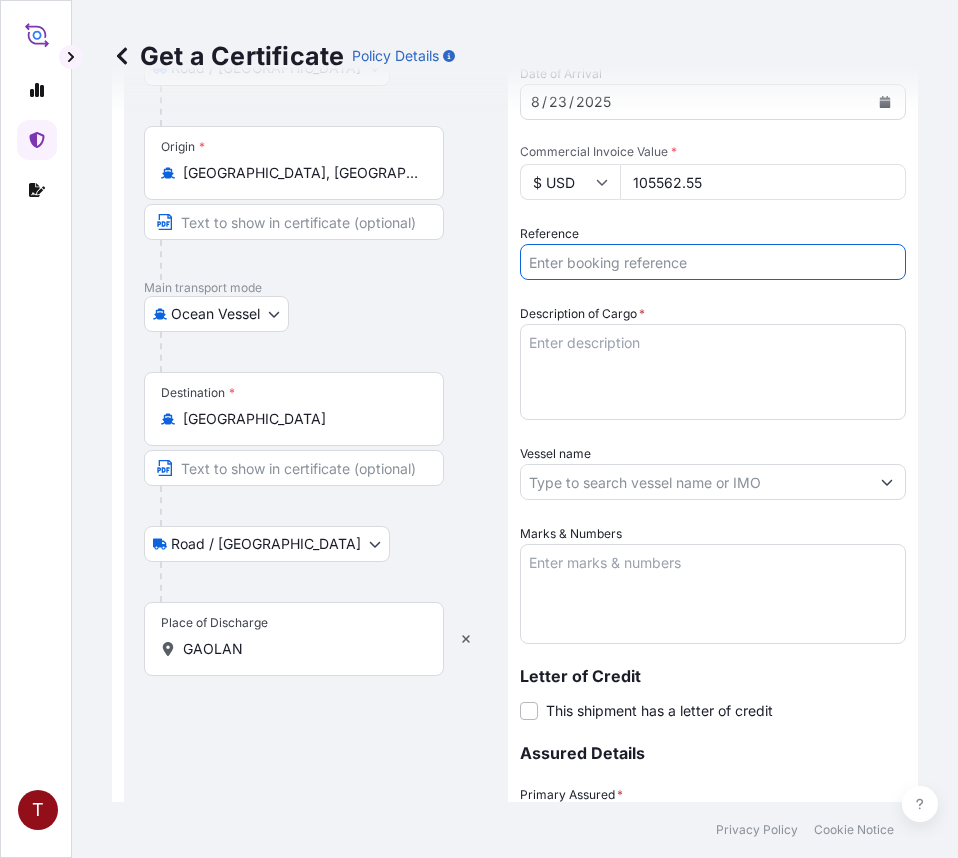 paste on "10420759791" 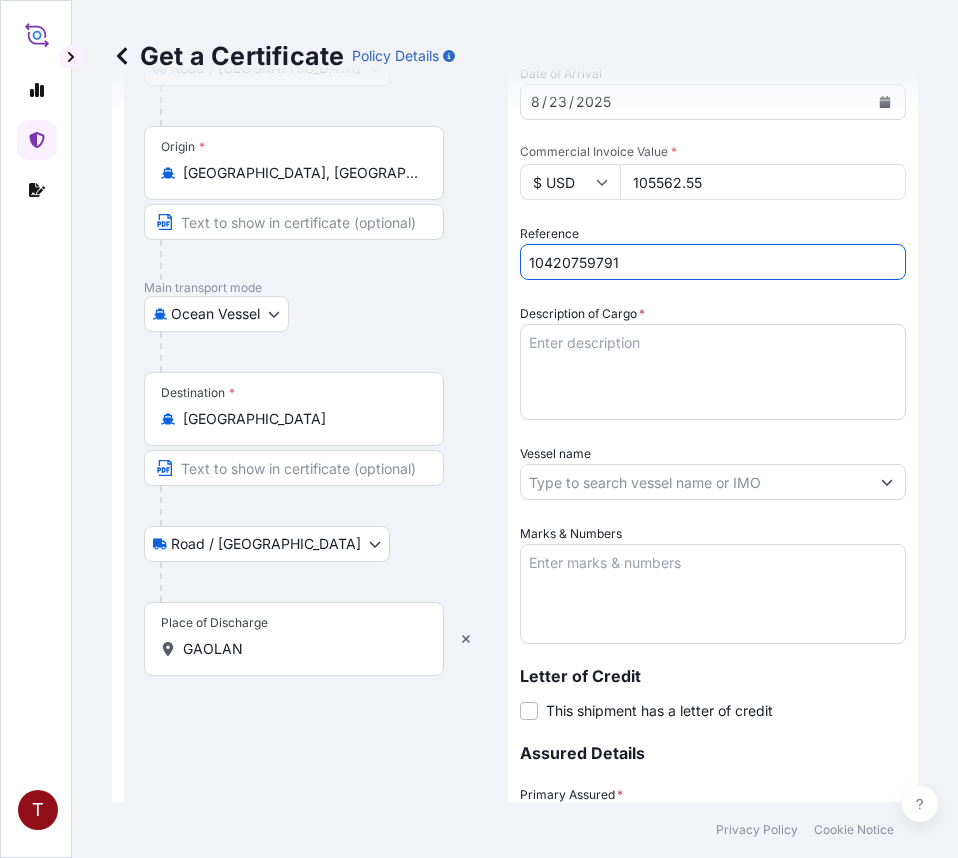 type on "10420759791" 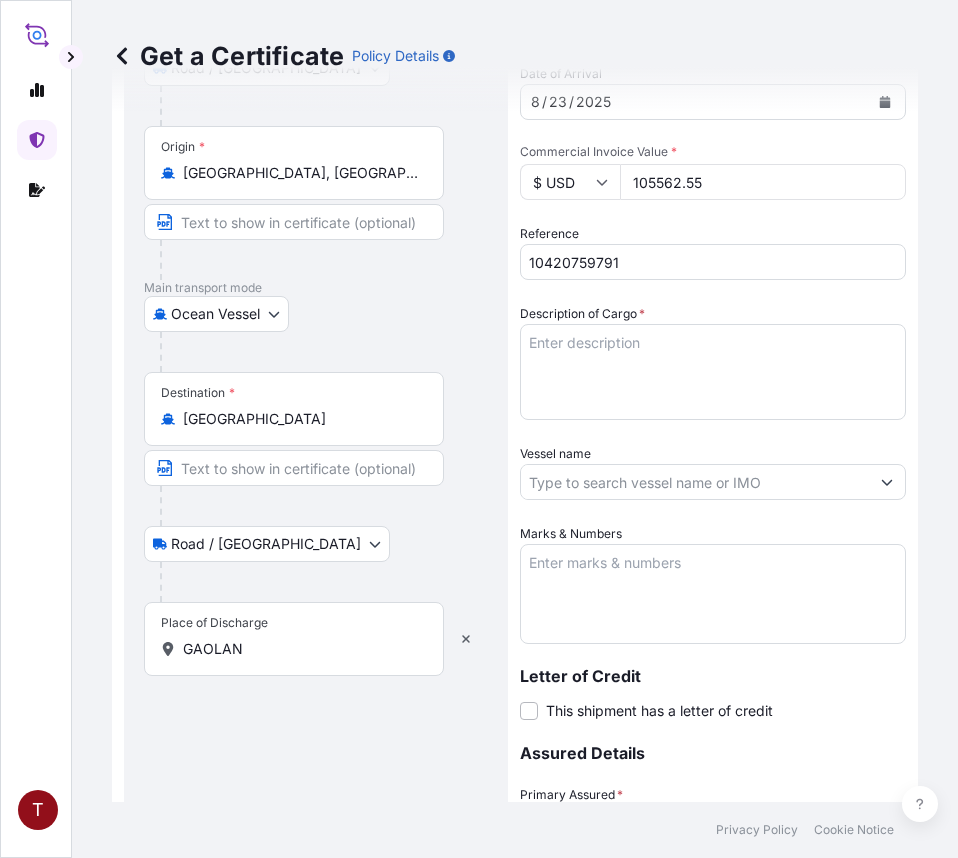 click on "Description of Cargo *" at bounding box center [713, 372] 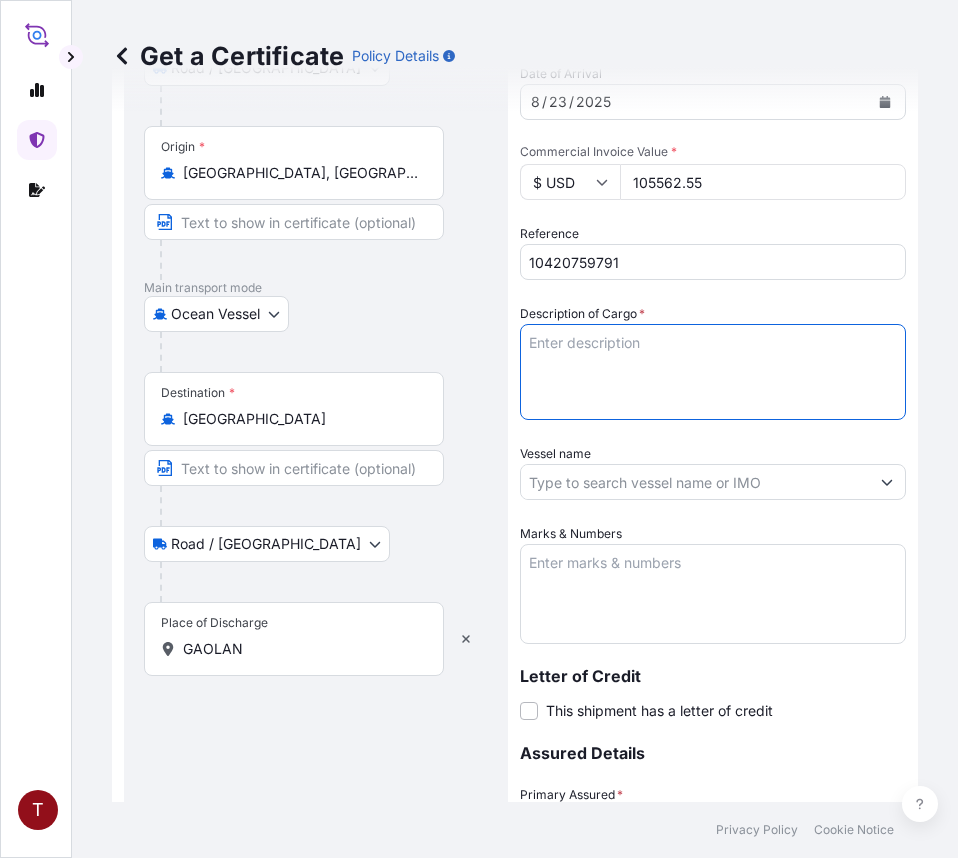 click on "Description of Cargo *" at bounding box center [713, 372] 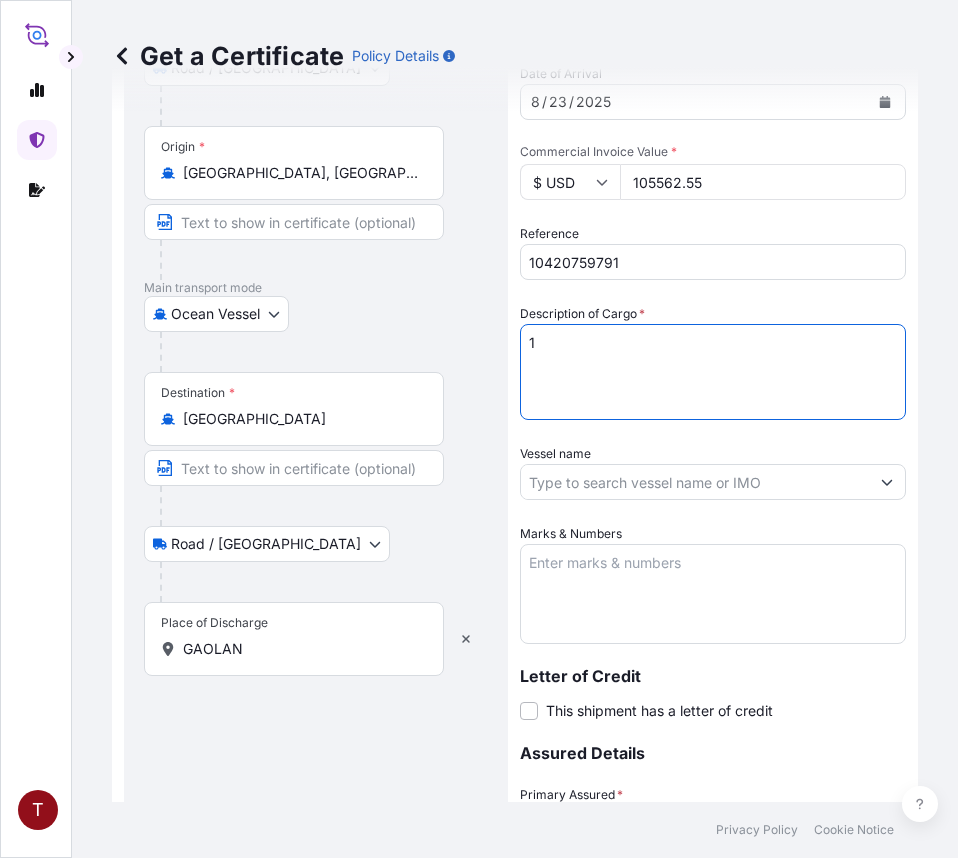 paste on "TANKS LOADED INTO
1 20FT ISOTANK - NONDANGEROUS LIQUIDS
ARISTONATE ECA-50" 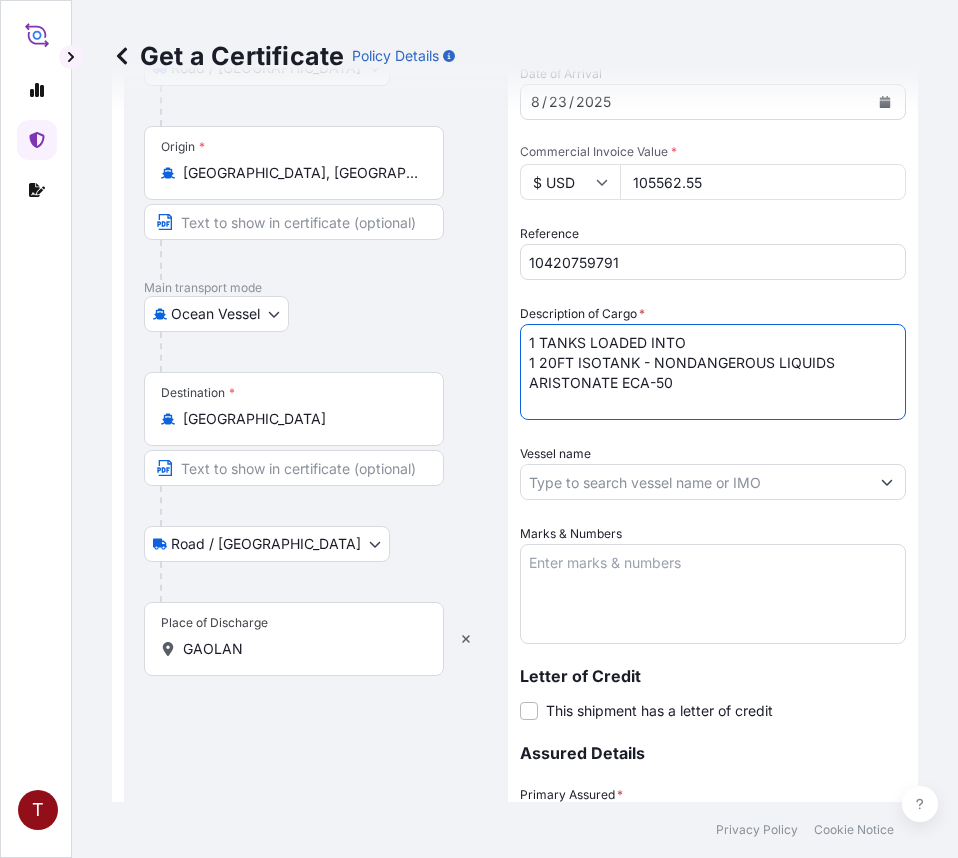 scroll, scrollTop: 500, scrollLeft: 0, axis: vertical 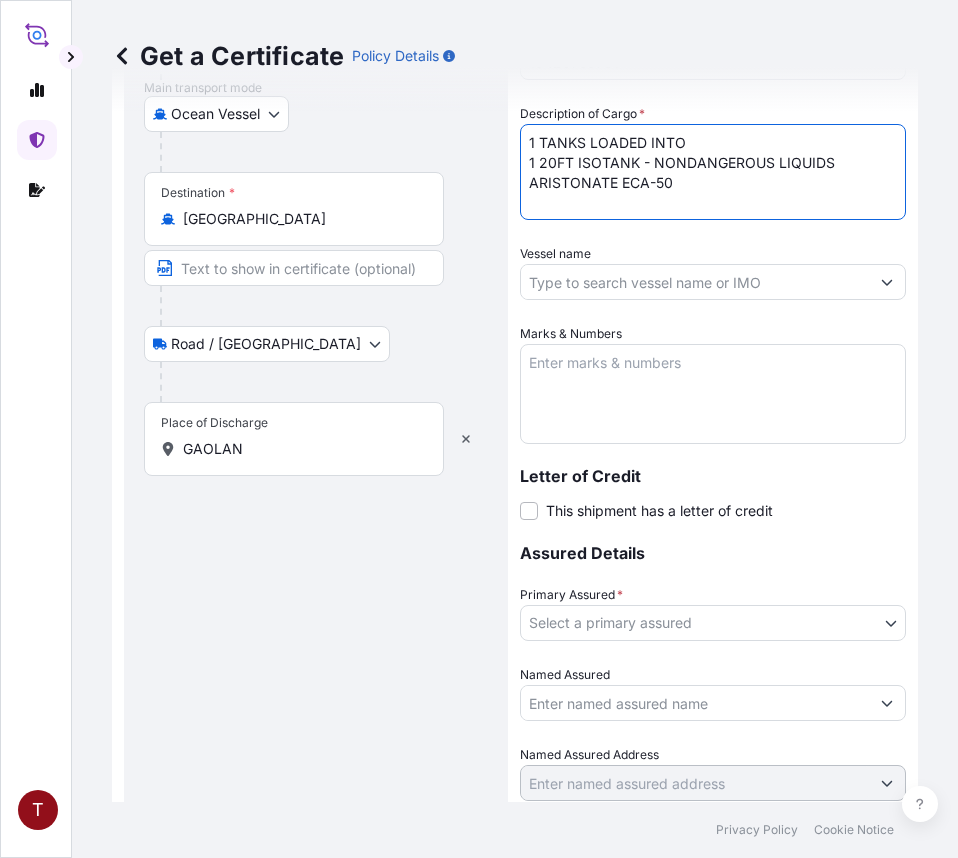type on "1 TANKS LOADED INTO
1 20FT ISOTANK - NONDANGEROUS LIQUIDS
ARISTONATE ECA-50" 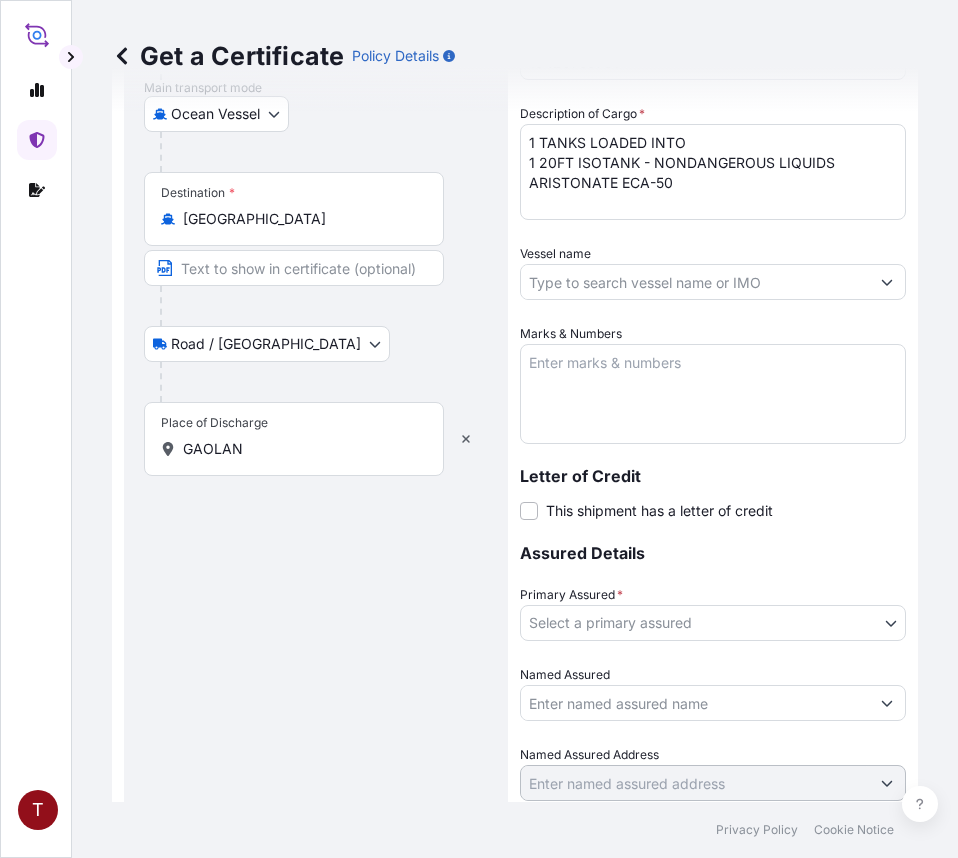 click on "Vessel name" at bounding box center [695, 282] 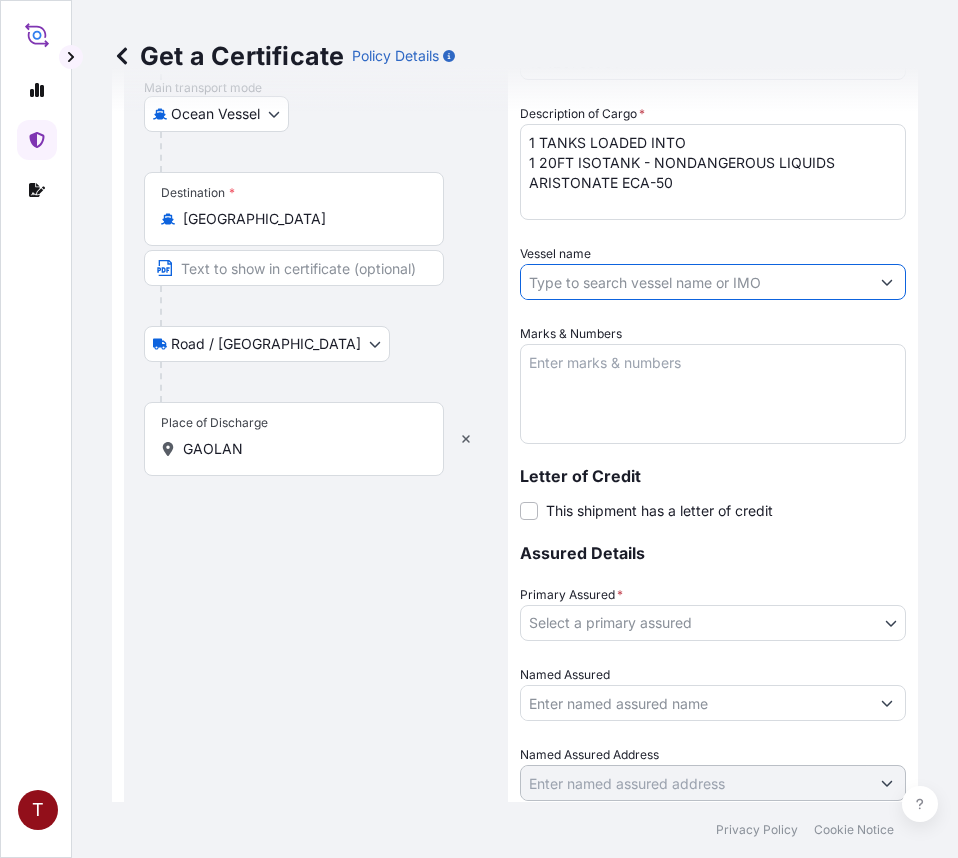 paste on "CMA CGM TANYA 0PGKYW1MA" 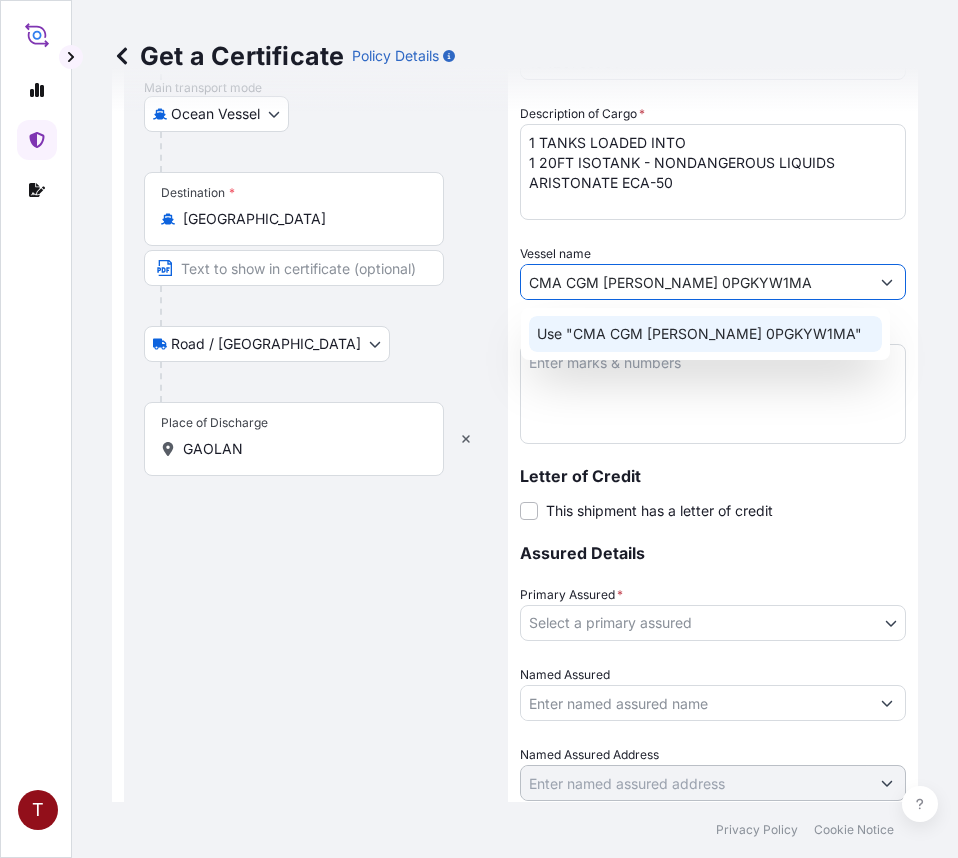 click on "Use "CMA CGM TANYA 0PGKYW1MA"" 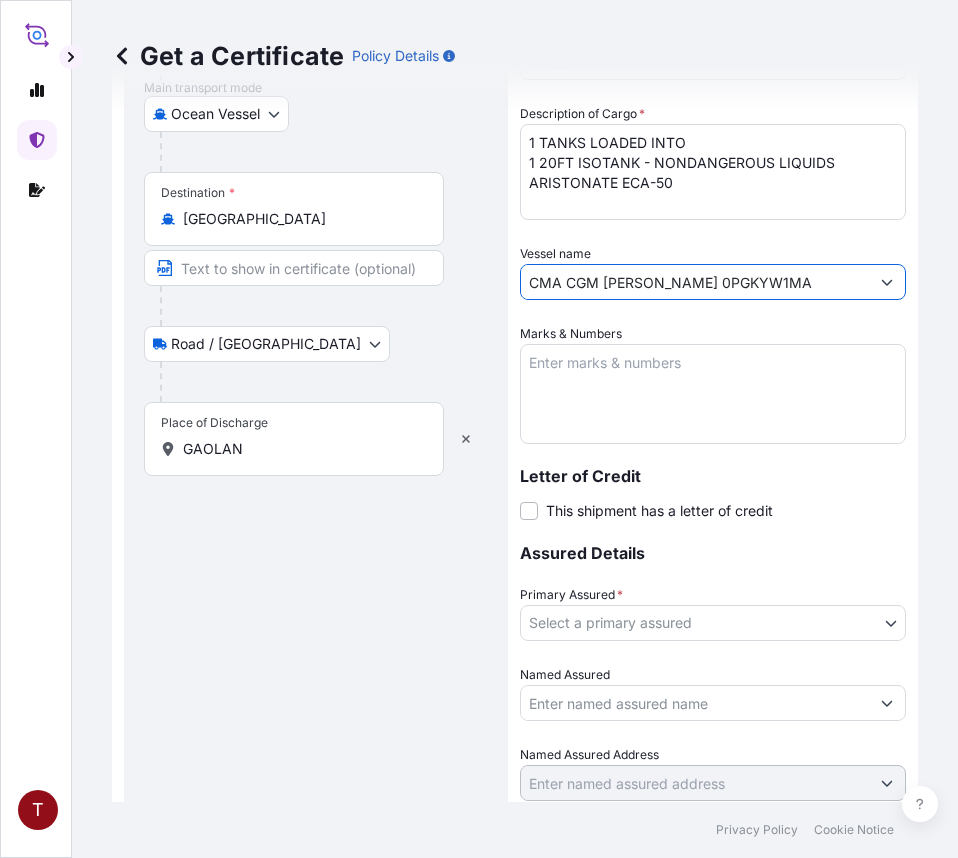 type on "CMA CGM TANYA 0PGKYW1MA" 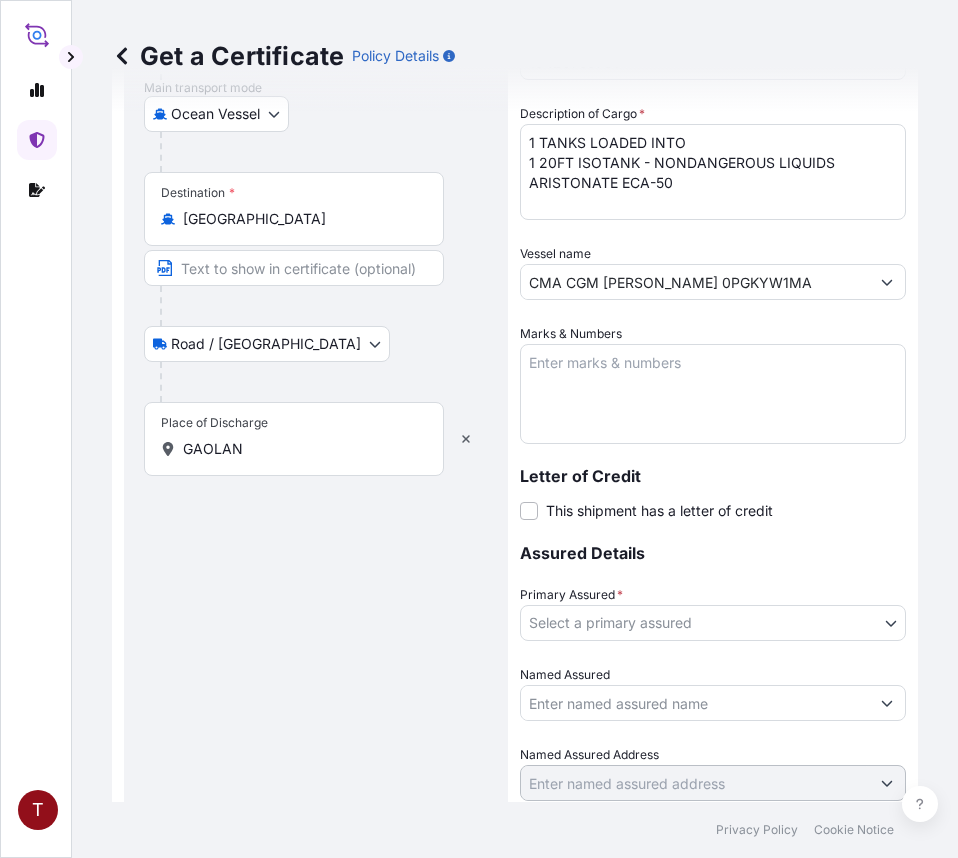 click on "Marks & Numbers" at bounding box center [713, 394] 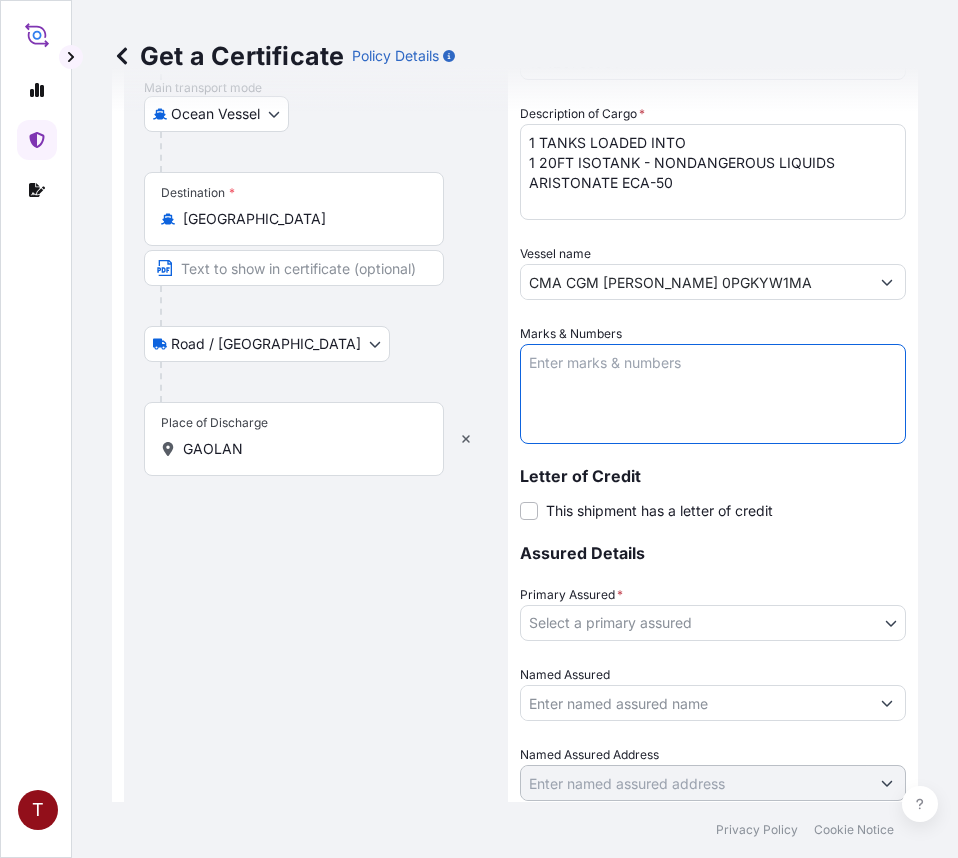 paste on "10420759791
107886
230247
4503854074" 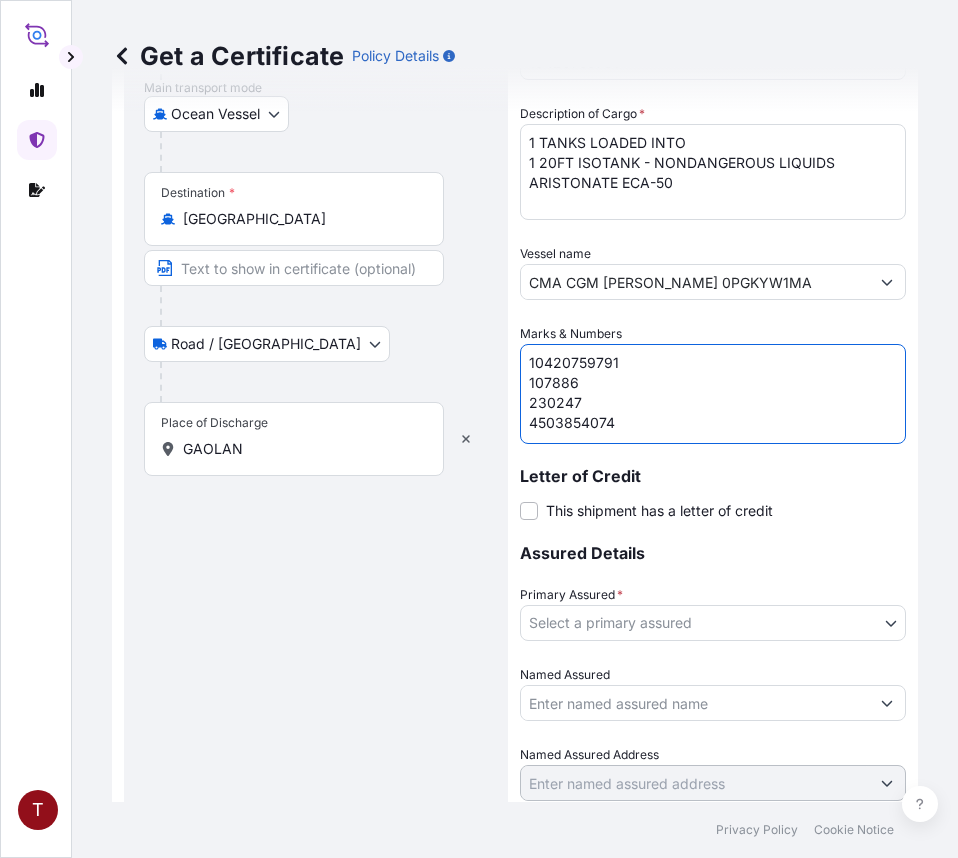 scroll, scrollTop: 8, scrollLeft: 0, axis: vertical 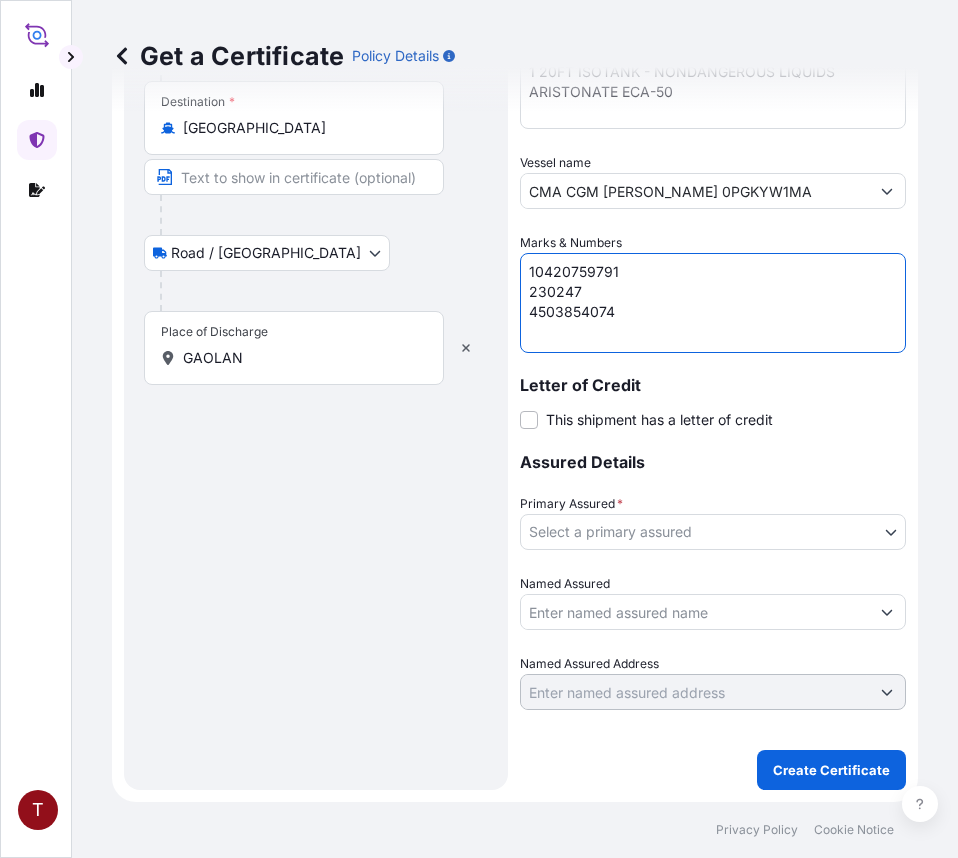 type on "10420759791
230247
4503854074" 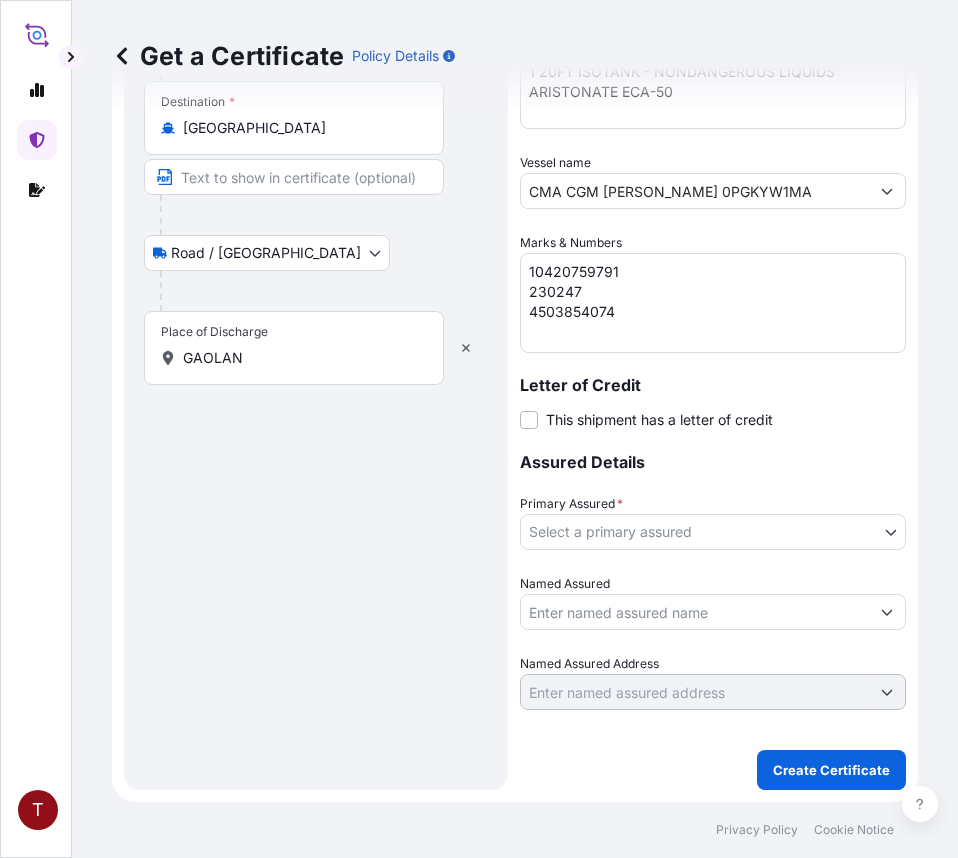 click at bounding box center [36, 415] 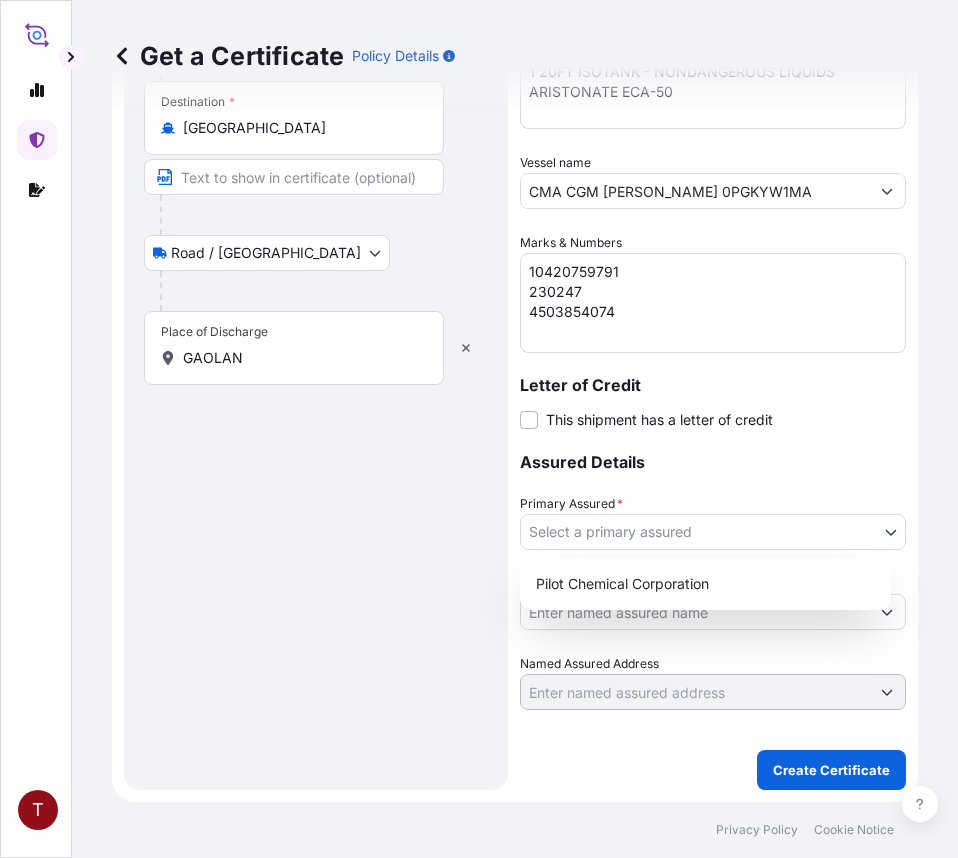 click on "T Get a Certificate Policy Details Route Details Reset Route Details Place of loading Houston, TX, USA Road / Inland Road / Inland Origin * Houston, TX, USA Main transport mode Ocean Vessel Air Road Ocean Vessel Destination * China Road / Inland Road / Inland Place of Discharge GAOLAN Shipment Details Issue date * 7 / 8 / 2025 Date of Departure * 7 / 3 / 2025 Date of Arrival 8 / 23 / 2025 Commodity Surfactants or related materials Packing Category Commercial Invoice Value    * $ USD 105562.55 Reference 10420759791 Description of Cargo * 1 TANKS LOADED INTO
1 20FT ISOTANK - NONDANGEROUS LIQUIDS
ARISTONATE ECA-50 Vessel name CMA CGM TANYA 0PGKYW1MA Marks & Numbers 10420759791
230247
4503854074 Letter of Credit This shipment has a letter of credit Letter of credit * Letter of credit may not exceed 12000 characters Assured Details Primary Assured * Select a primary assured Pilot Chemical Corporation Named Assured Named Assured Address Create Certificate Privacy Policy Cookie Notice
0" at bounding box center (479, 429) 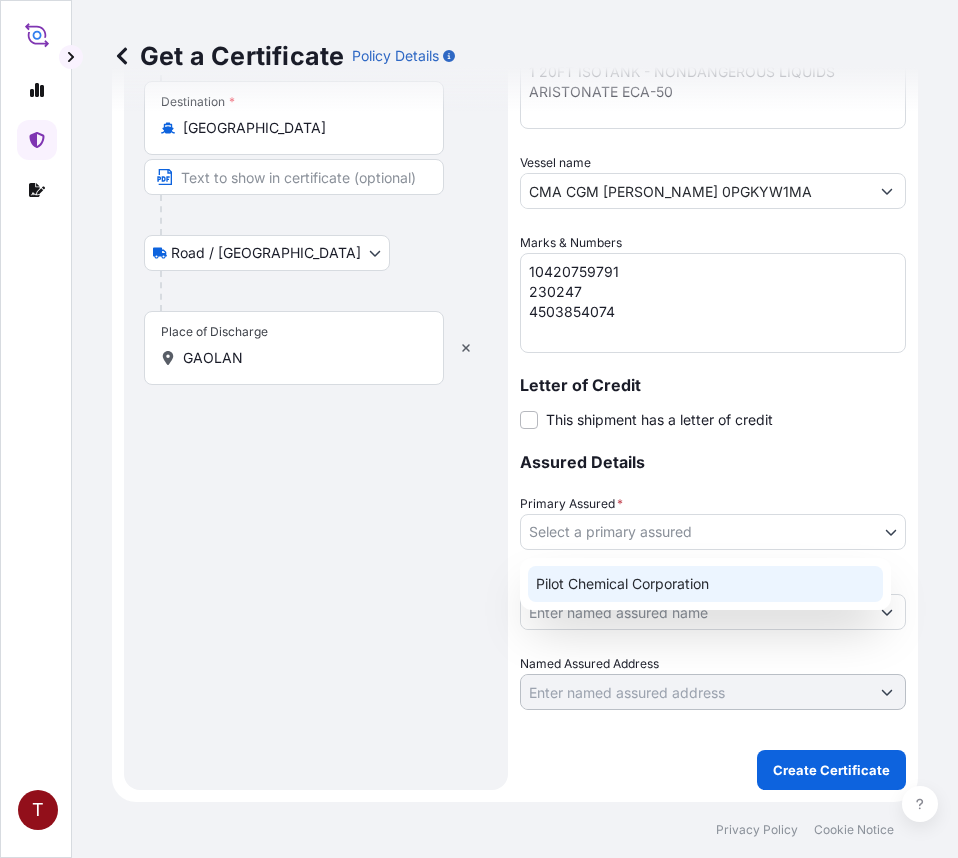 click on "Pilot Chemical Corporation" at bounding box center (705, 584) 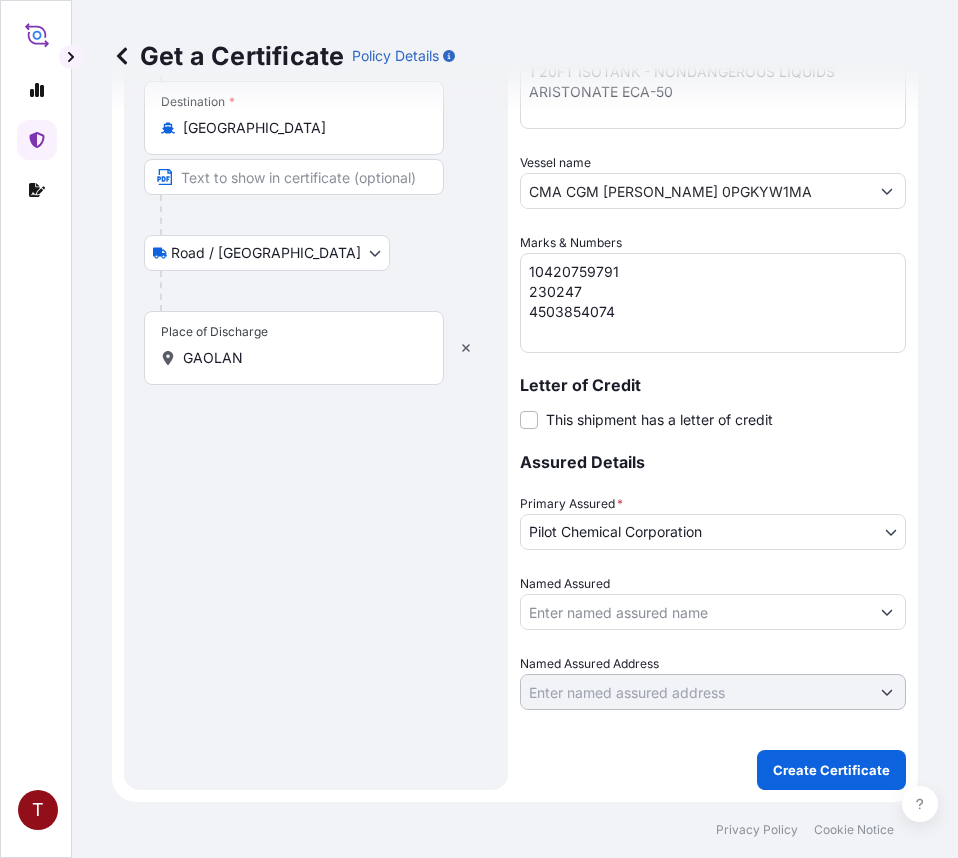 click on "Named Assured" at bounding box center [695, 612] 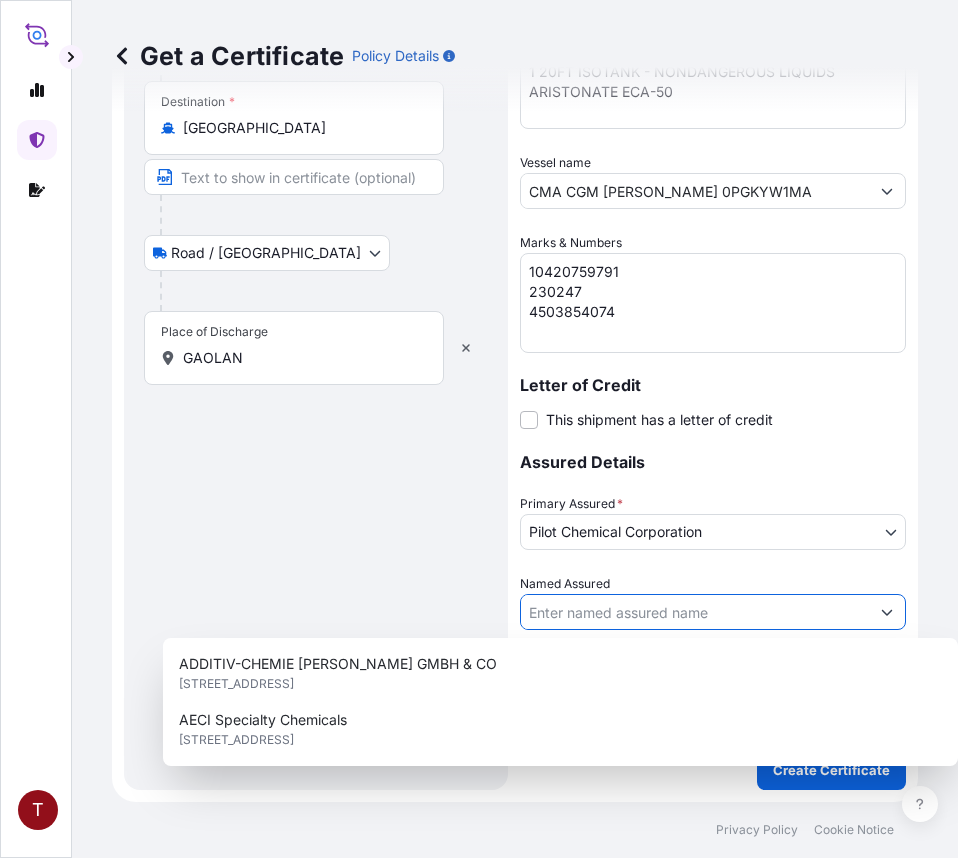 paste on "LUBRIZOL ADDITIVE (ZHUHAI) CO.,LTD NO. 803, PINGWAN SECOND ROAD GAOLAN PORT ECONOMIC ZONE USCI: 91440400699700560N ZHUHAI, GUANGDONG, 519050 CHINA" 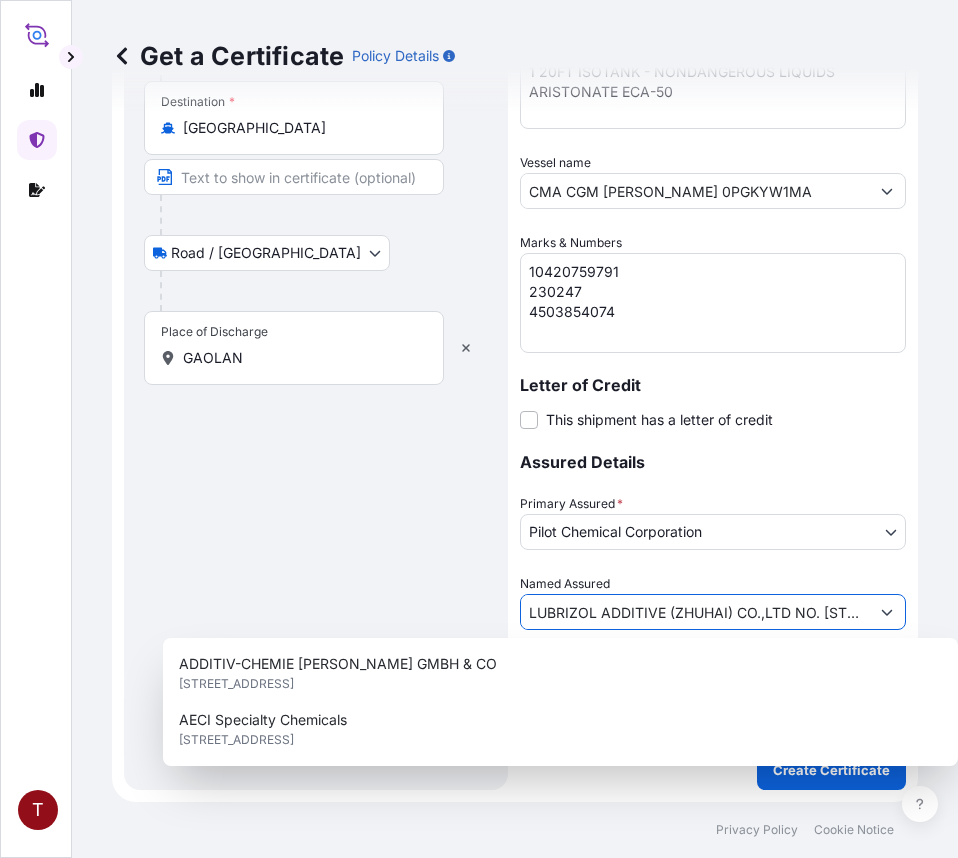 scroll, scrollTop: 0, scrollLeft: 874, axis: horizontal 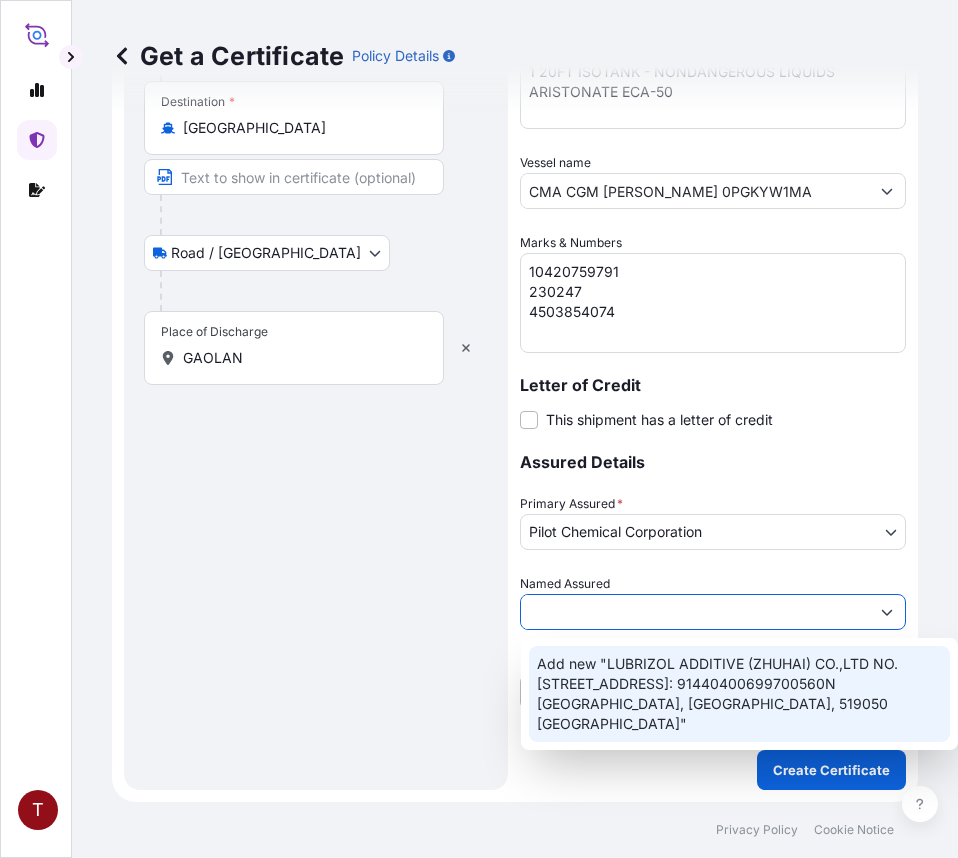 click on "Add new "LUBRIZOL ADDITIVE (ZHUHAI) CO.,LTD NO. 803, PINGWAN SECOND ROAD GAOLAN PORT ECONOMIC ZONE USCI: 91440400699700560N ZHUHAI, GUANGDONG, 519050 CHINA"" at bounding box center [739, 694] 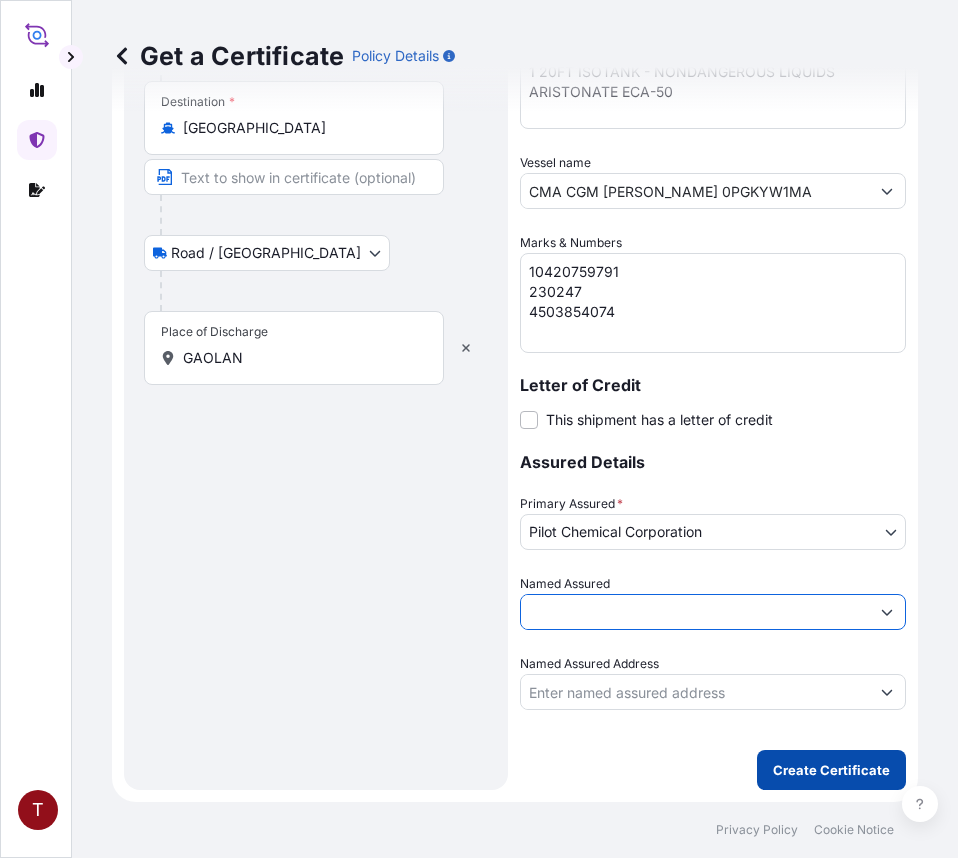 type on "LUBRIZOL ADDITIVE (ZHUHAI) CO.,LTD NO. 803, PINGWAN SECOND ROAD GAOLAN PORT ECONOMIC ZONE USCI: 91440400699700560N ZHUHAI, GUANGDONG, 519050 CHINA" 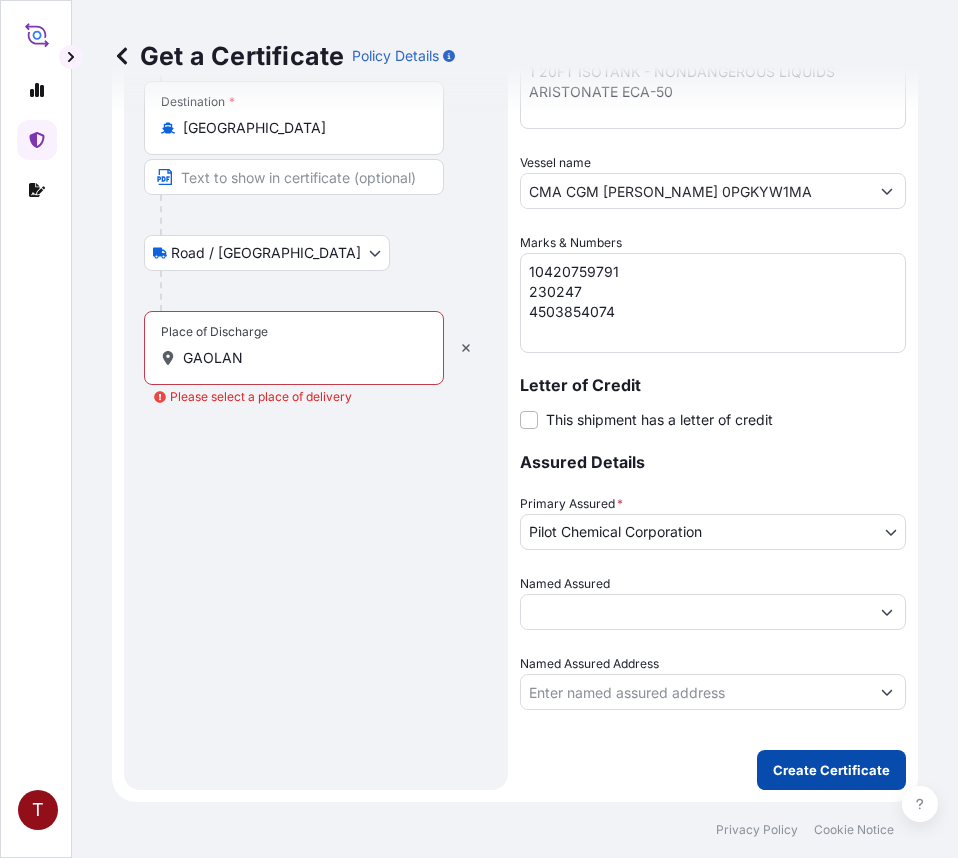 scroll, scrollTop: 0, scrollLeft: 0, axis: both 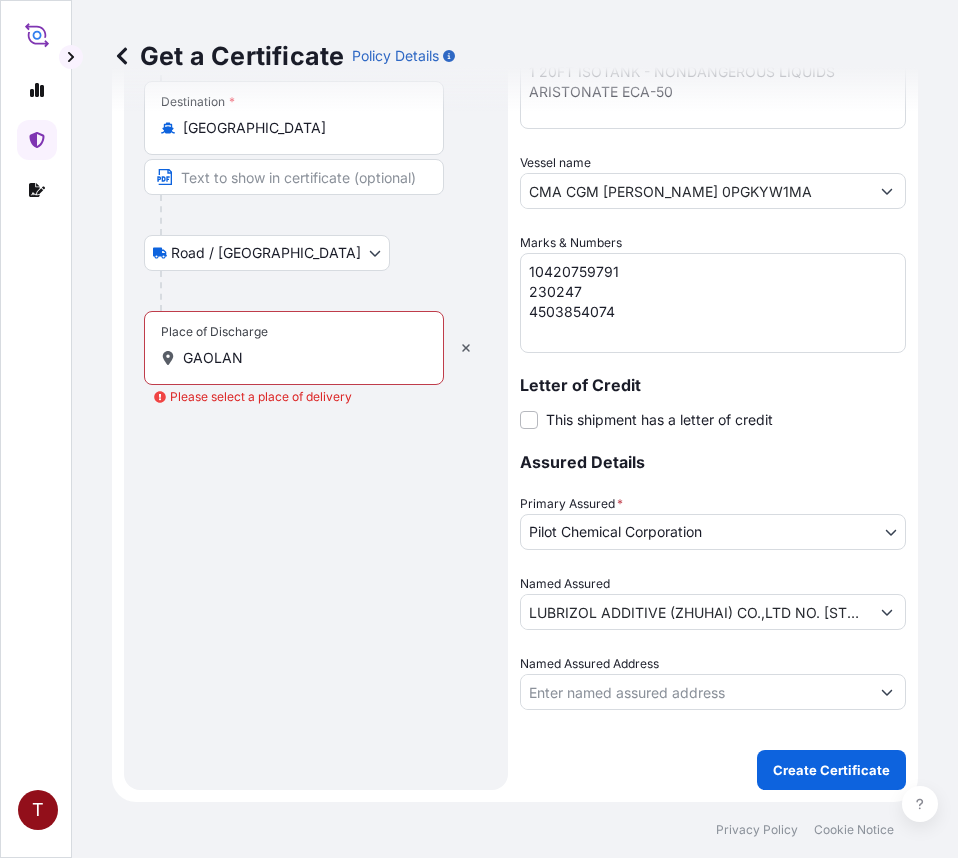 click on "GAOLAN" at bounding box center [301, 358] 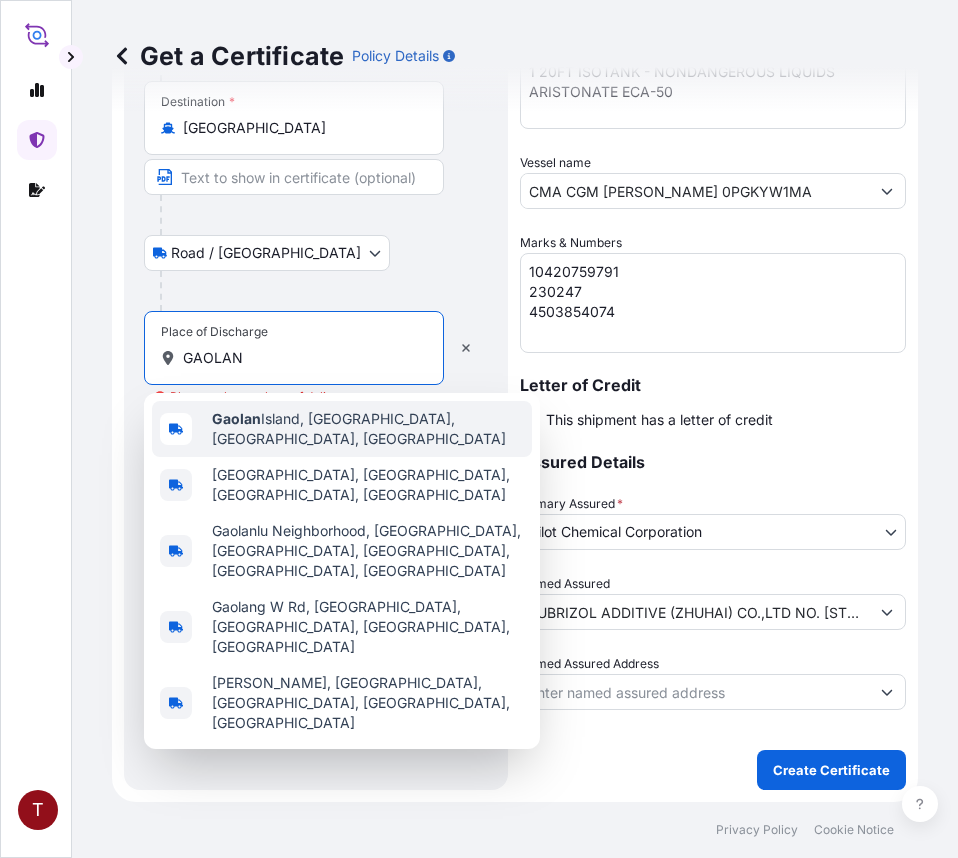 click on "Gaolan  Island, Jinwan District, Zhuhai, China" at bounding box center (368, 429) 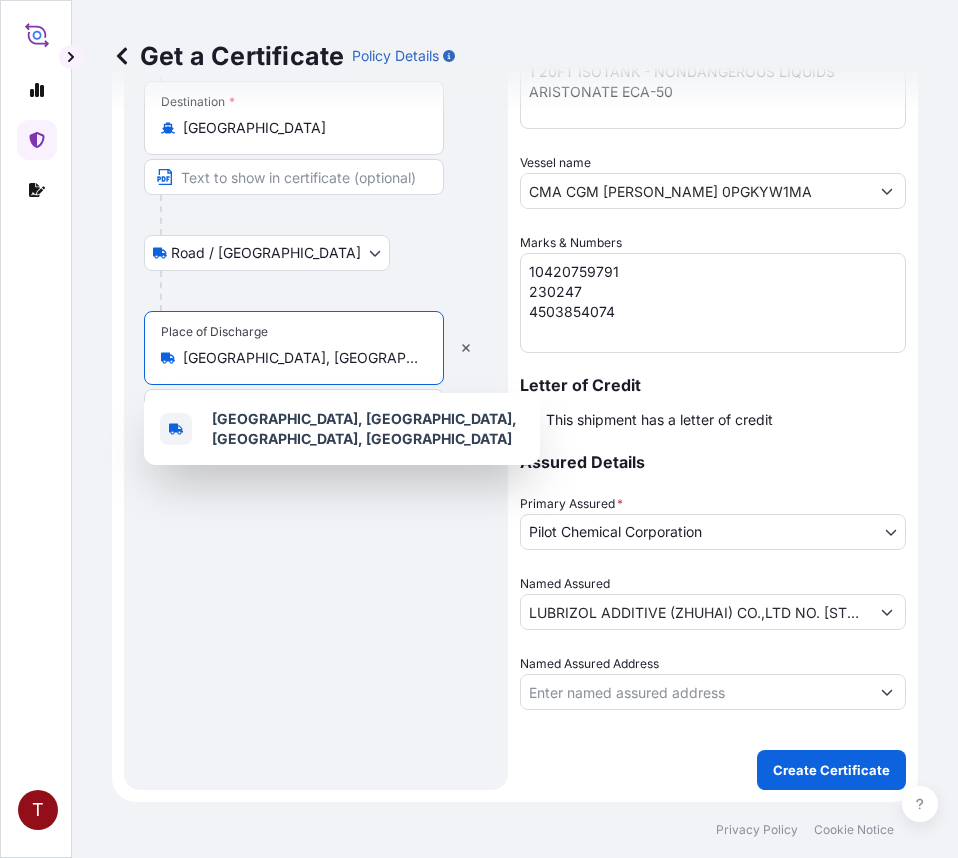 click on "Gaolan Island, Jinwan District, Zhuhai, China" at bounding box center [342, 429] 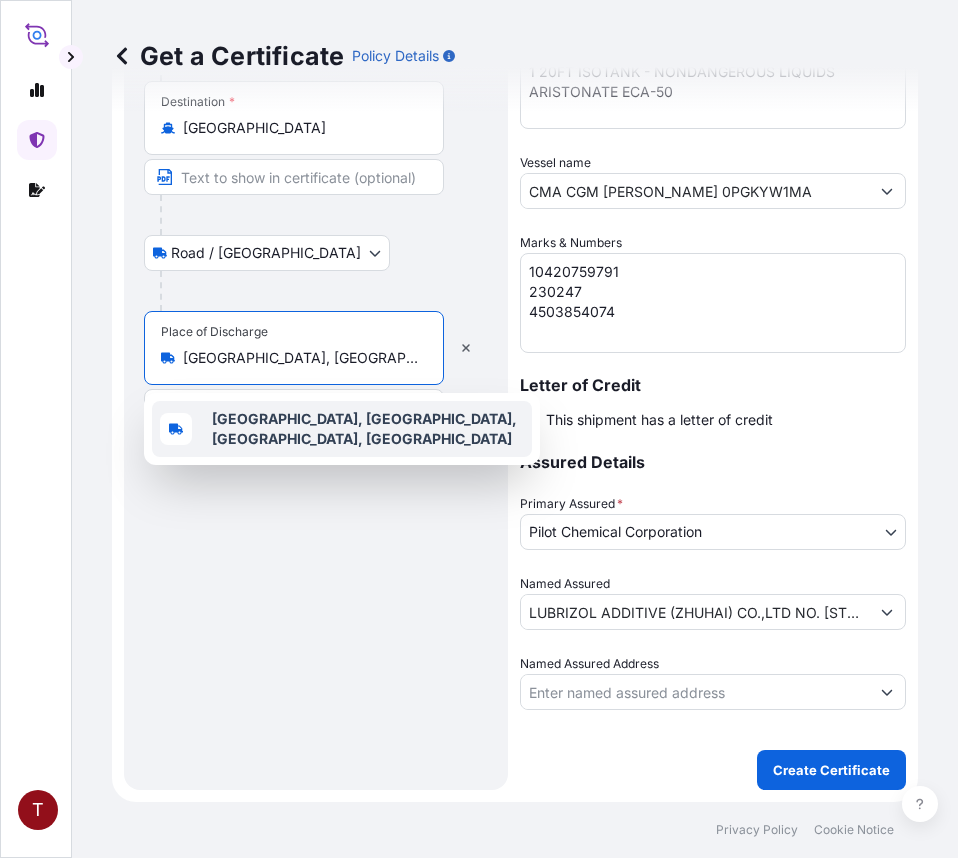 drag, startPoint x: 273, startPoint y: 514, endPoint x: 278, endPoint y: 451, distance: 63.1981 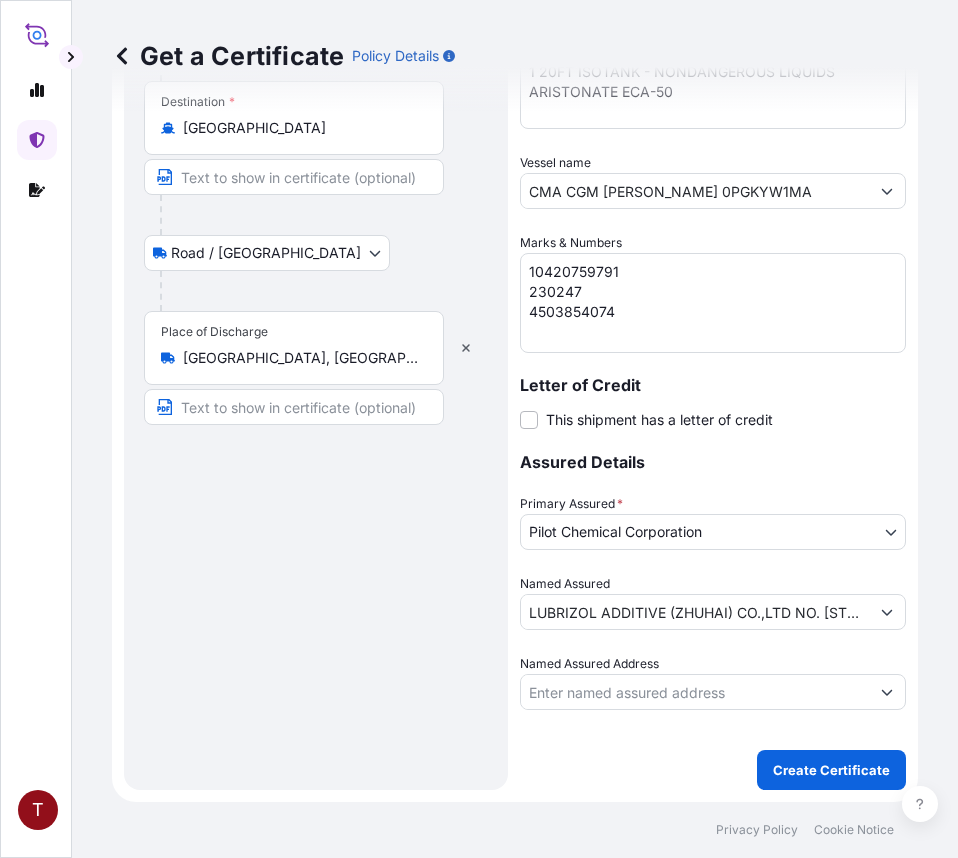 click at bounding box center [294, 407] 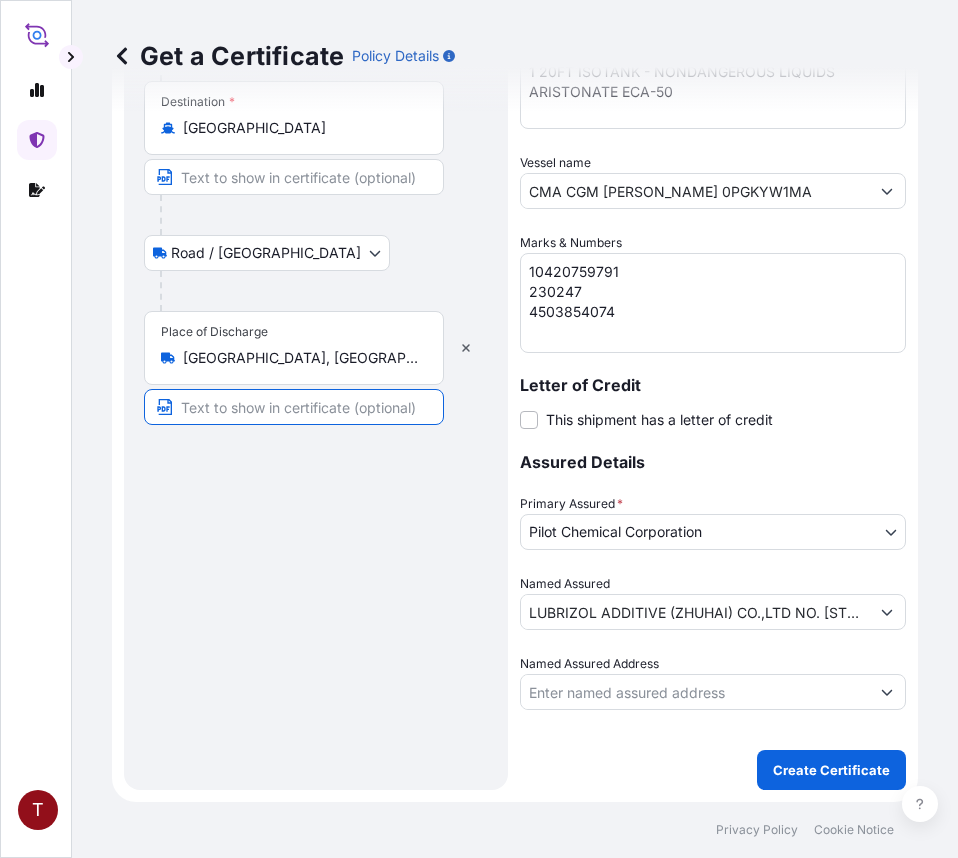 paste on "GAOLAN" 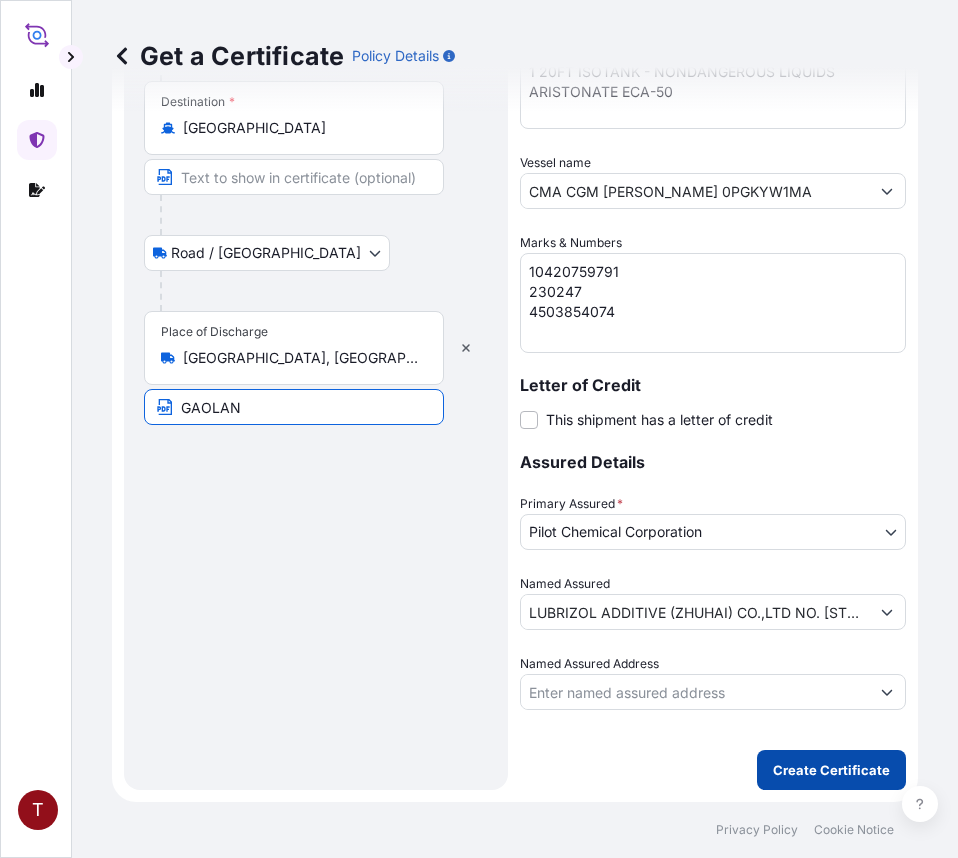 type on "GAOLAN" 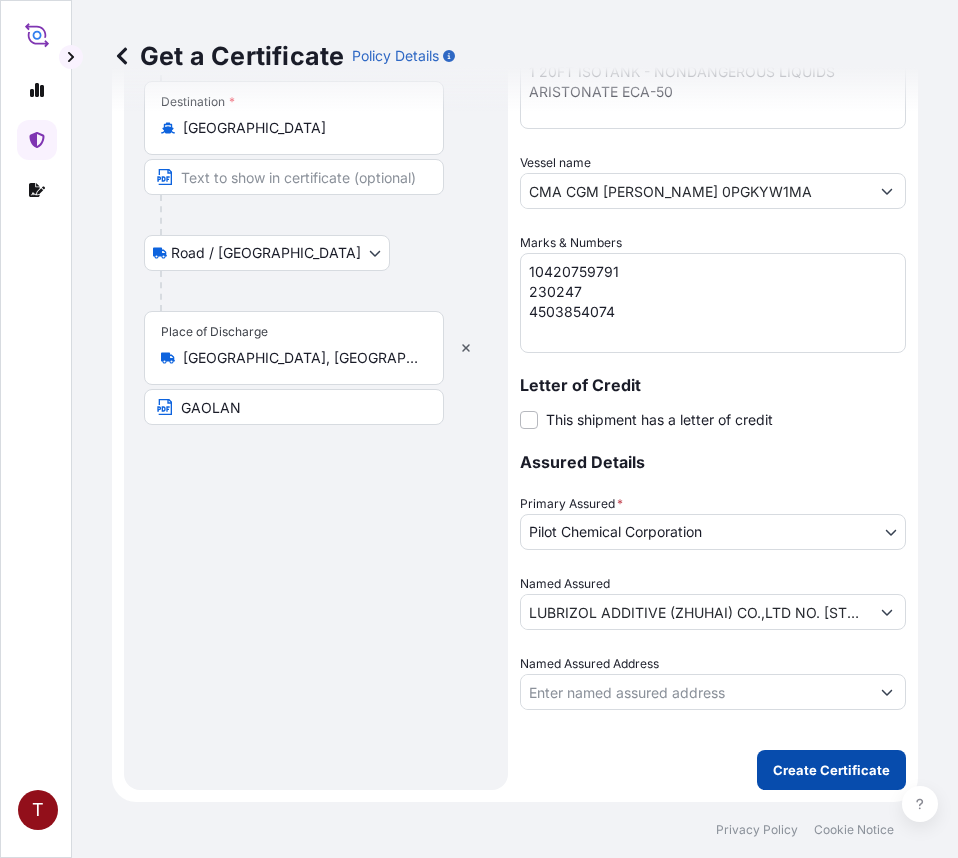 click on "Create Certificate" at bounding box center [831, 770] 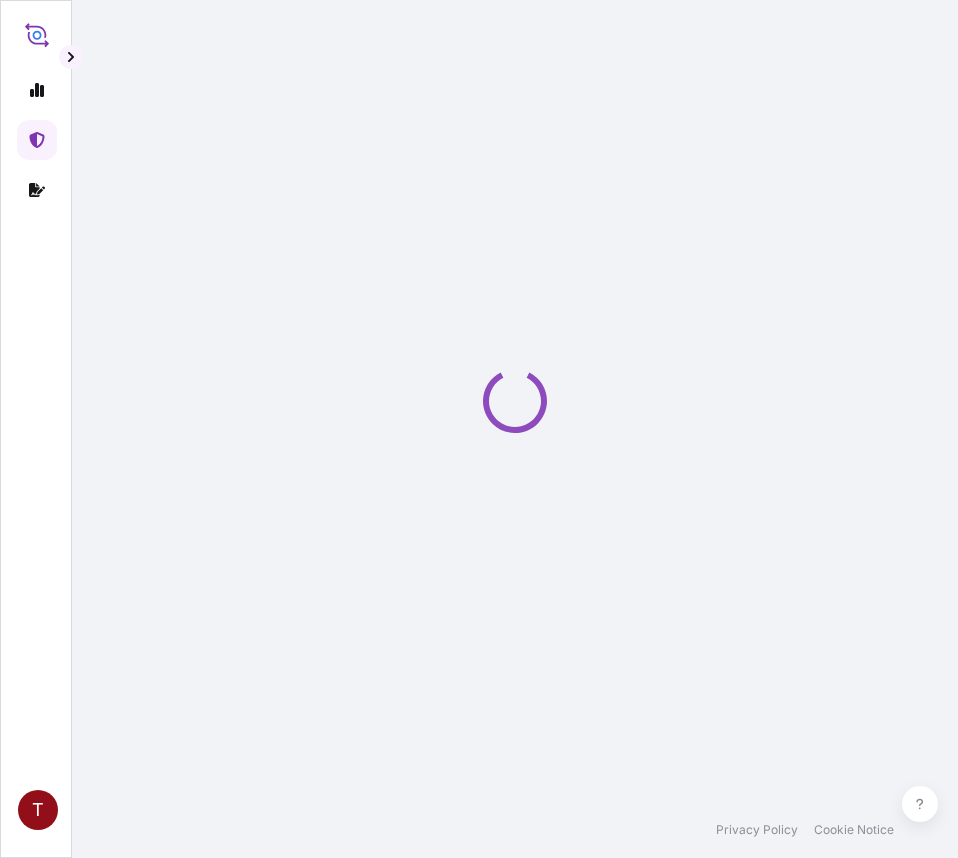 scroll, scrollTop: 0, scrollLeft: 0, axis: both 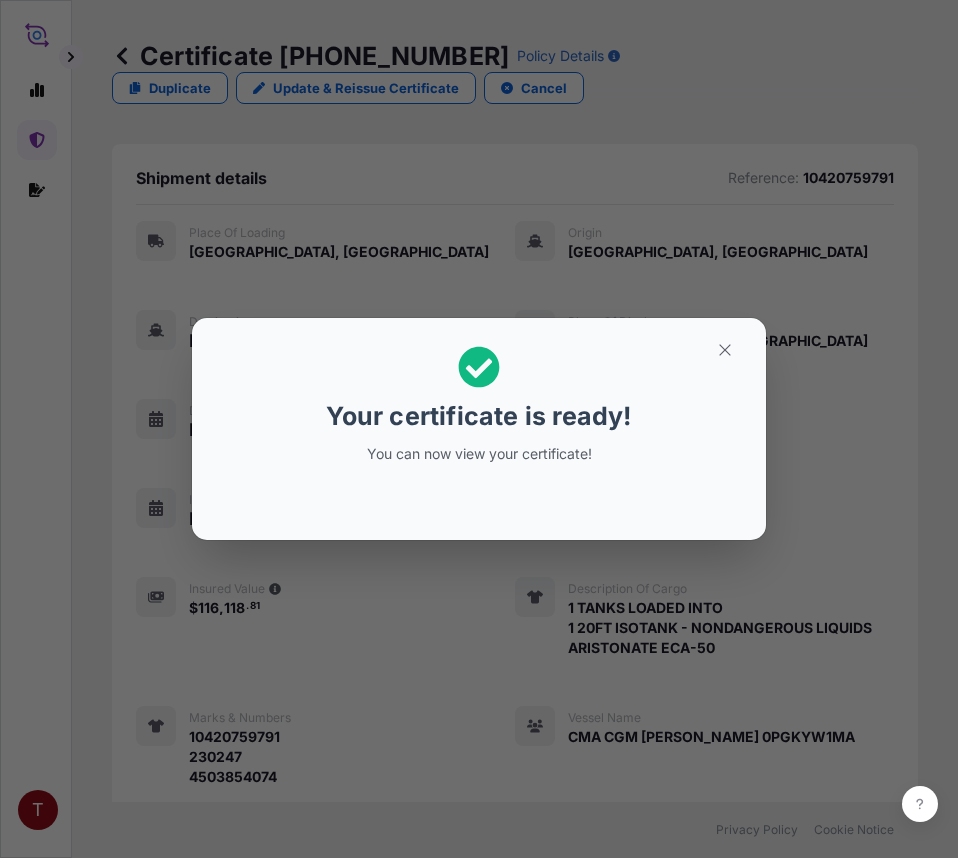 click on "You can now view your certificate!" at bounding box center [479, 454] 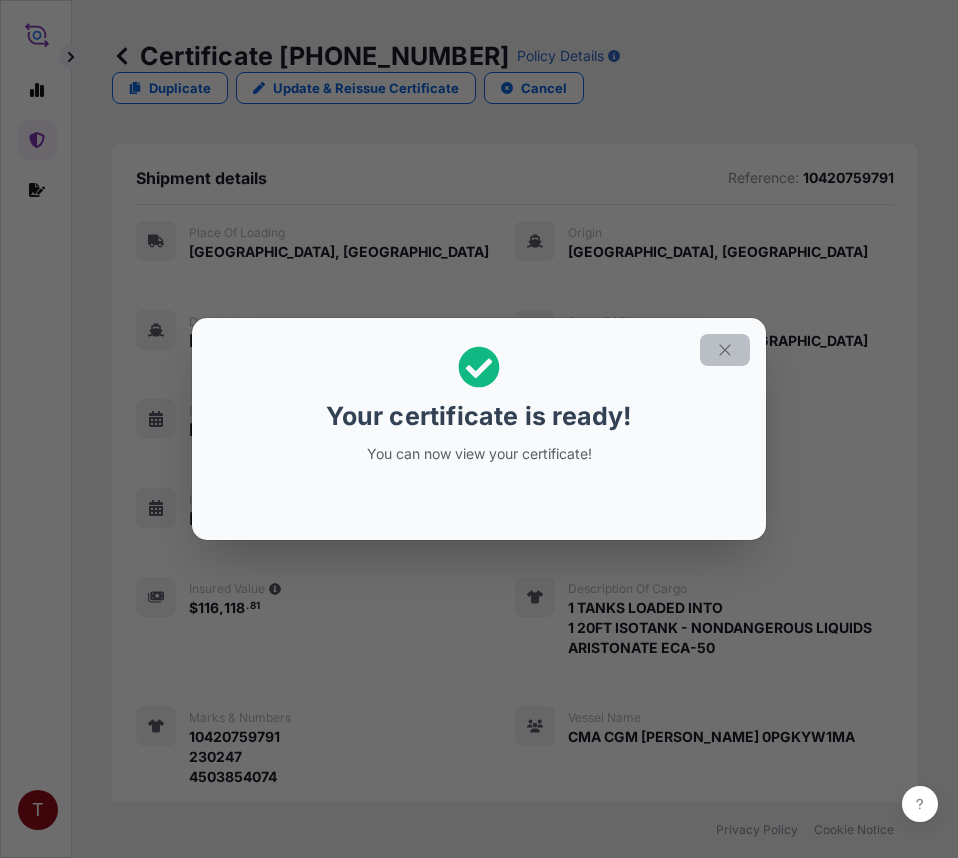 click 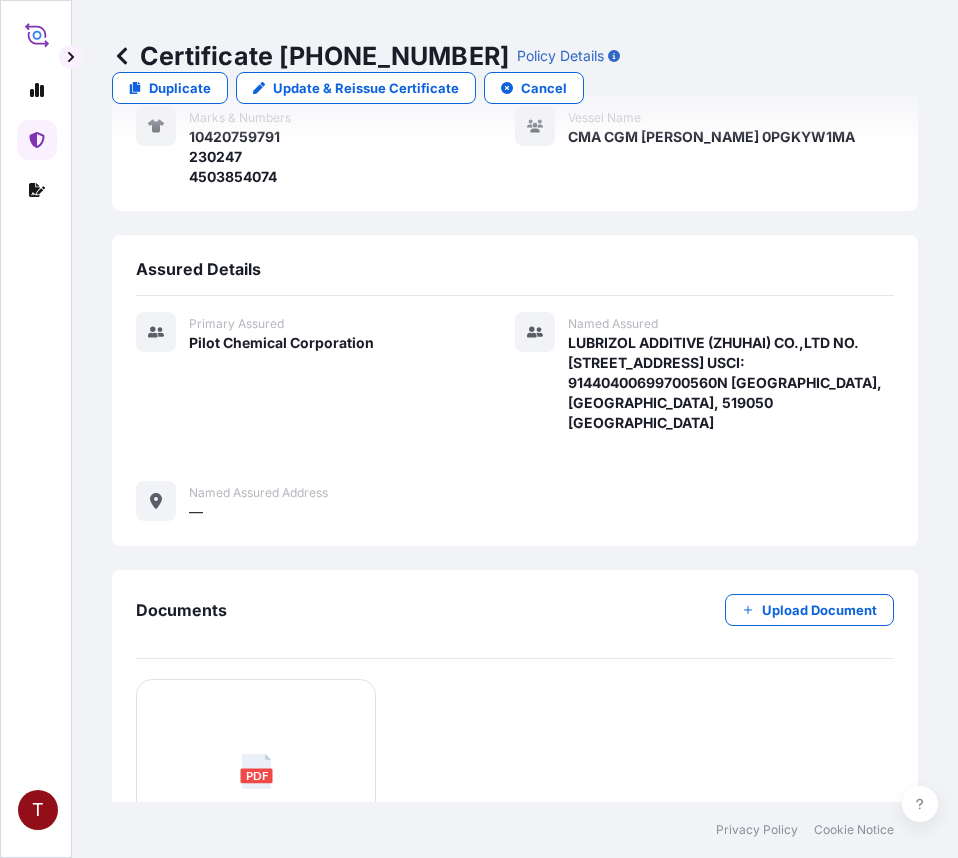 scroll, scrollTop: 866, scrollLeft: 0, axis: vertical 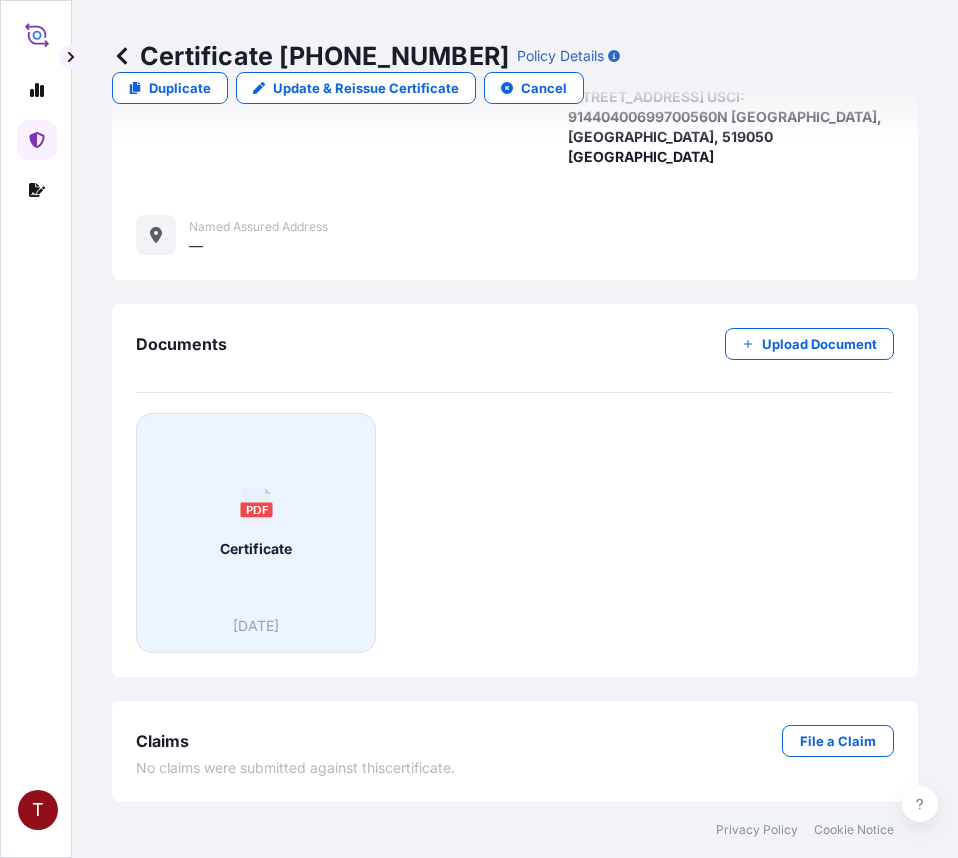 click on "PDF Certificate" at bounding box center (256, 523) 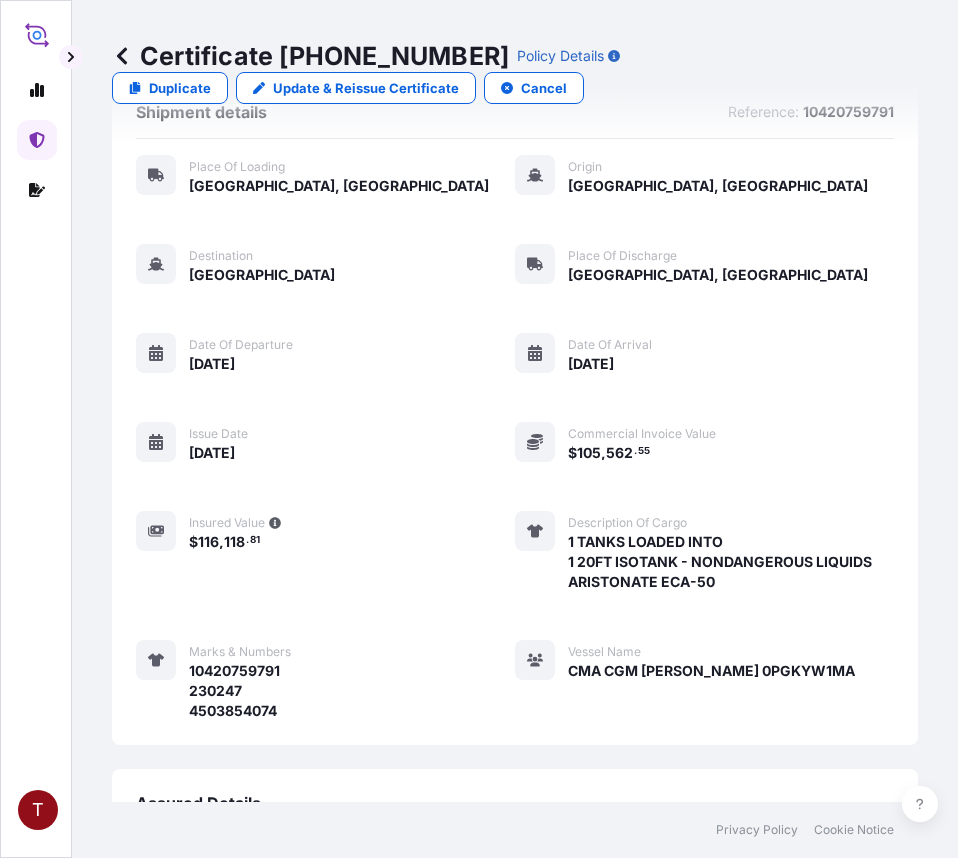 scroll, scrollTop: 0, scrollLeft: 0, axis: both 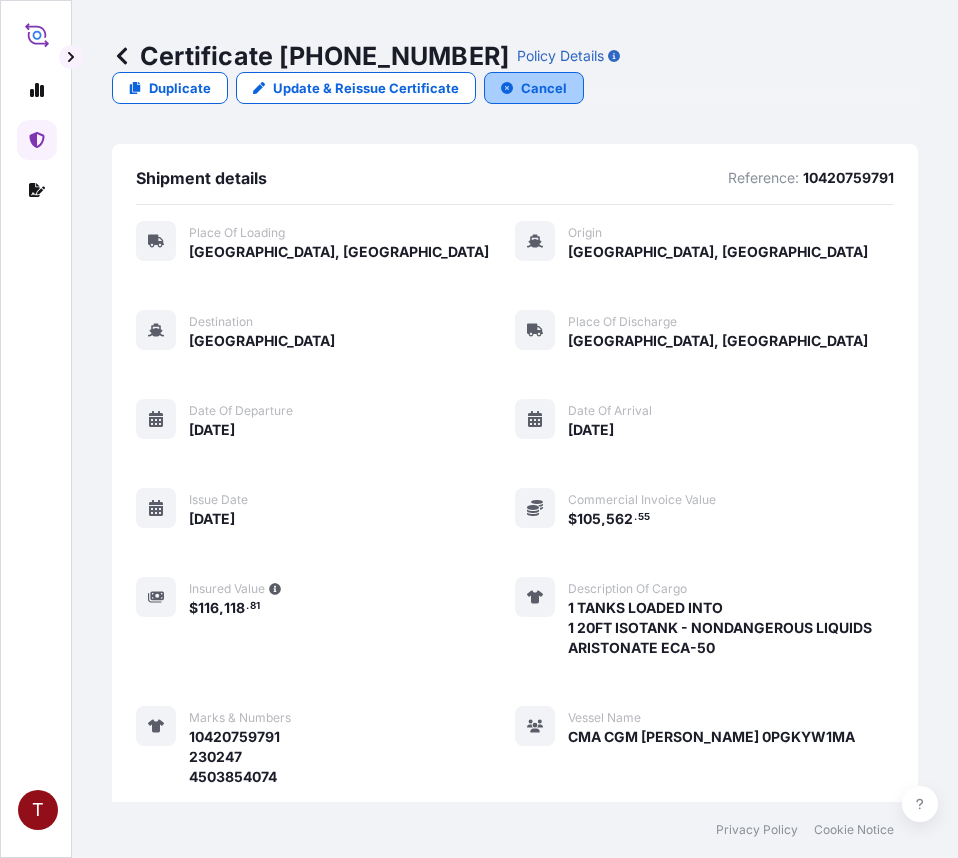 click on "Cancel" at bounding box center (544, 88) 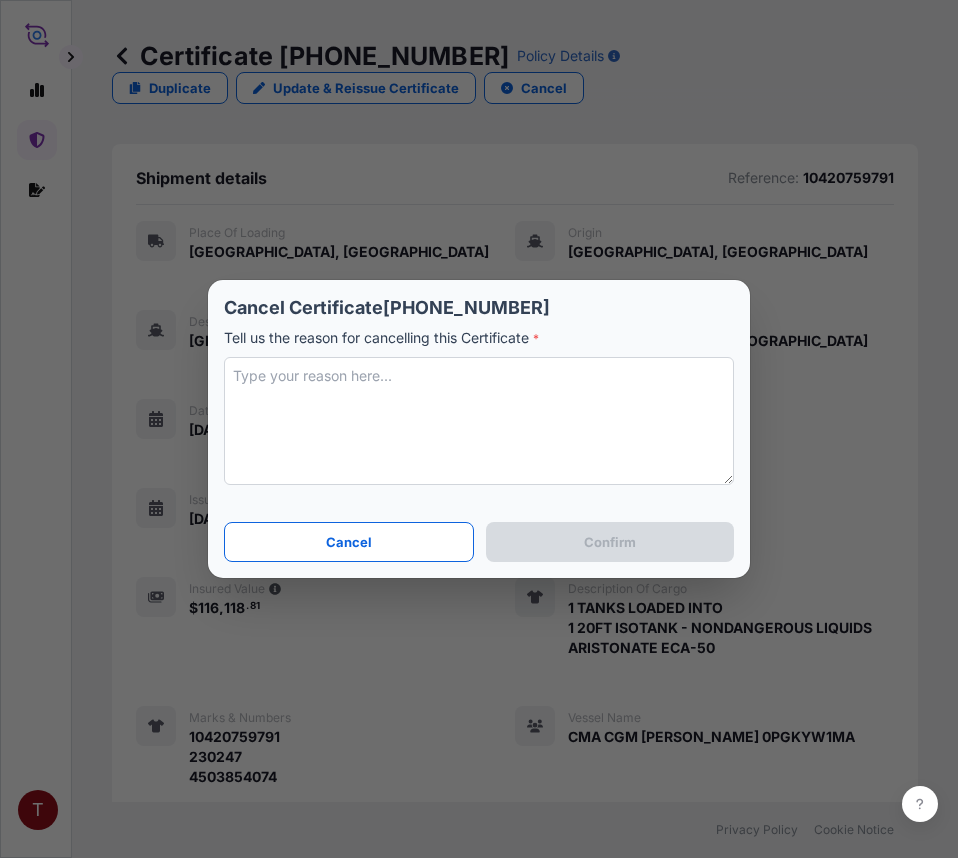 click on "Cancel Certificate  31545-96-1 Tell us the reason for cancelling this Certificate   * Cancel Confirm" at bounding box center [479, 429] 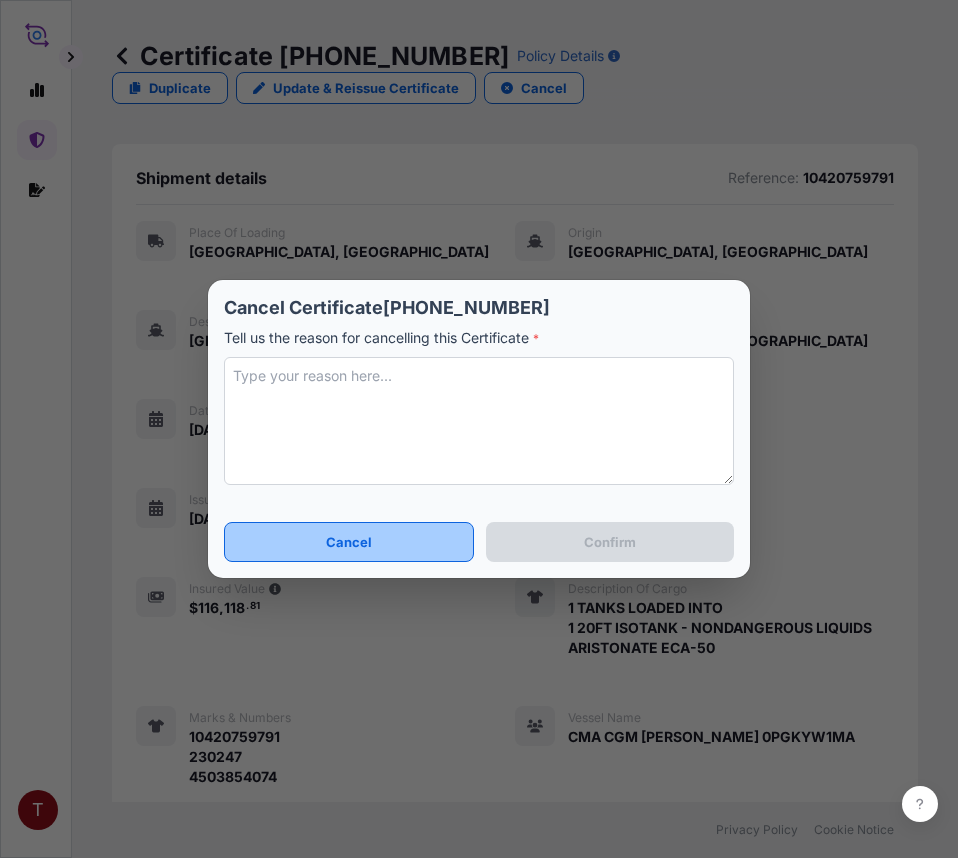 click on "Cancel" at bounding box center (349, 542) 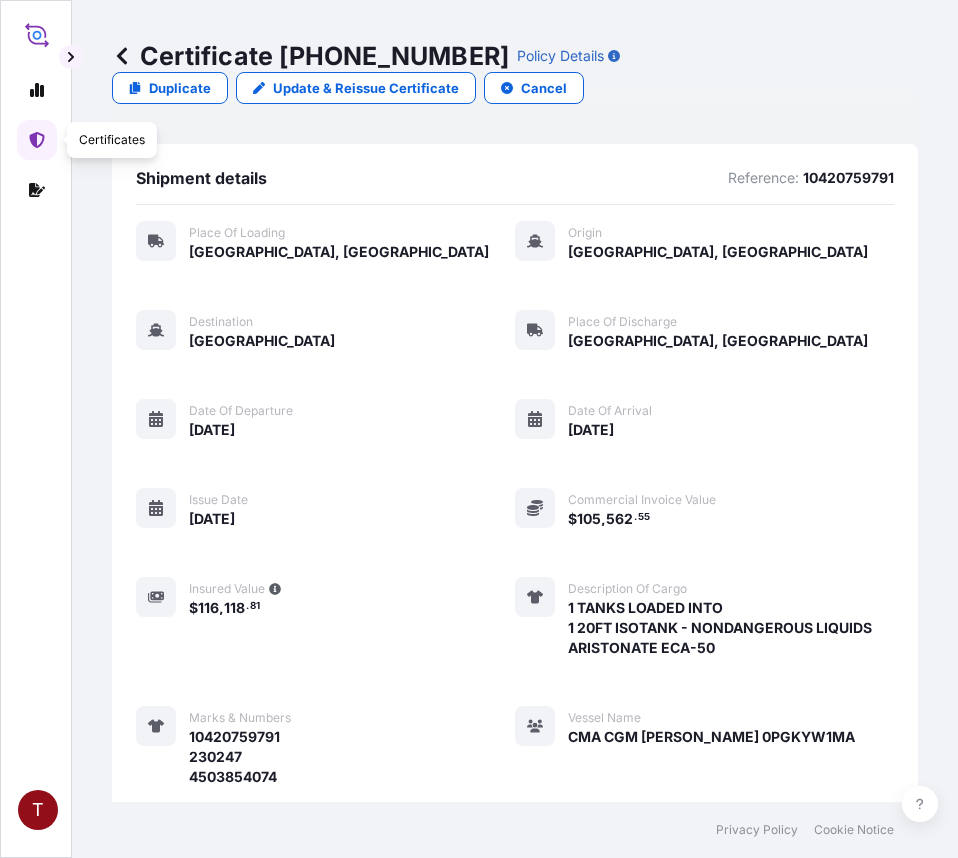 click 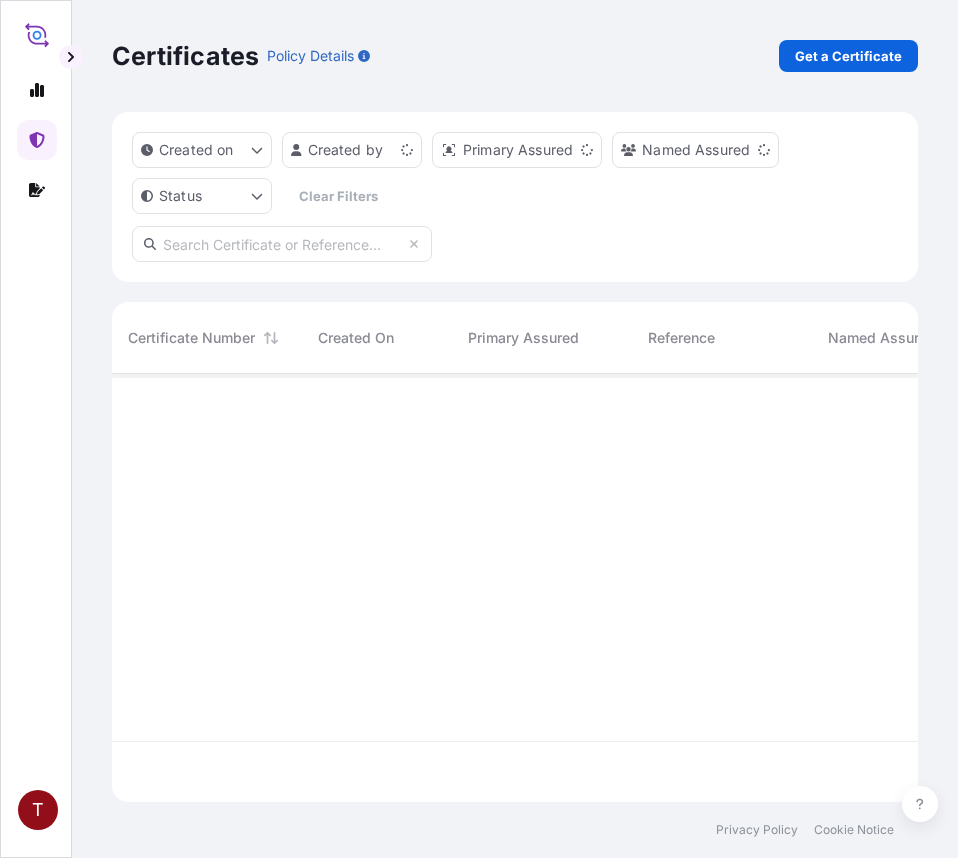 scroll, scrollTop: 16, scrollLeft: 16, axis: both 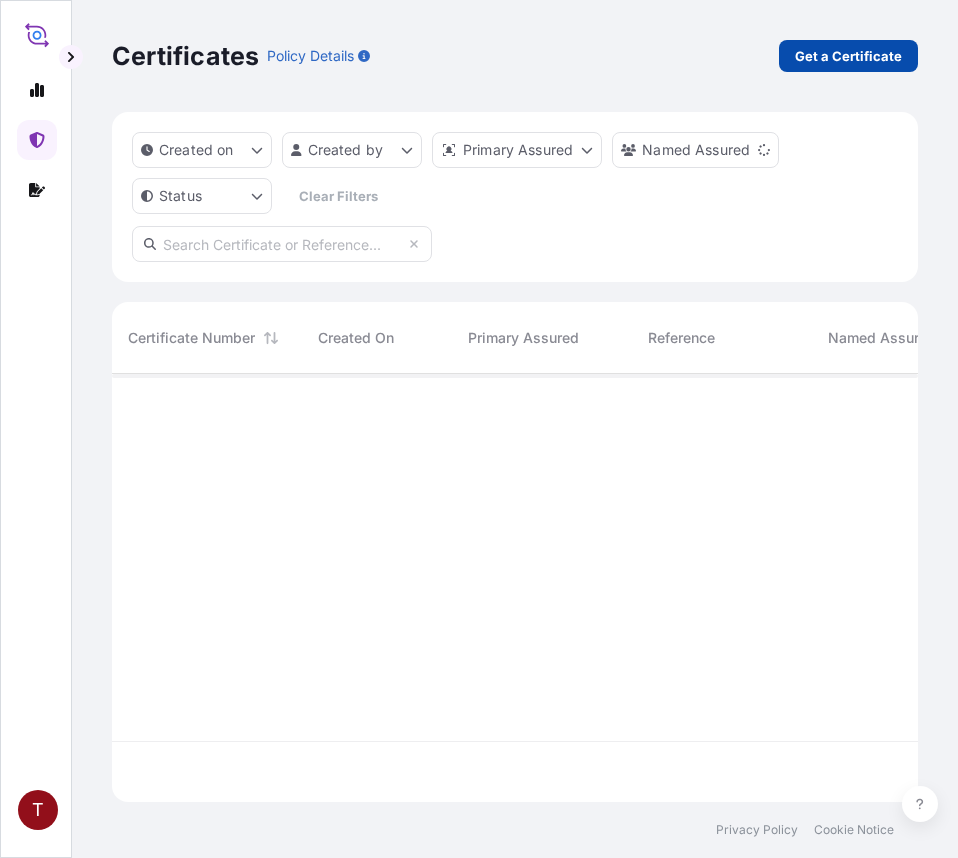 click on "Get a Certificate" at bounding box center [848, 56] 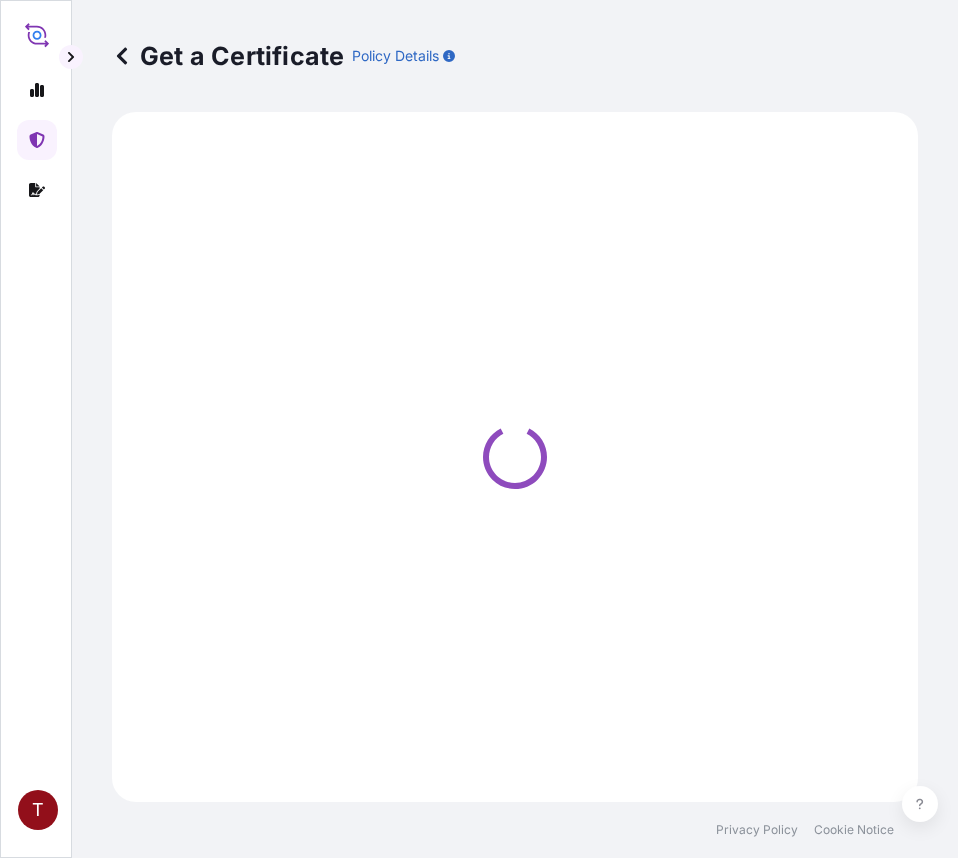 select on "Ocean Vessel" 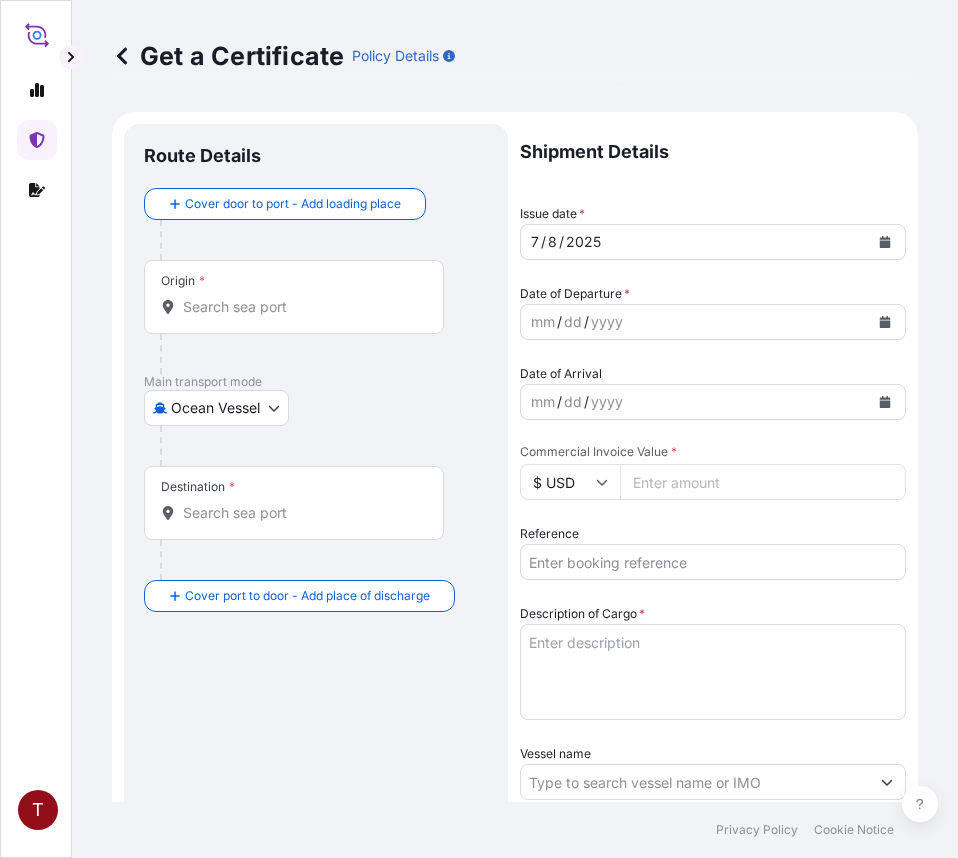 click on "Origin *" at bounding box center [301, 307] 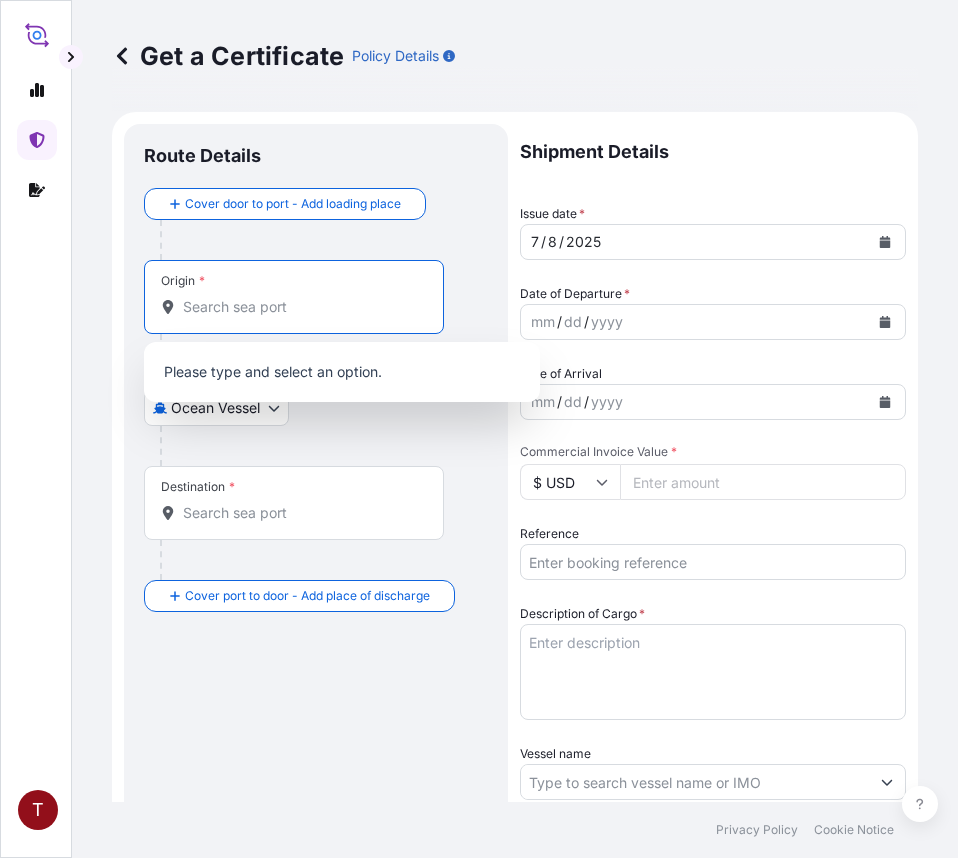 paste on "MIDDLETOWN, OH" 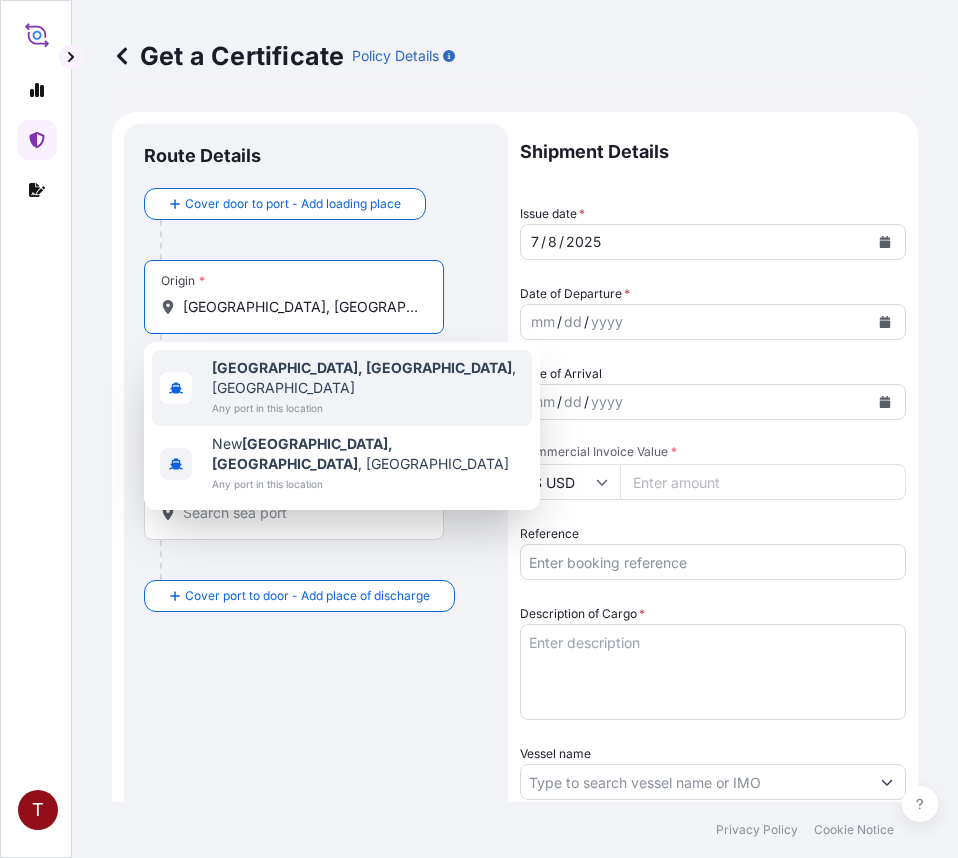 click on "Middletown, OH" at bounding box center (362, 367) 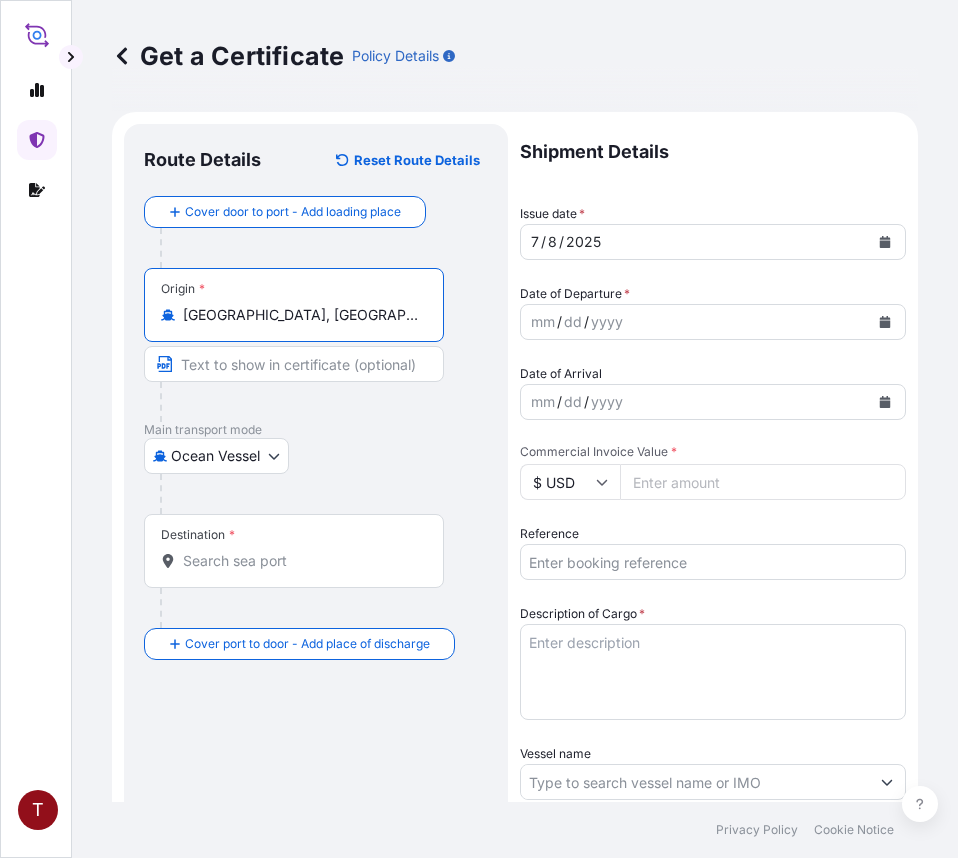 type on "Middletown, OH, USA" 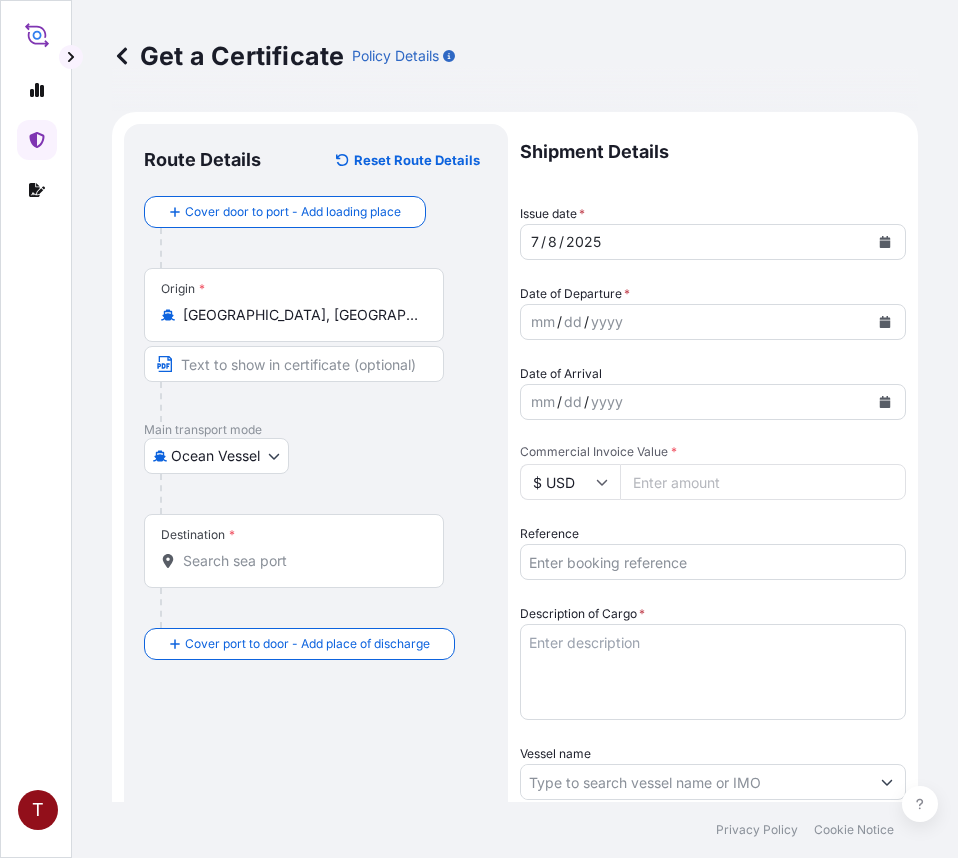 click on "Destination *" at bounding box center [301, 561] 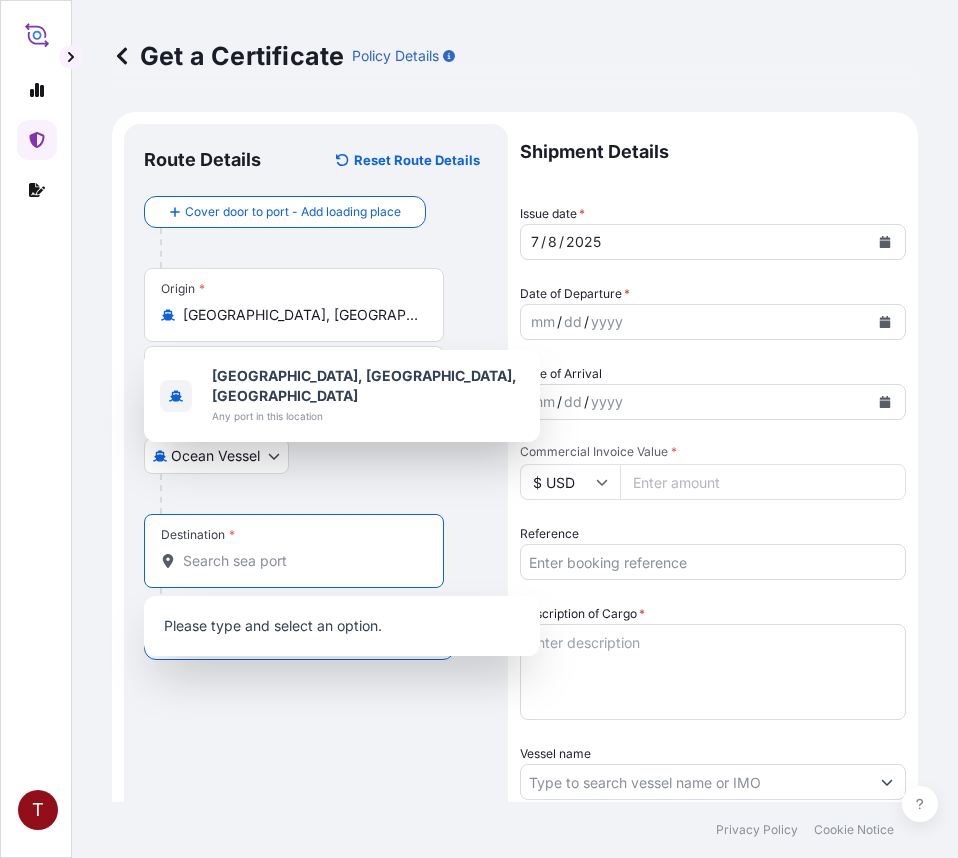 paste on "SOUTH KOREA" 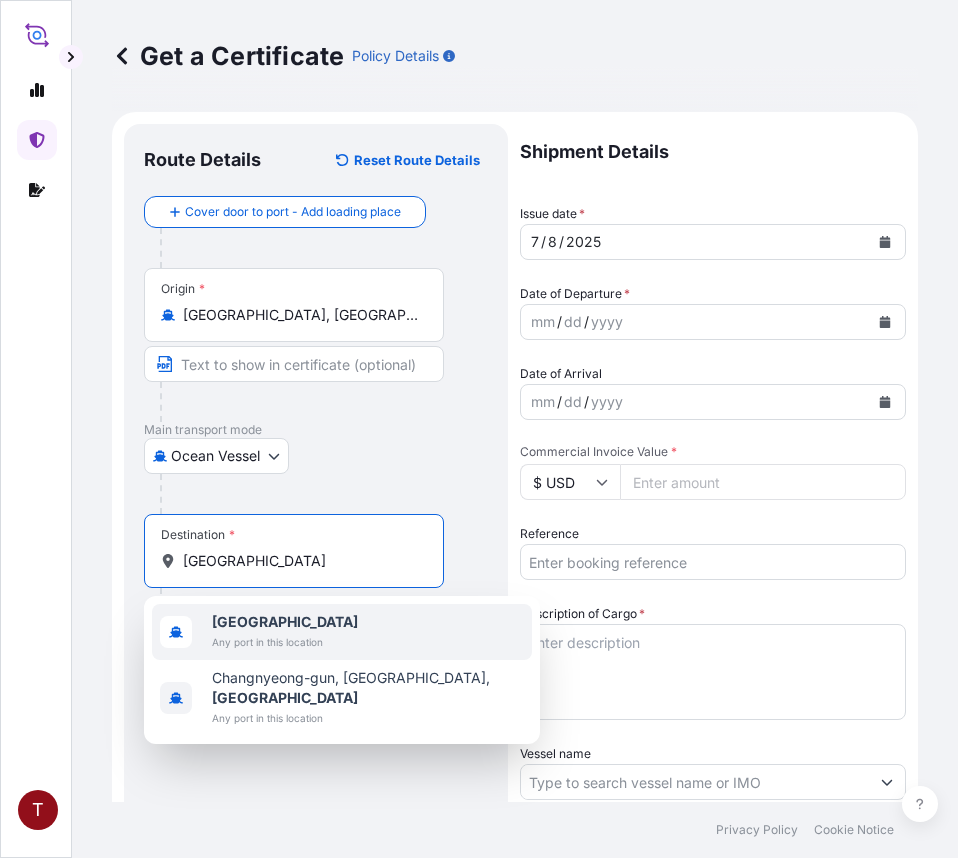 click on "South Korea" at bounding box center [285, 621] 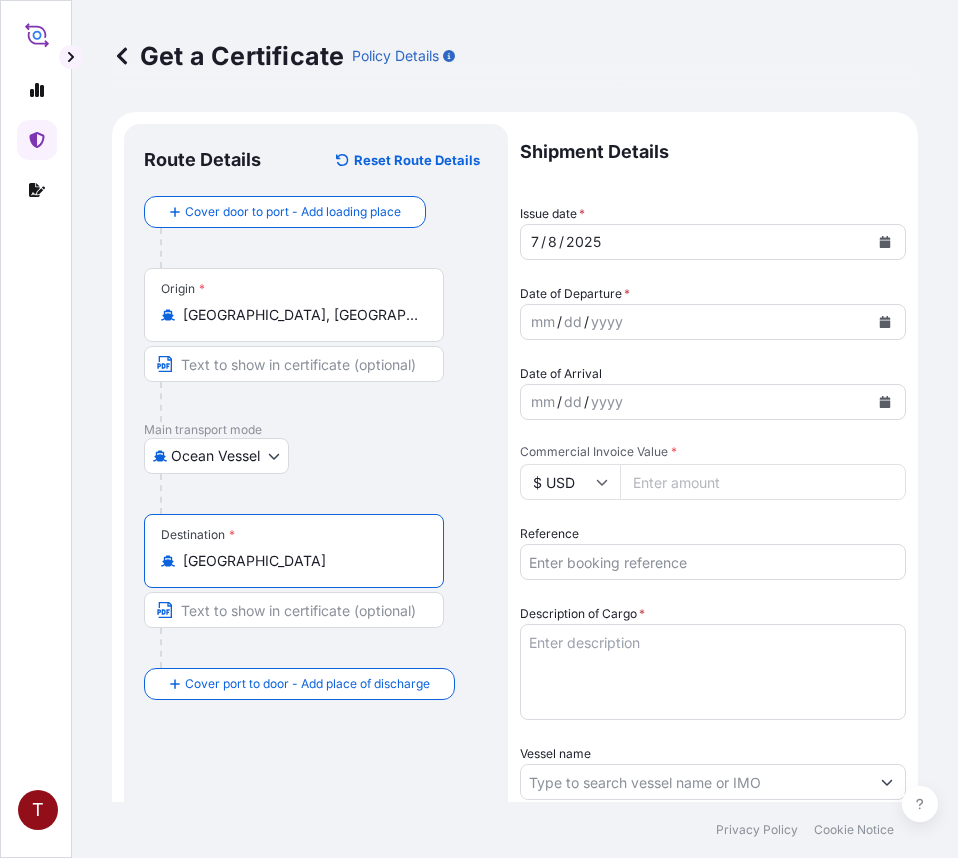type on "South Korea" 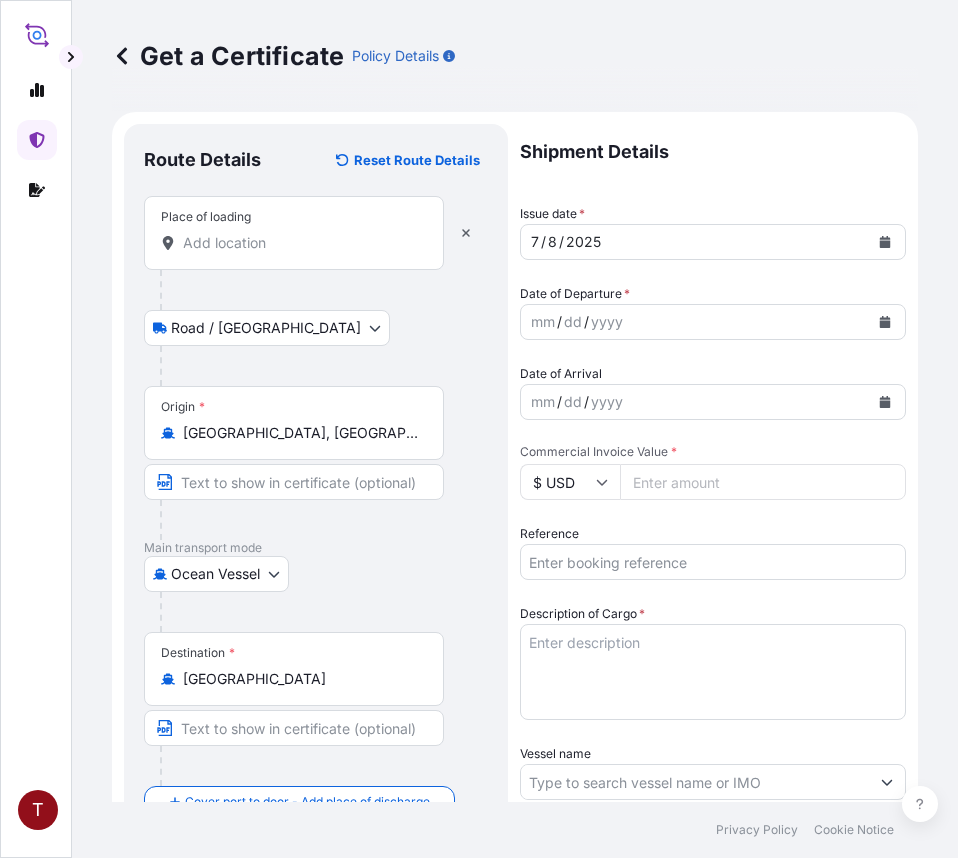 click on "Place of loading" at bounding box center [294, 233] 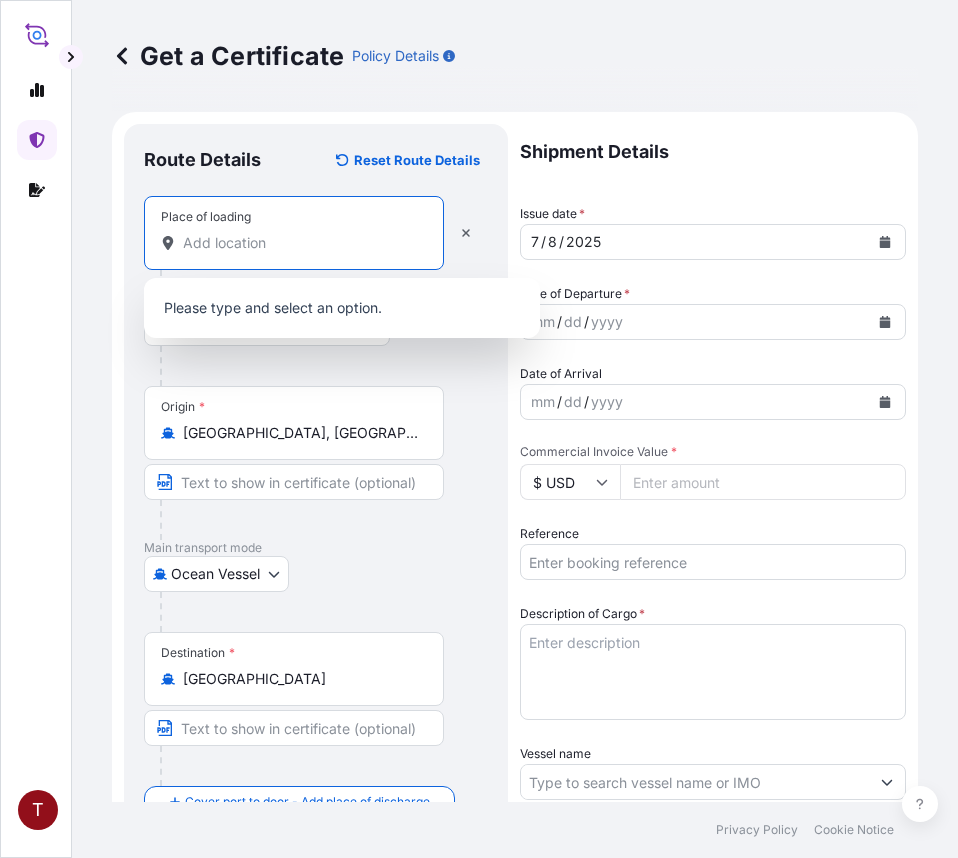 paste on "NEWARK, NJ" 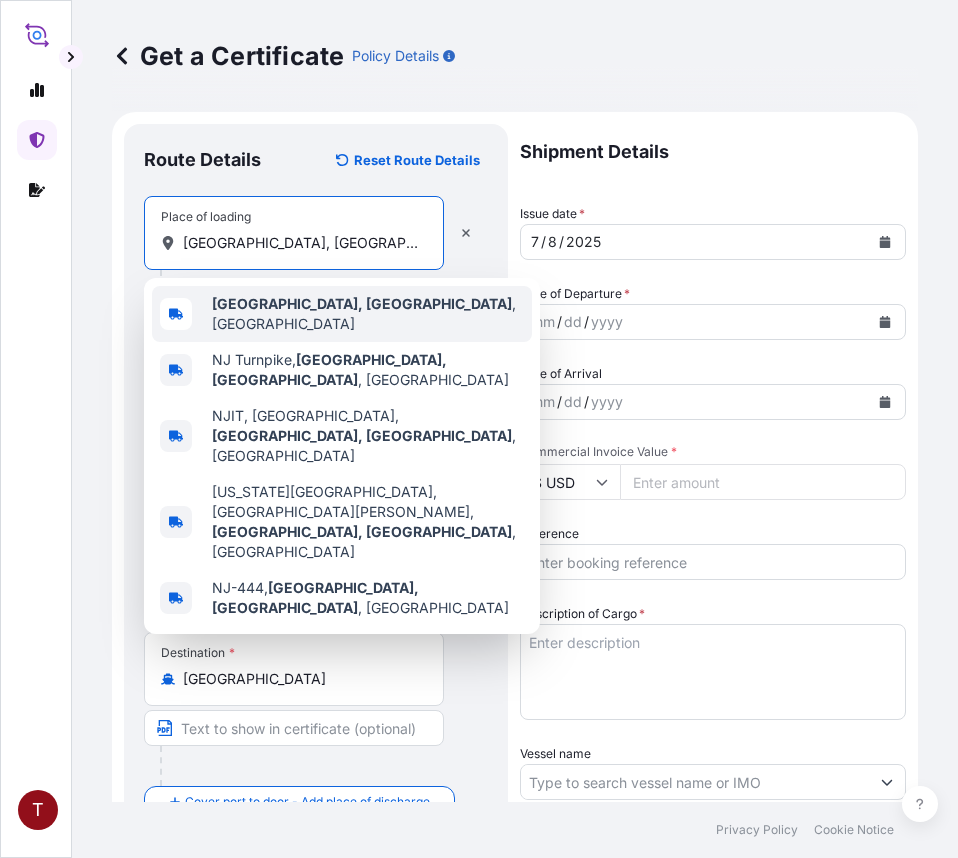 click on "Newark, NJ" at bounding box center (362, 303) 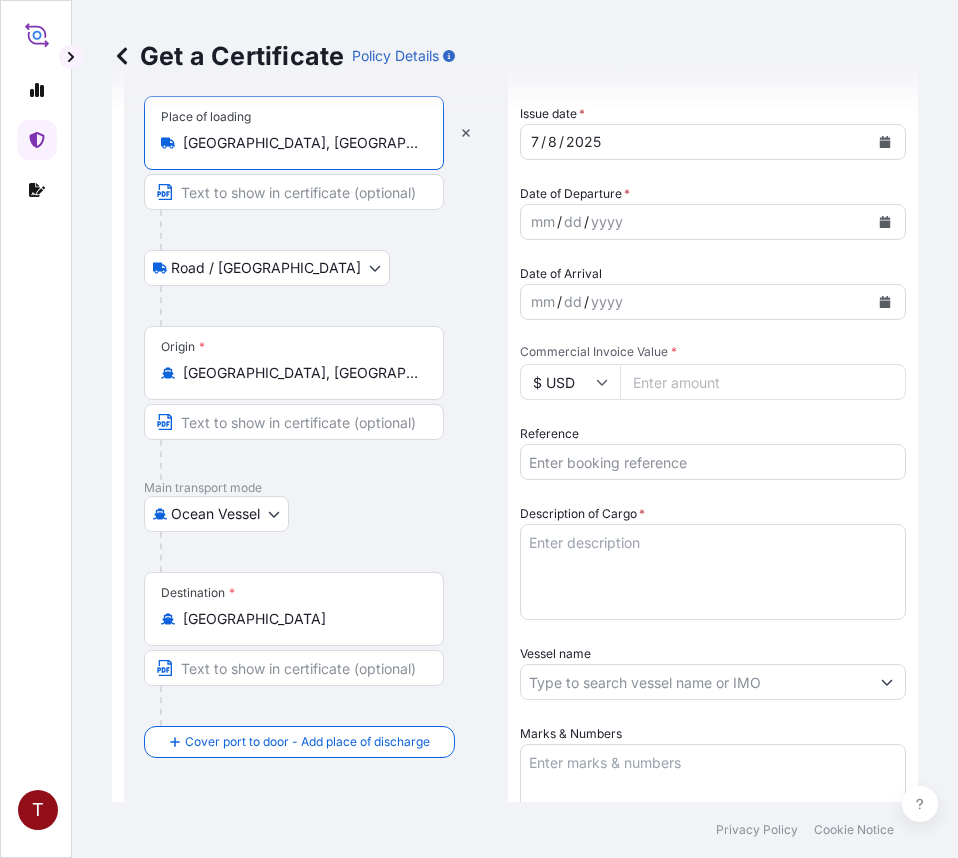 scroll, scrollTop: 500, scrollLeft: 0, axis: vertical 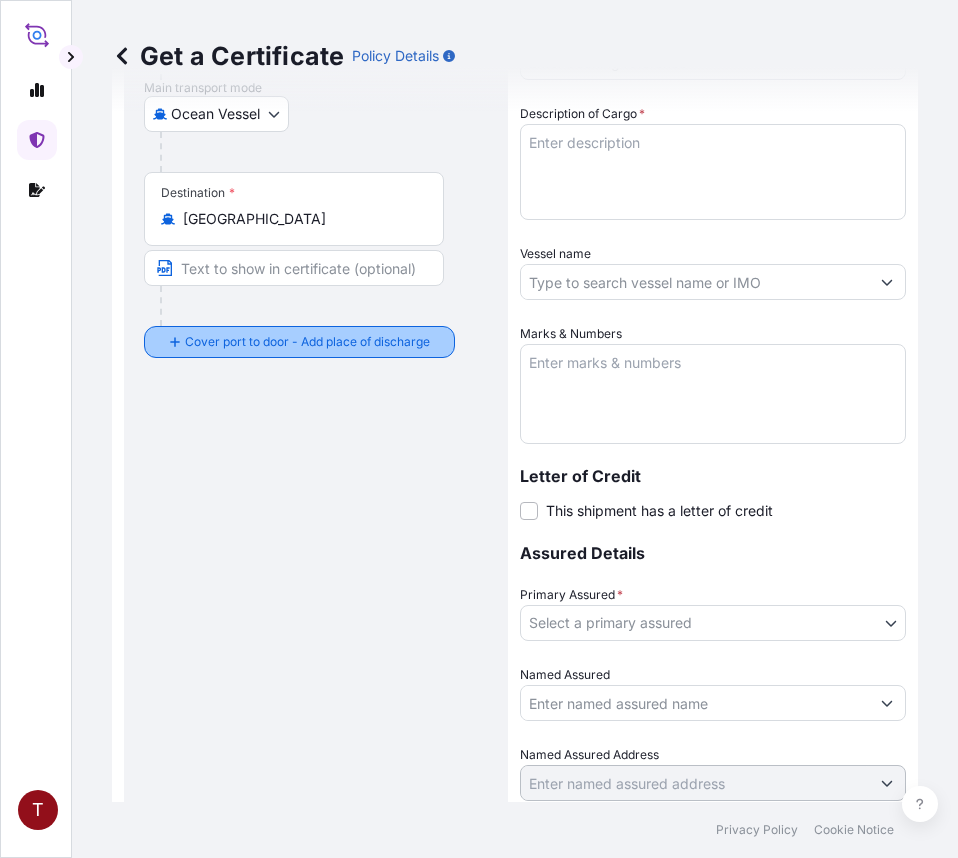 type on "Newark, NJ, USA" 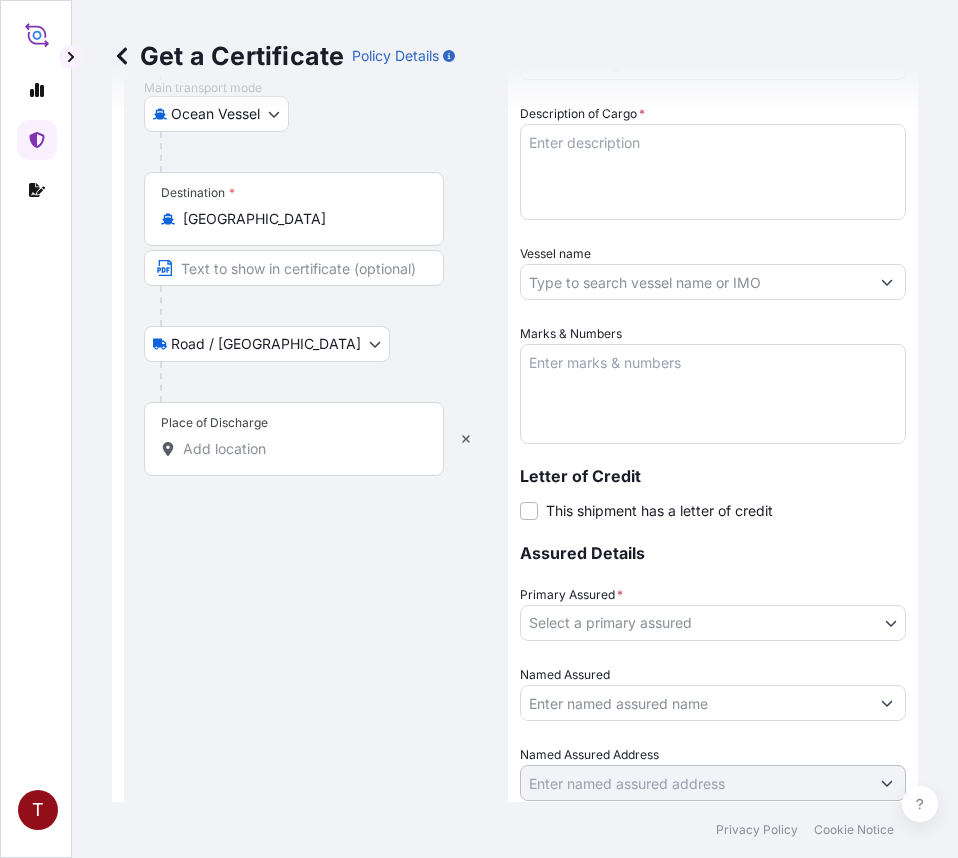 click on "Place of Discharge" at bounding box center (301, 449) 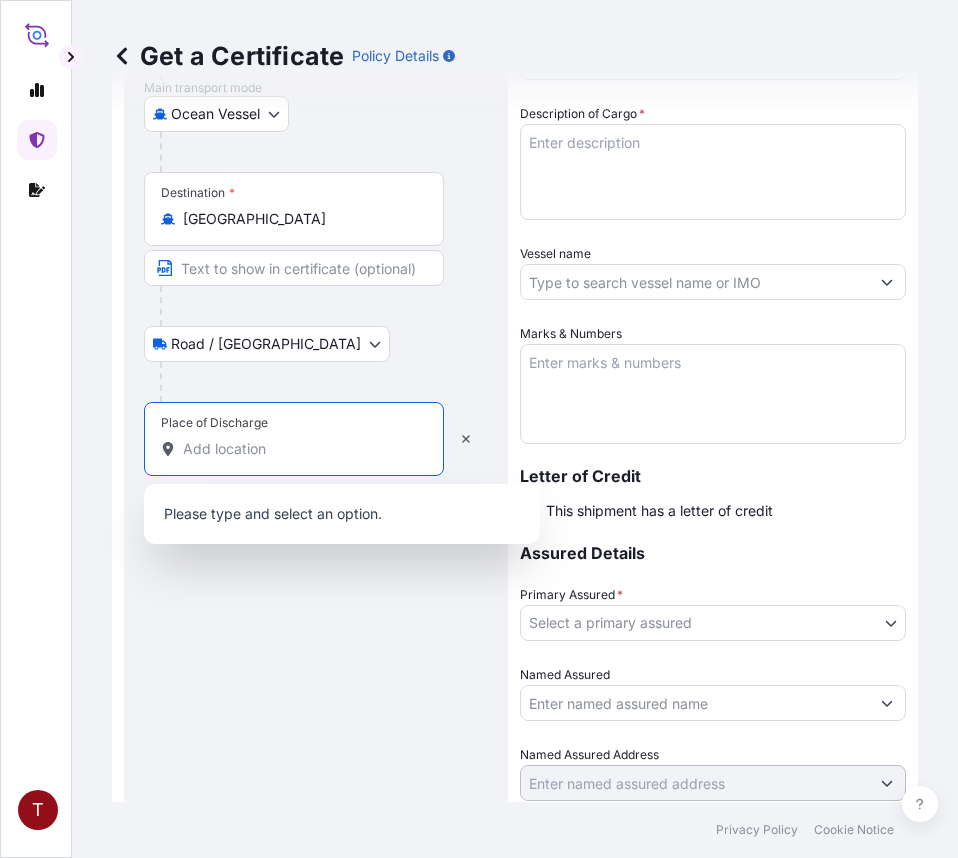 paste on "BUSAN, SOUTH KOREA" 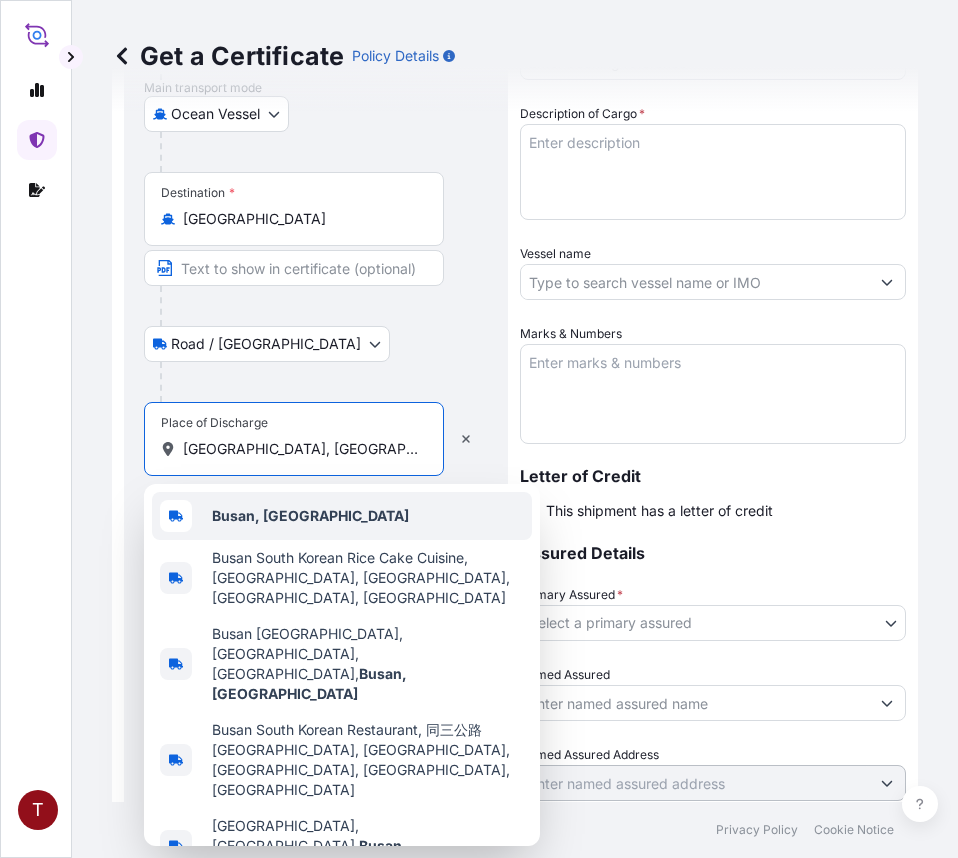 click on "Busan, South Korea" at bounding box center [310, 515] 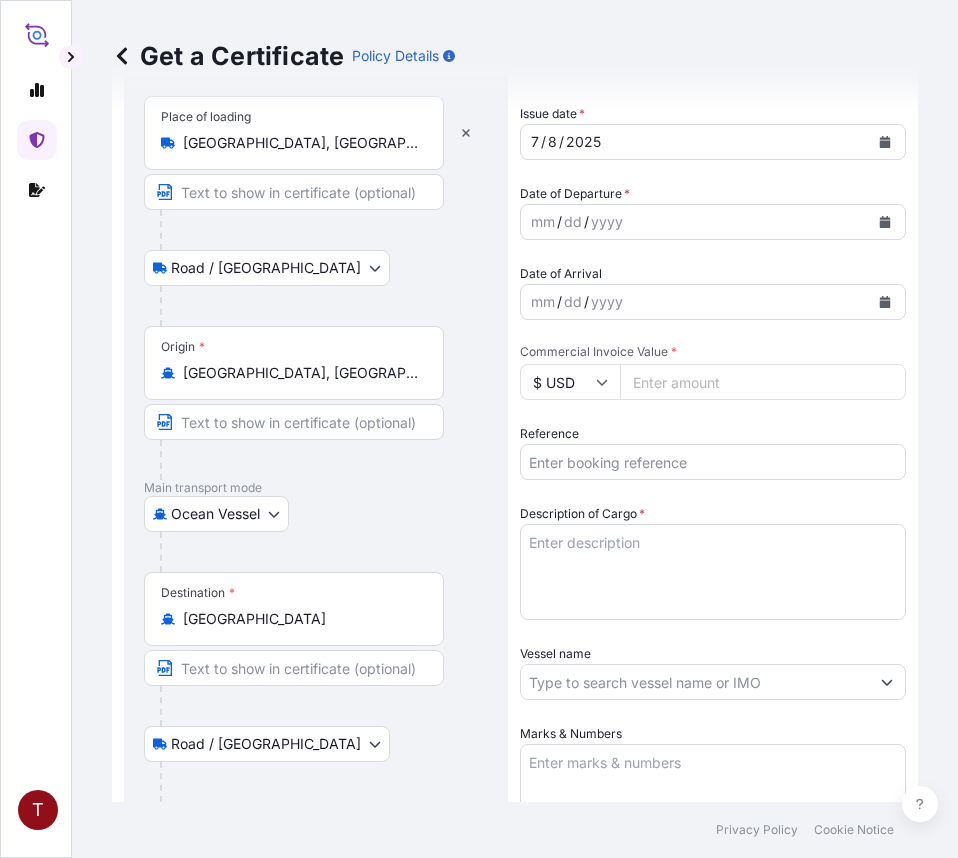 scroll, scrollTop: 0, scrollLeft: 0, axis: both 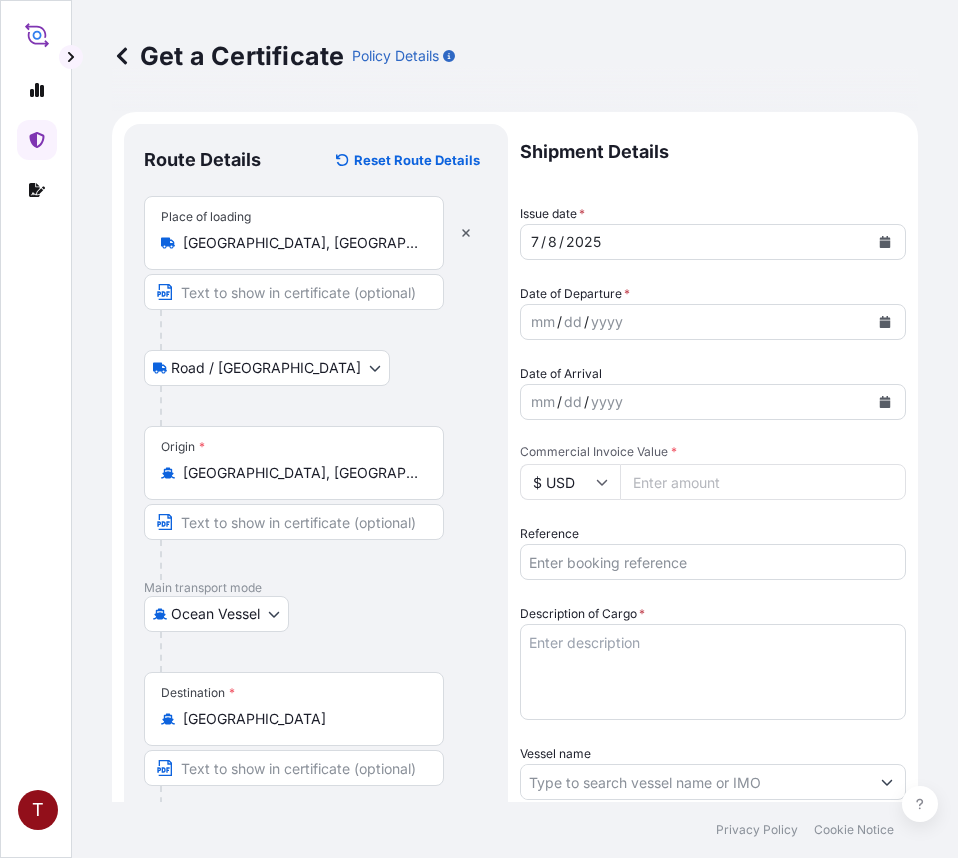 type on "Busan, South Korea" 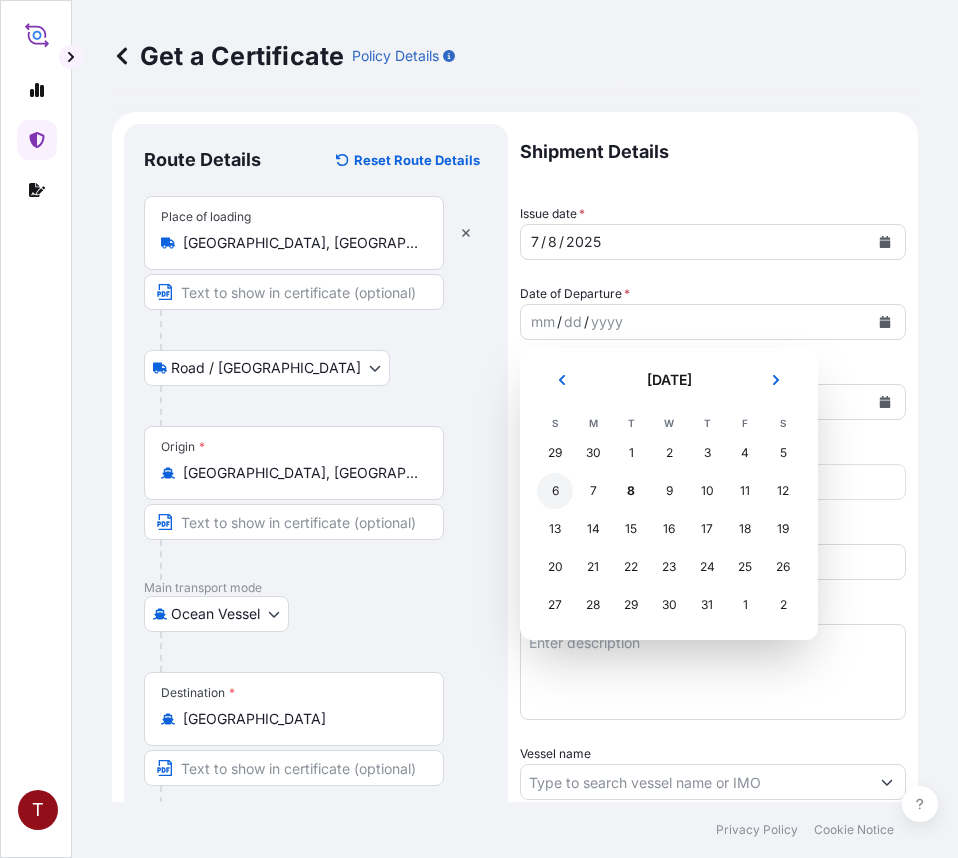 click on "6" at bounding box center (555, 491) 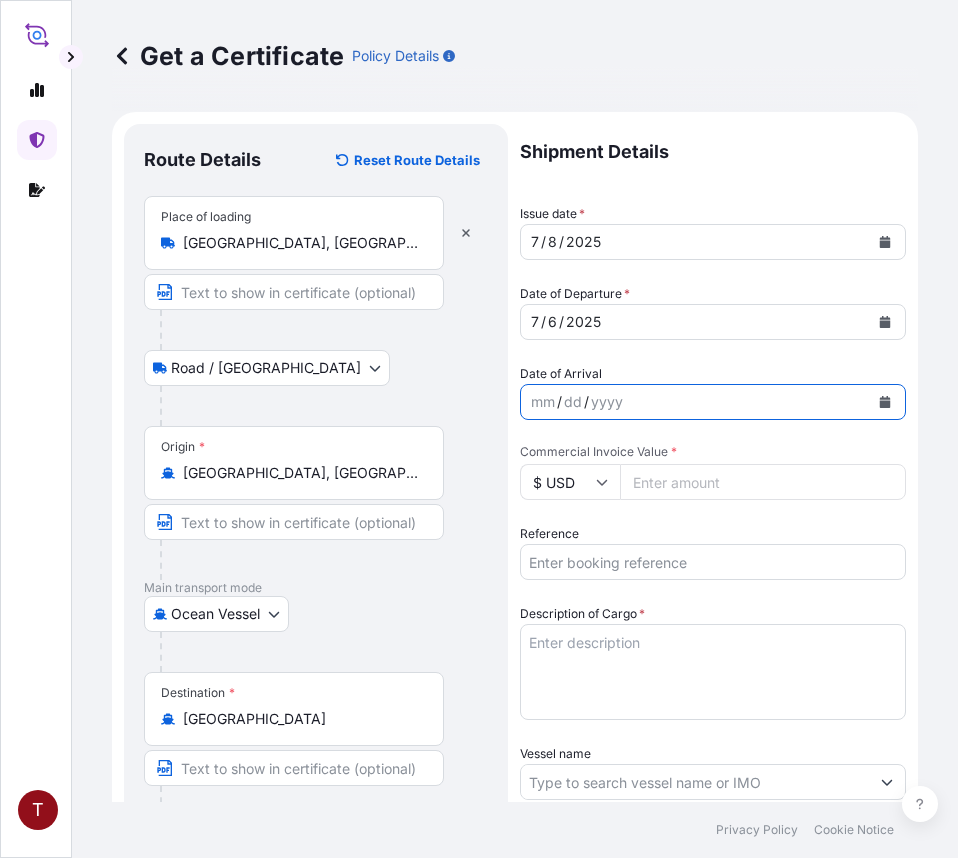 click 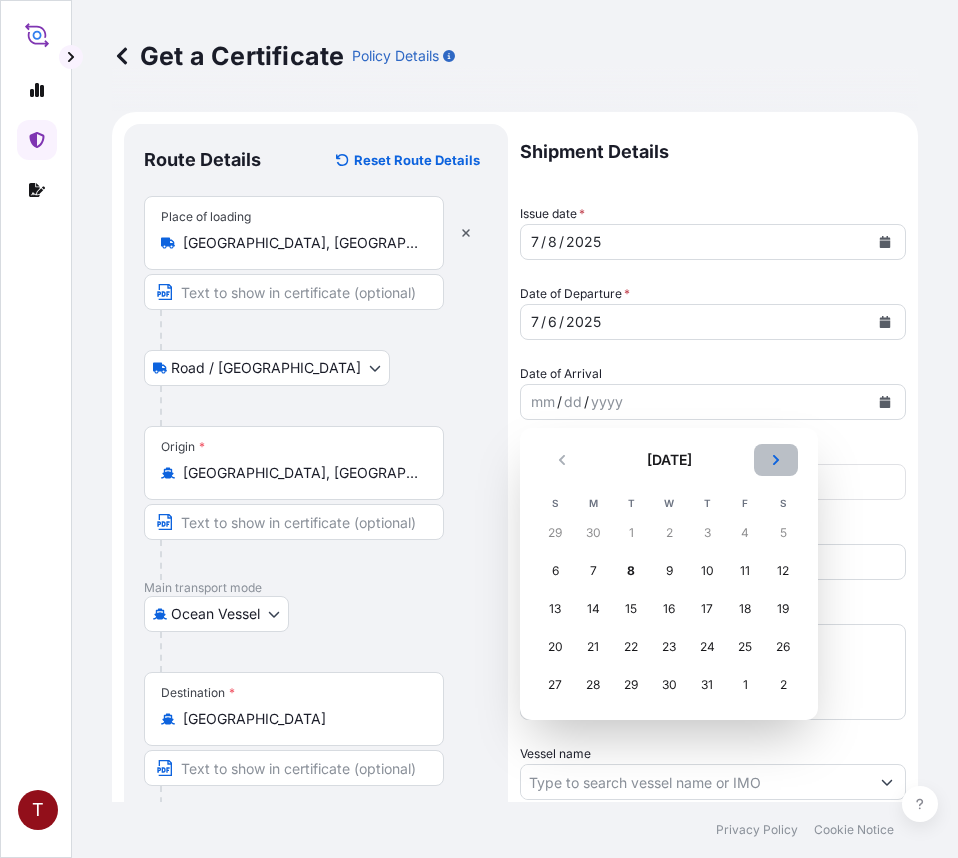 click 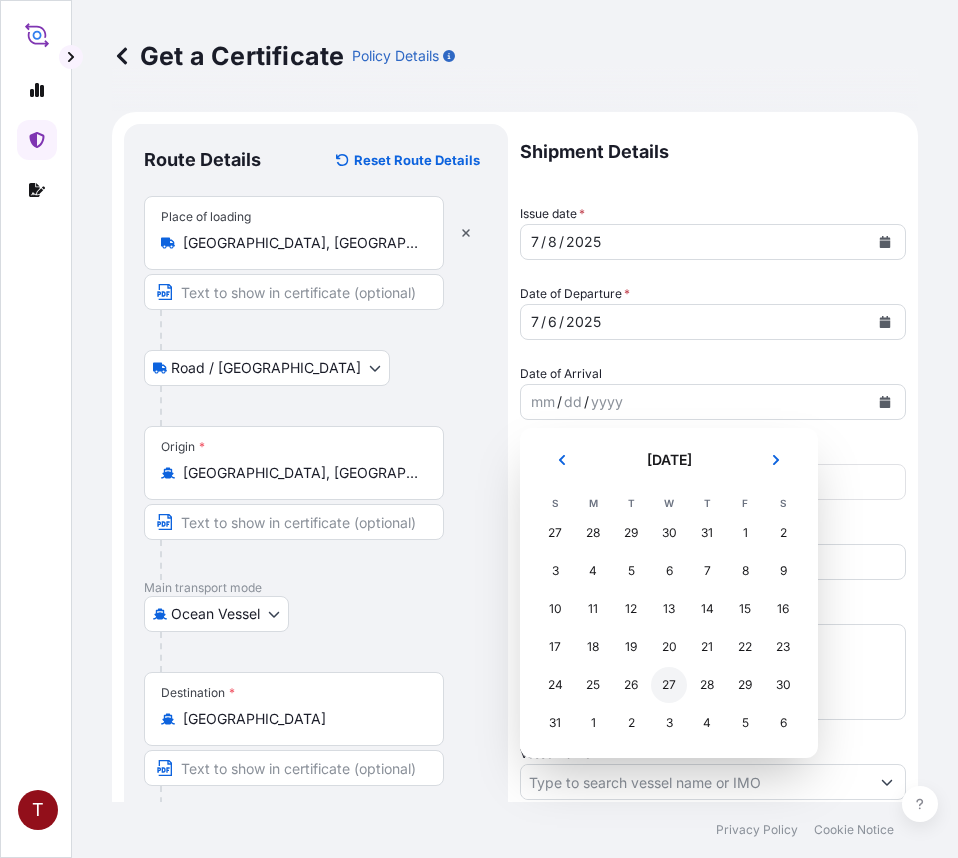 click on "27" at bounding box center [669, 685] 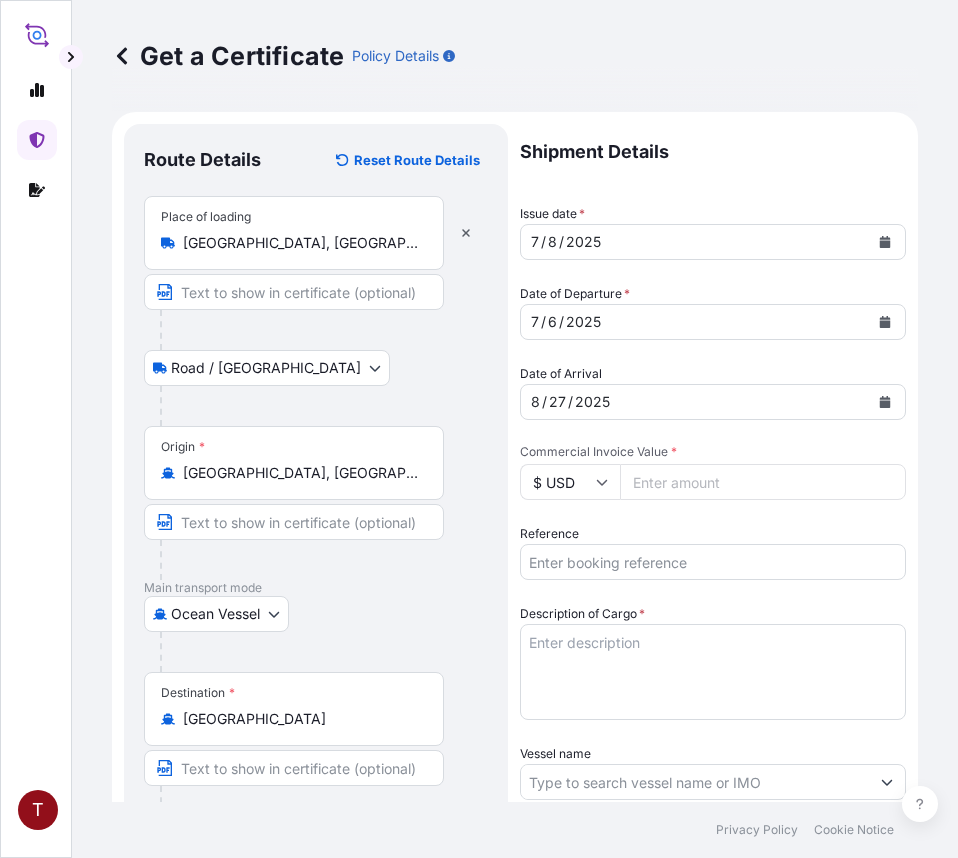 click on "Commercial Invoice Value    *" at bounding box center (763, 482) 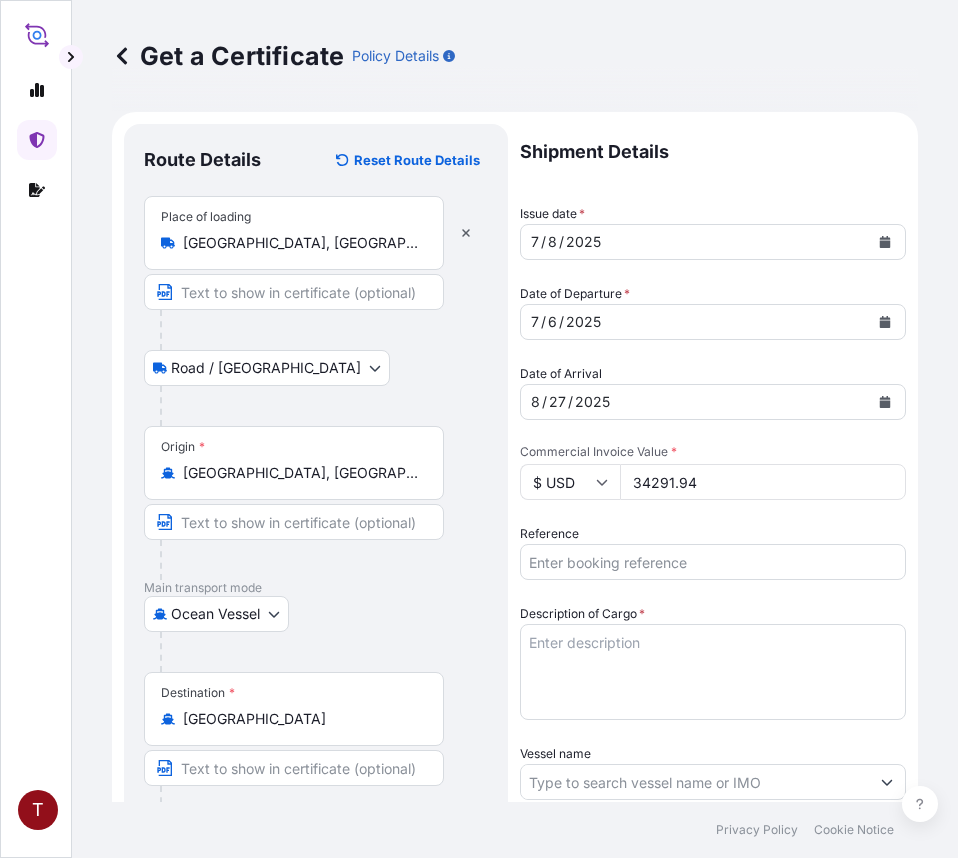 type on "34291.94" 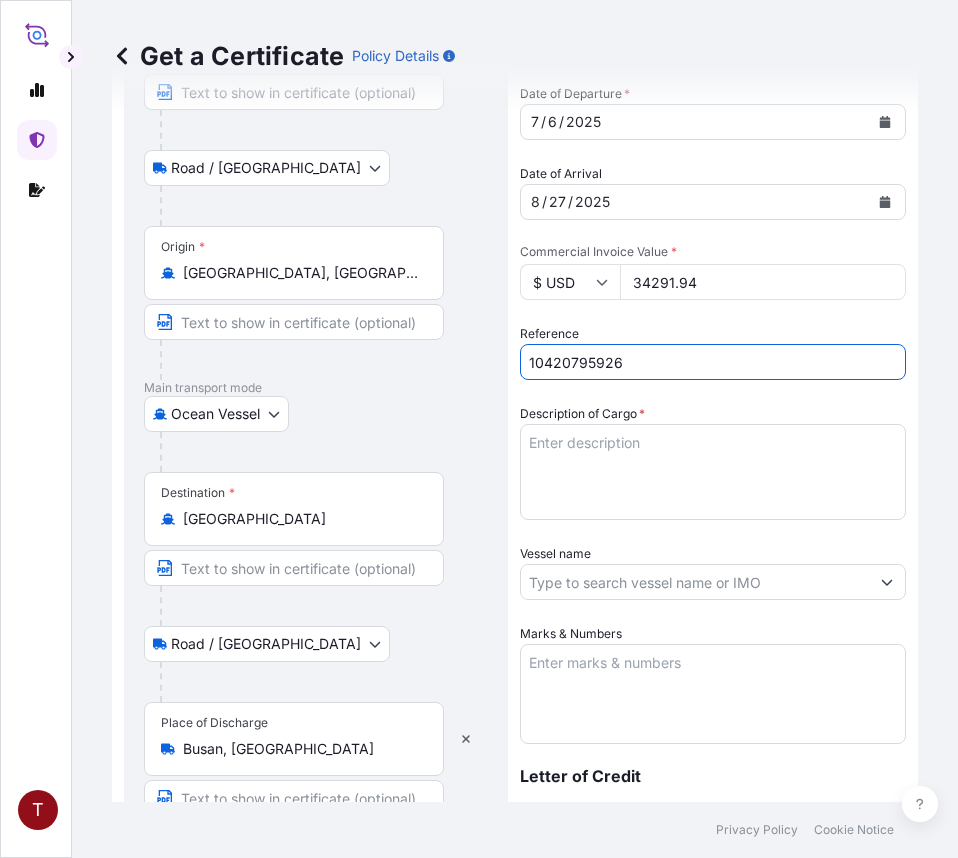 scroll, scrollTop: 300, scrollLeft: 0, axis: vertical 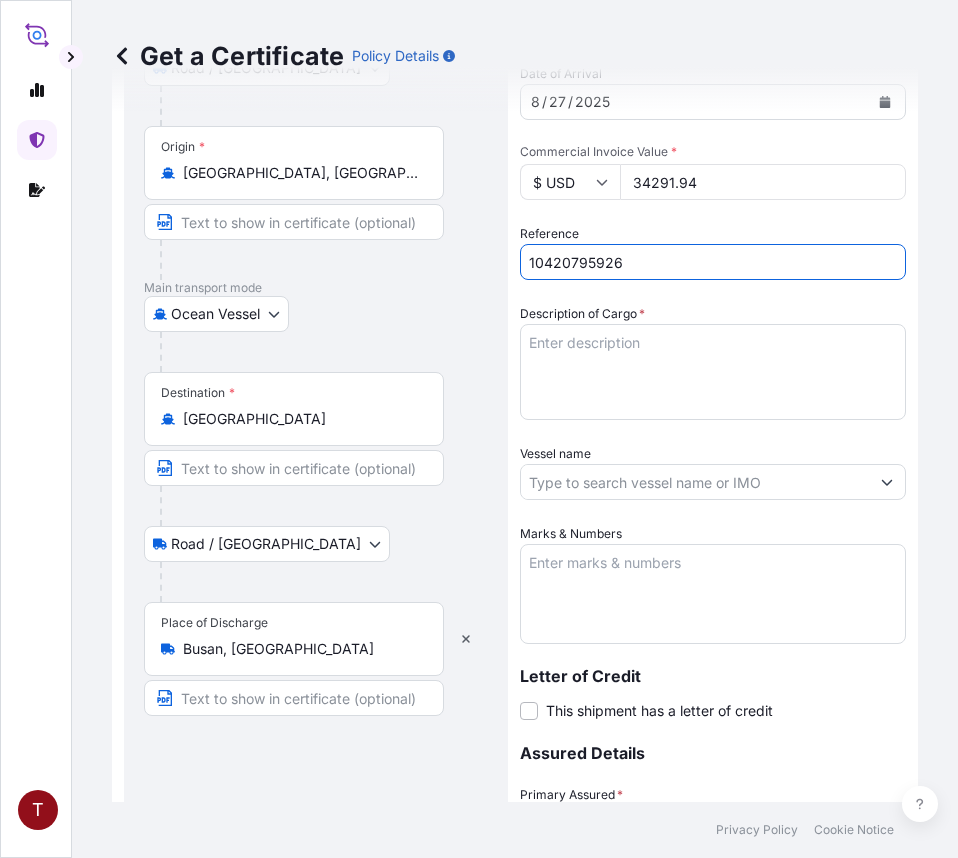 type on "10420795926" 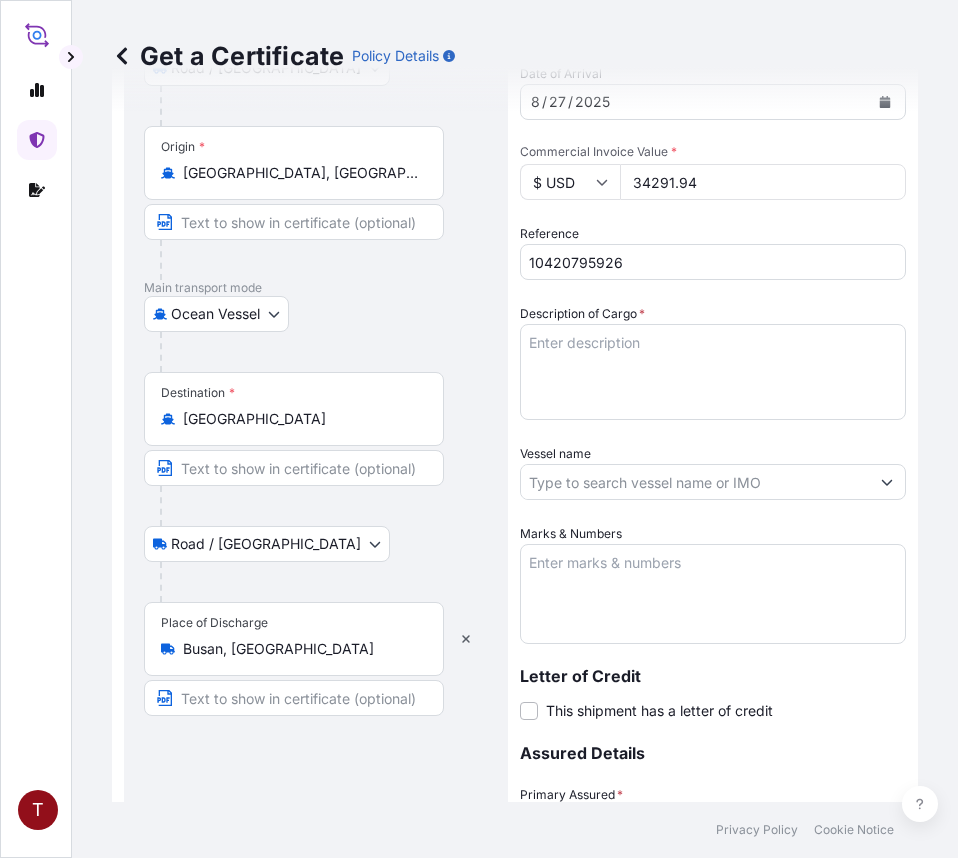 click on "Description of Cargo *" at bounding box center (713, 372) 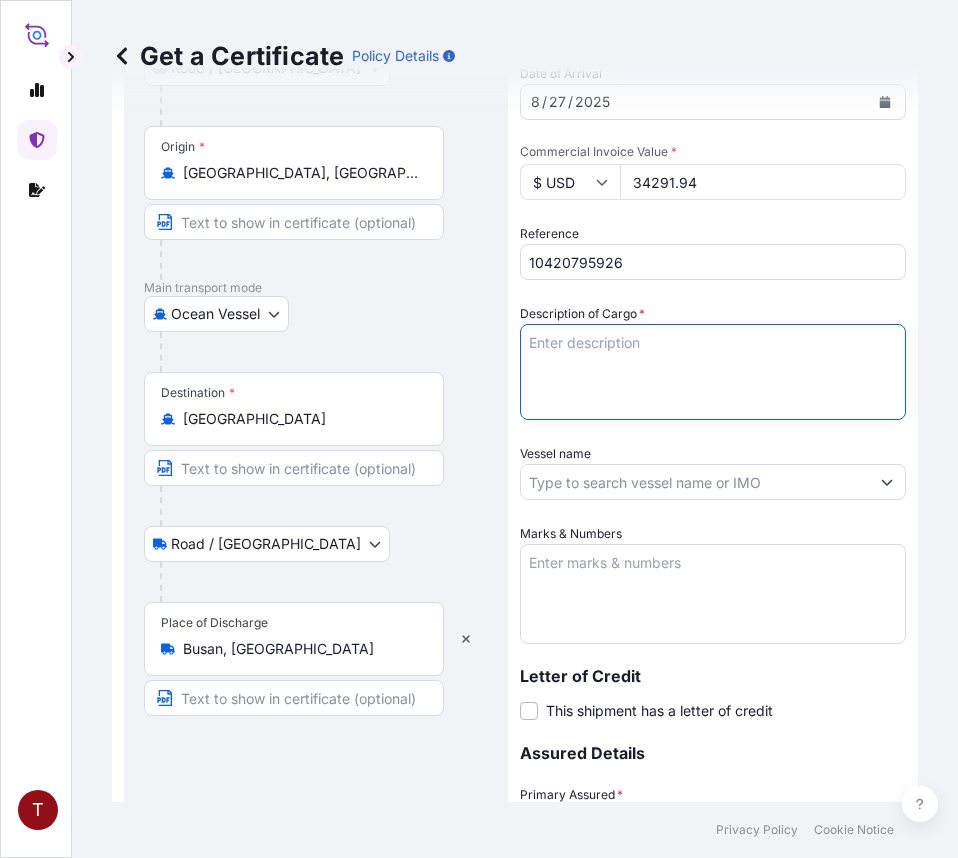 paste on "10420795926
107886
234600
HRP25-082A" 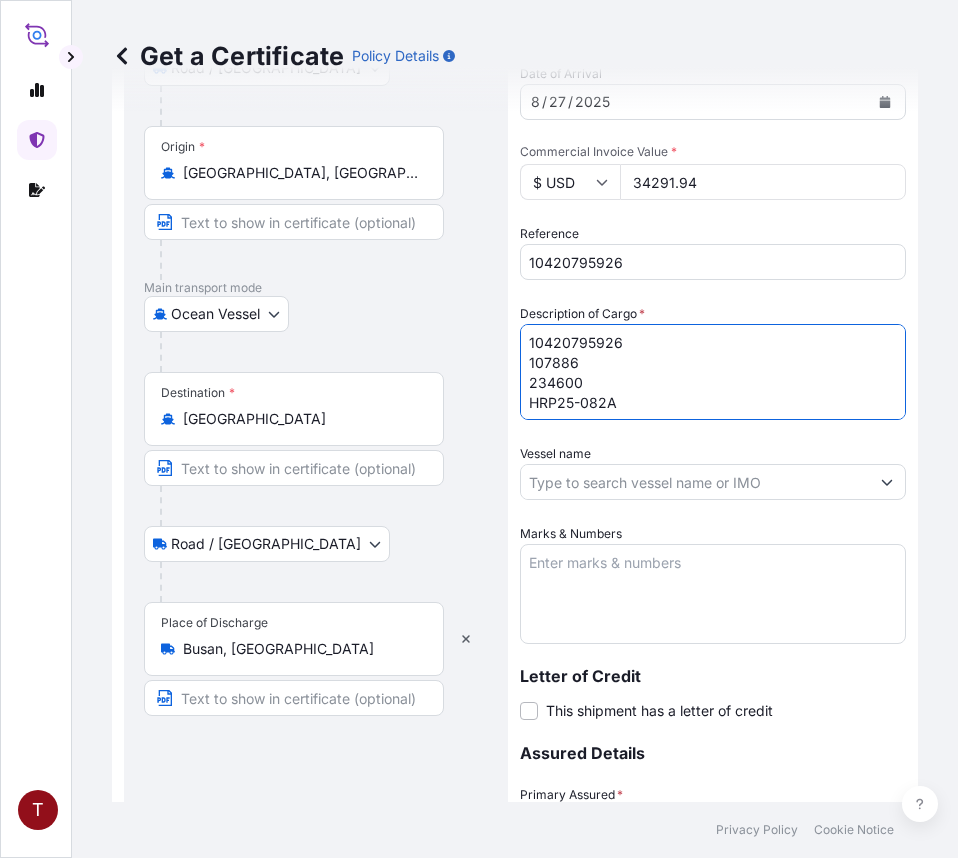 scroll, scrollTop: 12, scrollLeft: 0, axis: vertical 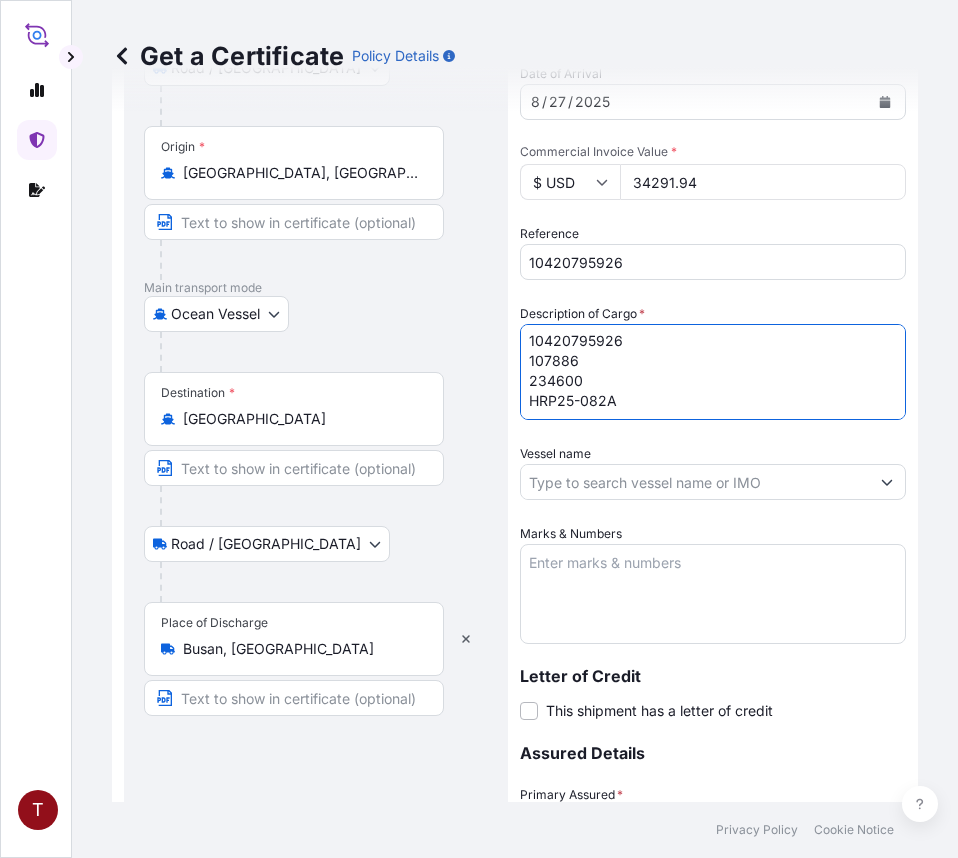 drag, startPoint x: 480, startPoint y: 346, endPoint x: 460, endPoint y: 345, distance: 20.024984 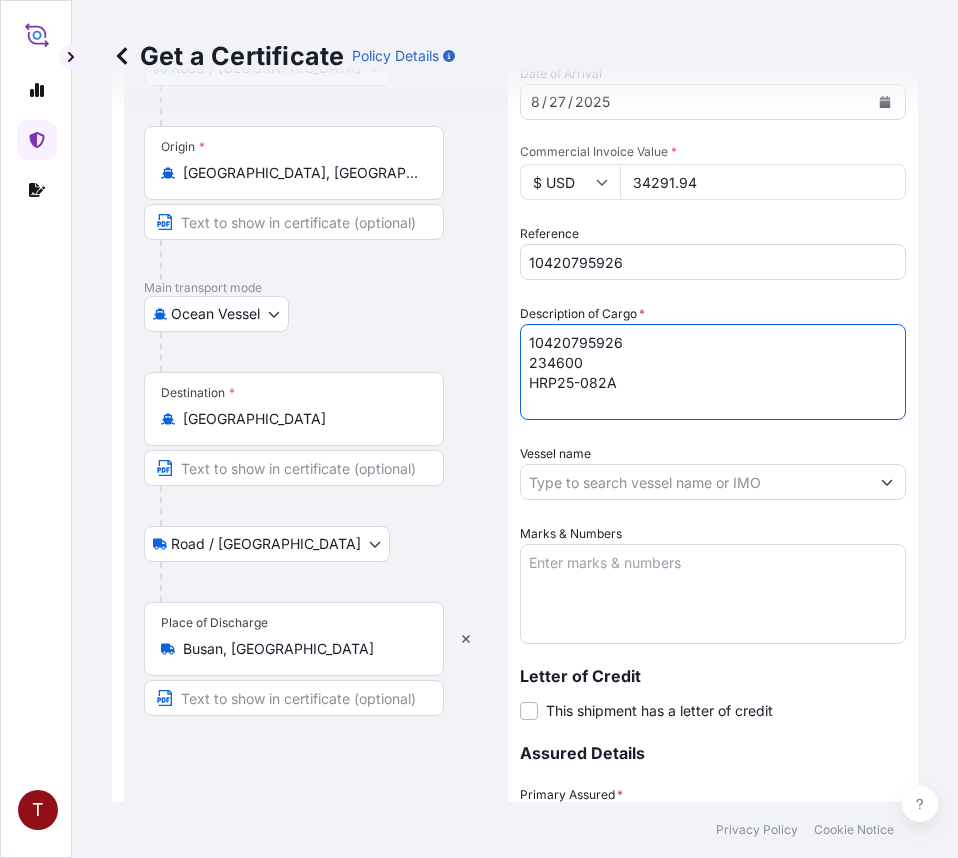 scroll, scrollTop: 2, scrollLeft: 0, axis: vertical 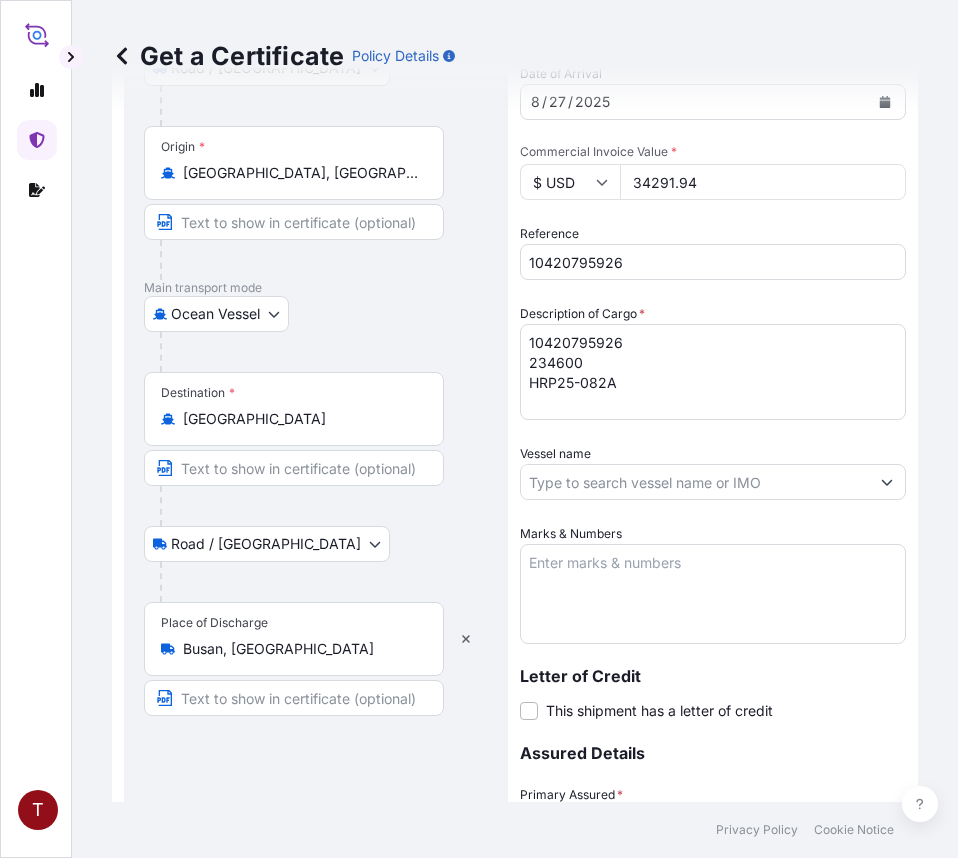 click on "Vessel name" at bounding box center (695, 482) 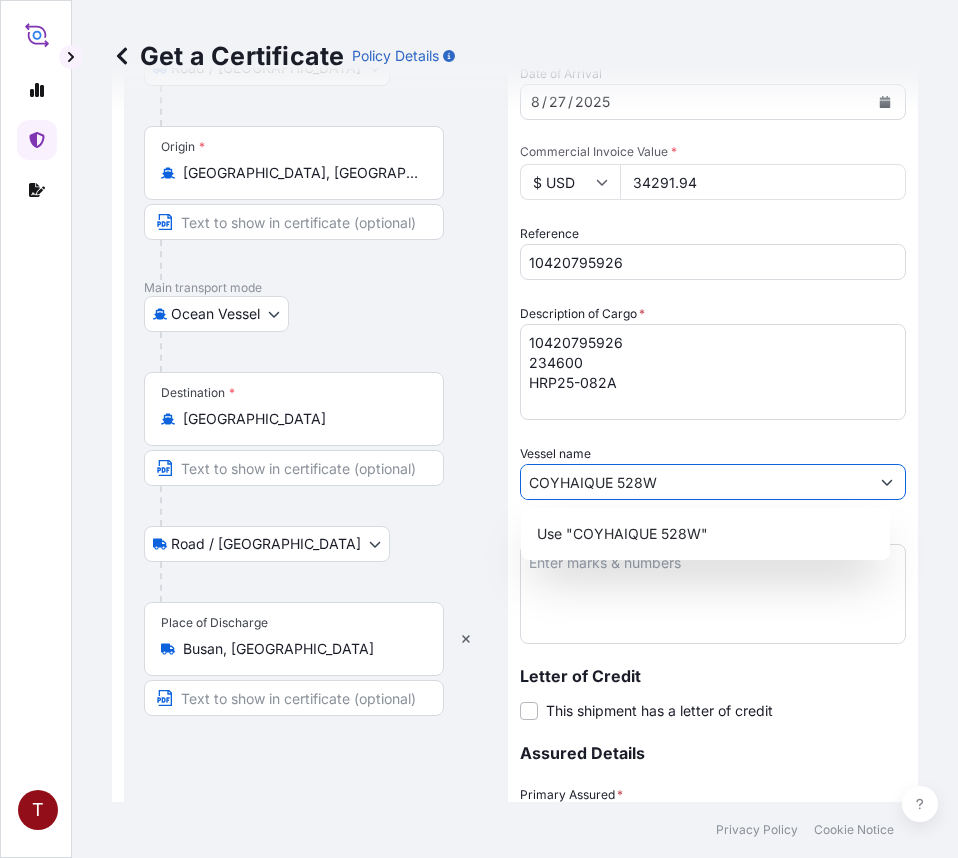 type on "COYHAIQUE 528W" 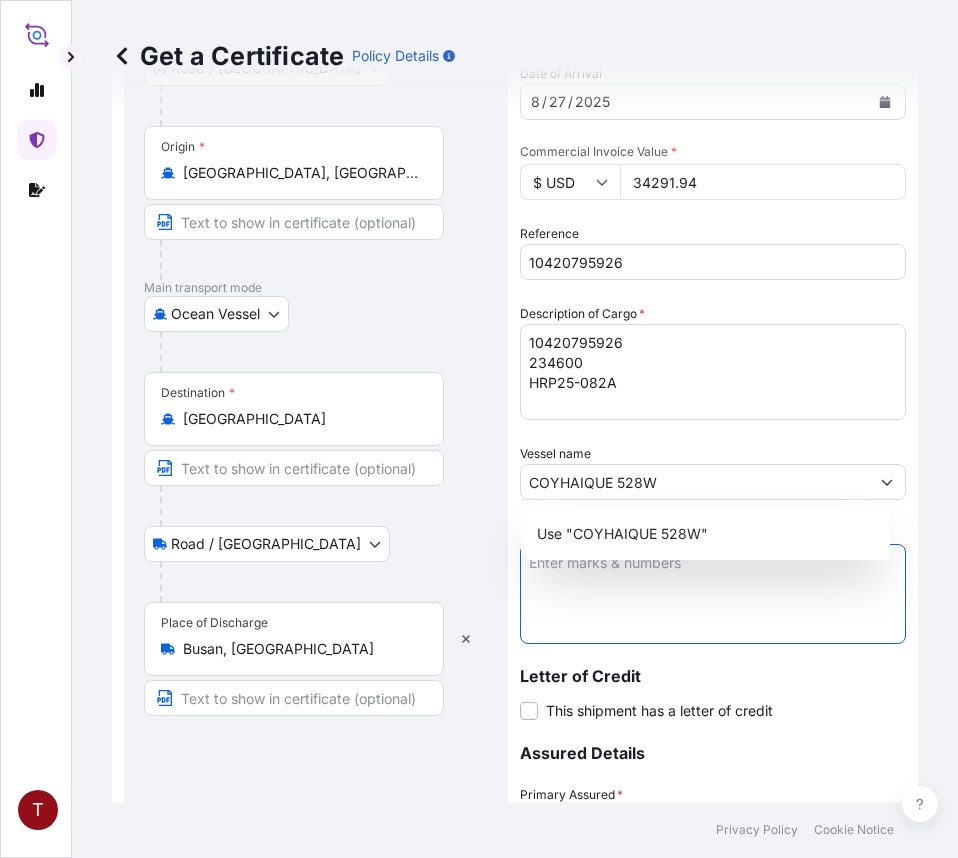 click on "Marks & Numbers" at bounding box center (713, 594) 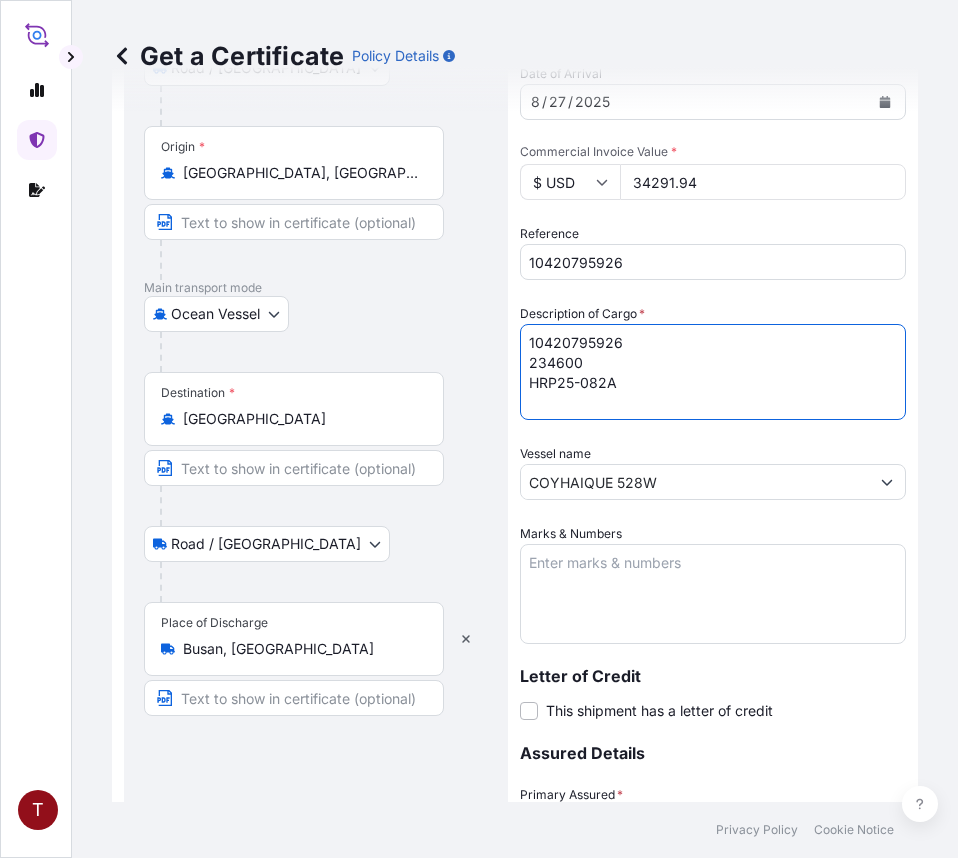 scroll, scrollTop: 0, scrollLeft: 0, axis: both 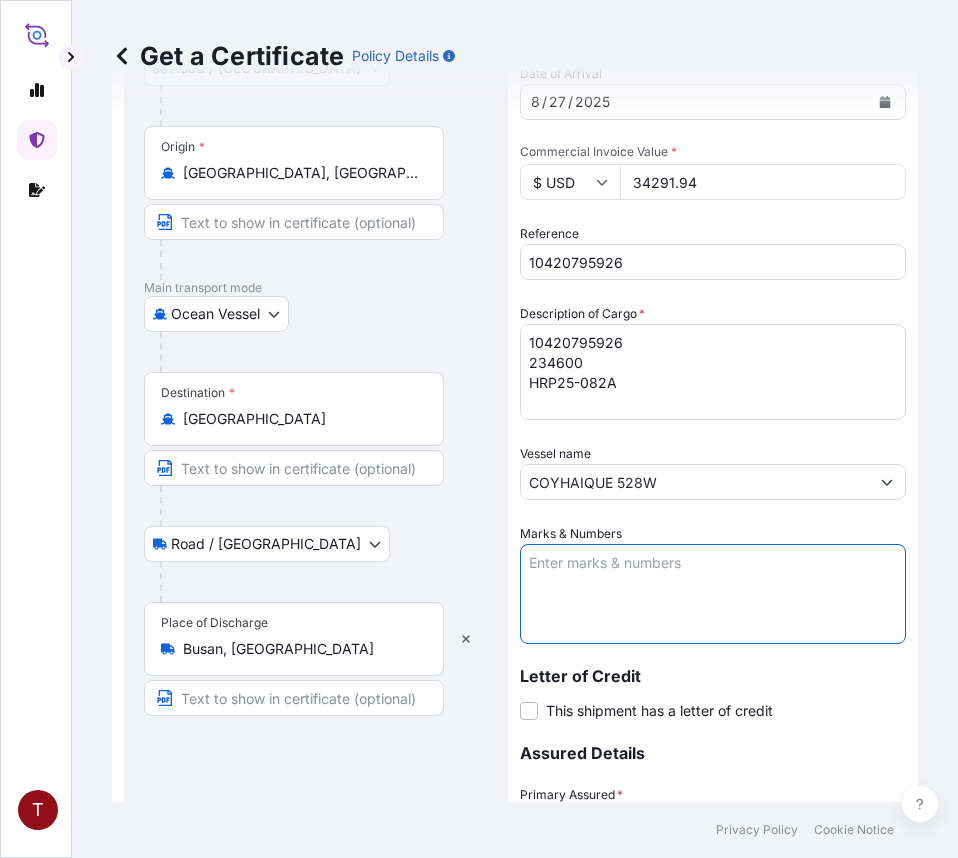 paste on "10420795926
234600
HRP25-082A" 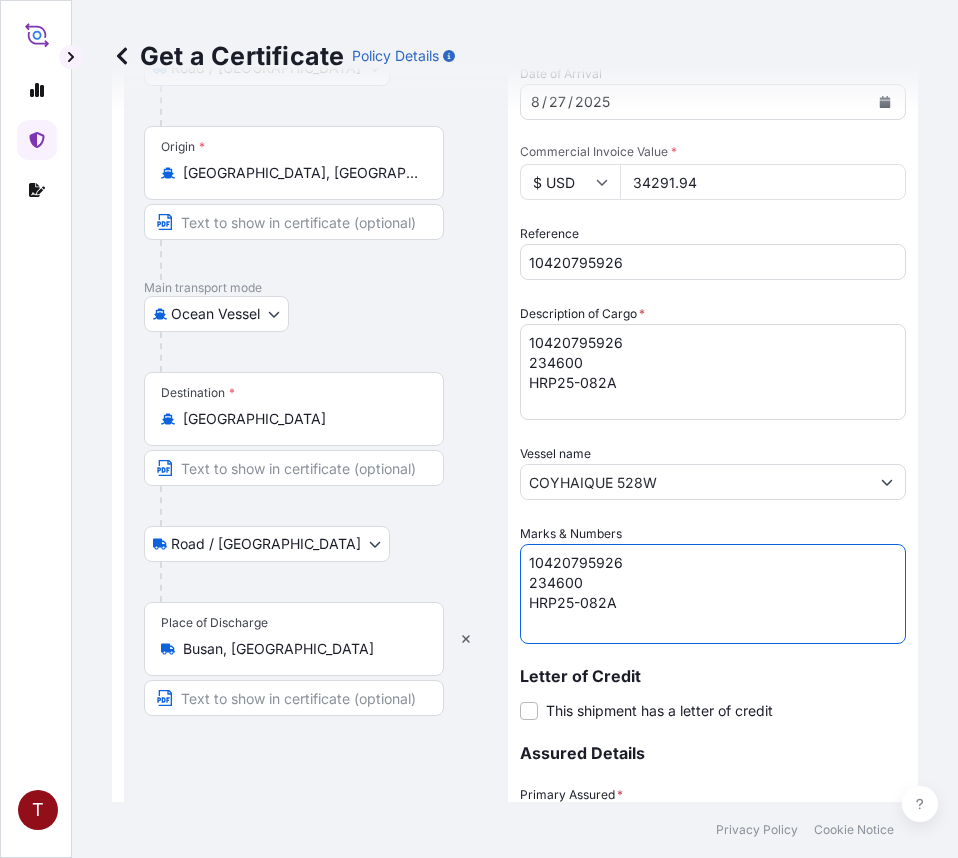 type on "10420795926
234600
HRP25-082A" 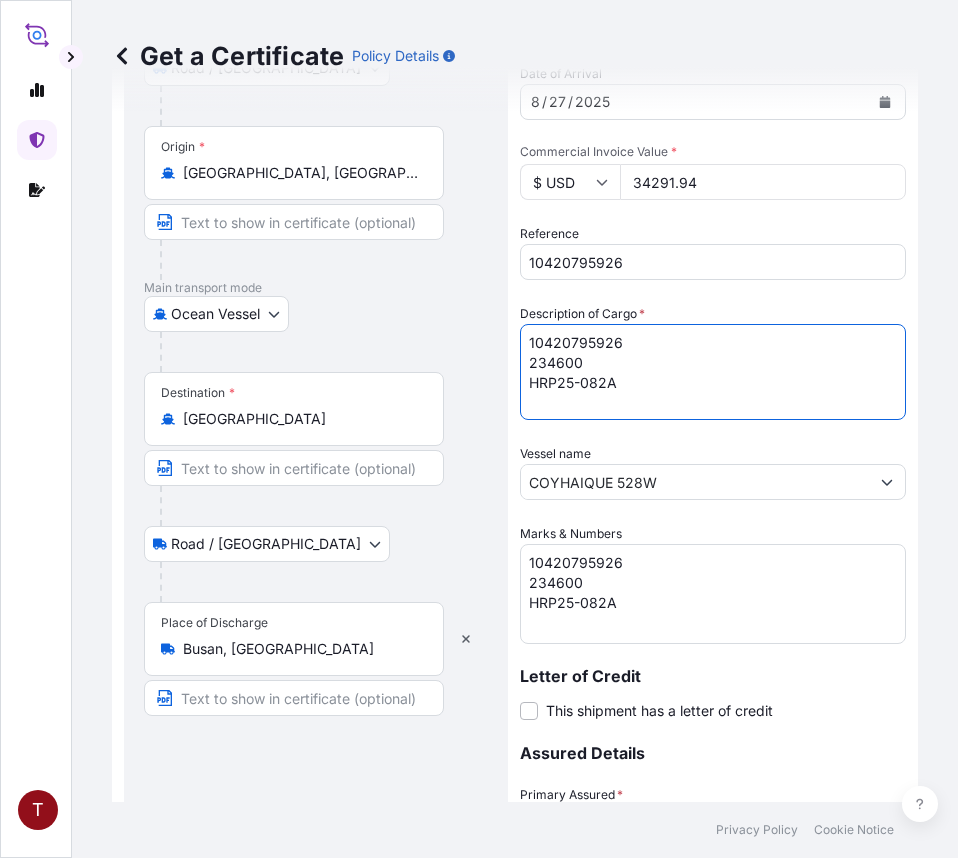 drag, startPoint x: 340, startPoint y: 330, endPoint x: 334, endPoint y: 258, distance: 72.249565 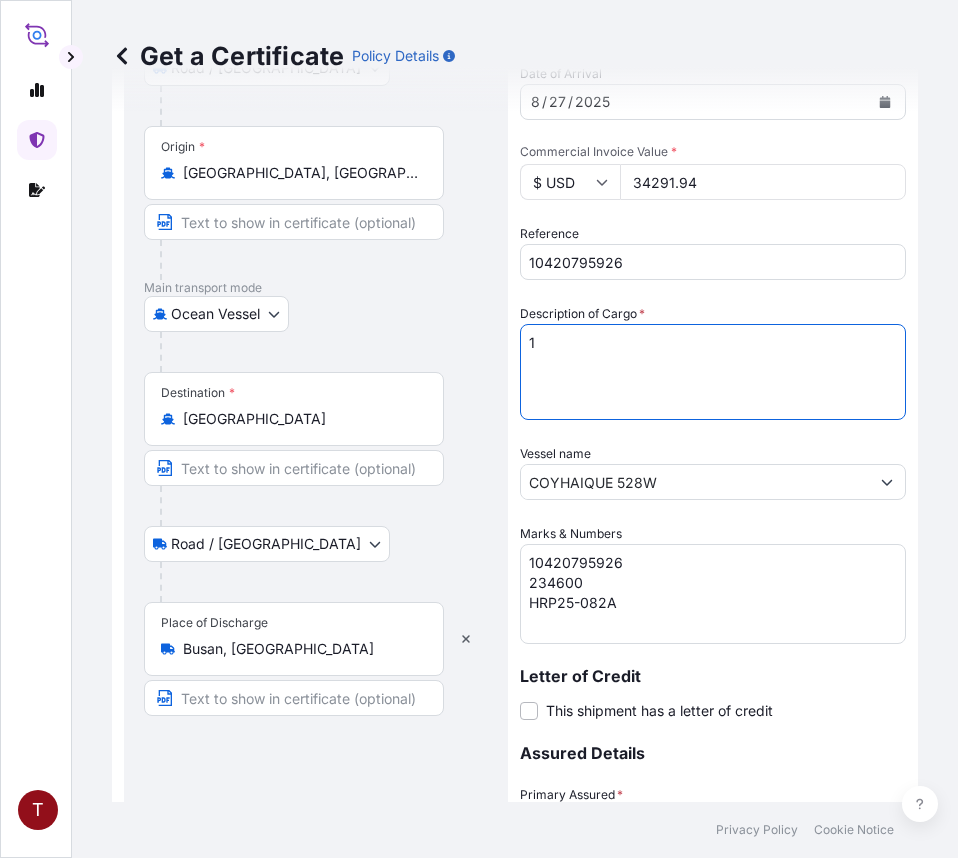 paste on "BULK UNPACKED LOADED INTO
1 20FT ISOTANK - NONDANGEROUS LIQUIDS
CALIMULSE L-50" 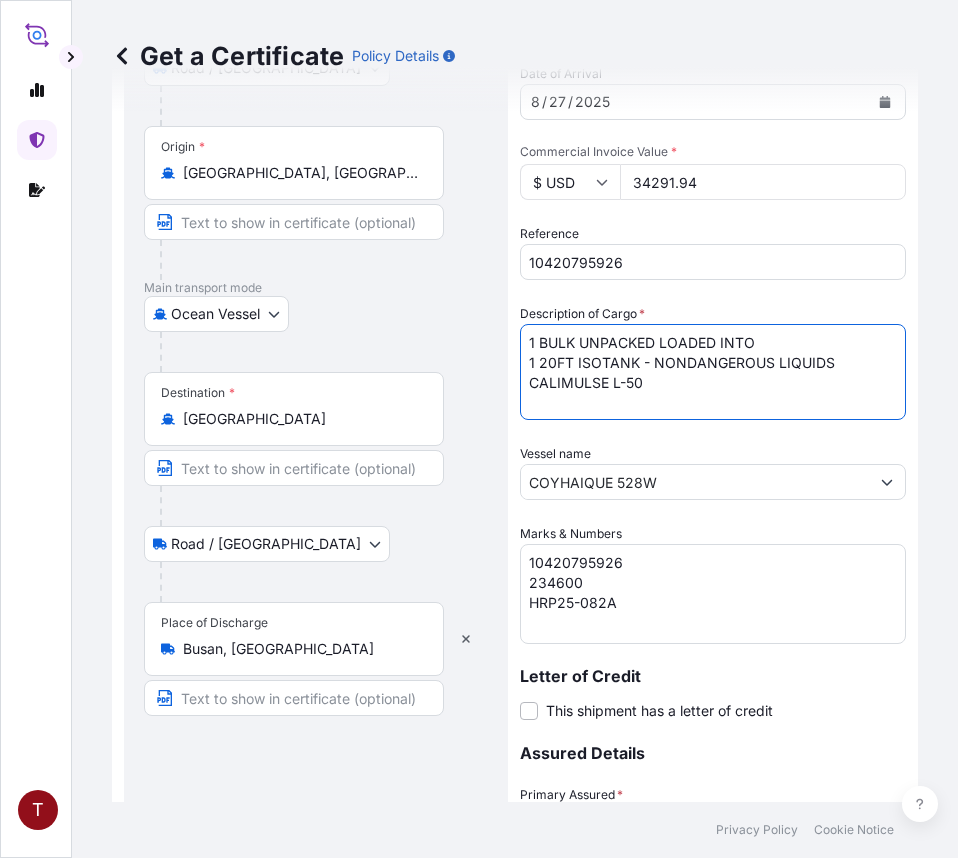 scroll, scrollTop: 400, scrollLeft: 0, axis: vertical 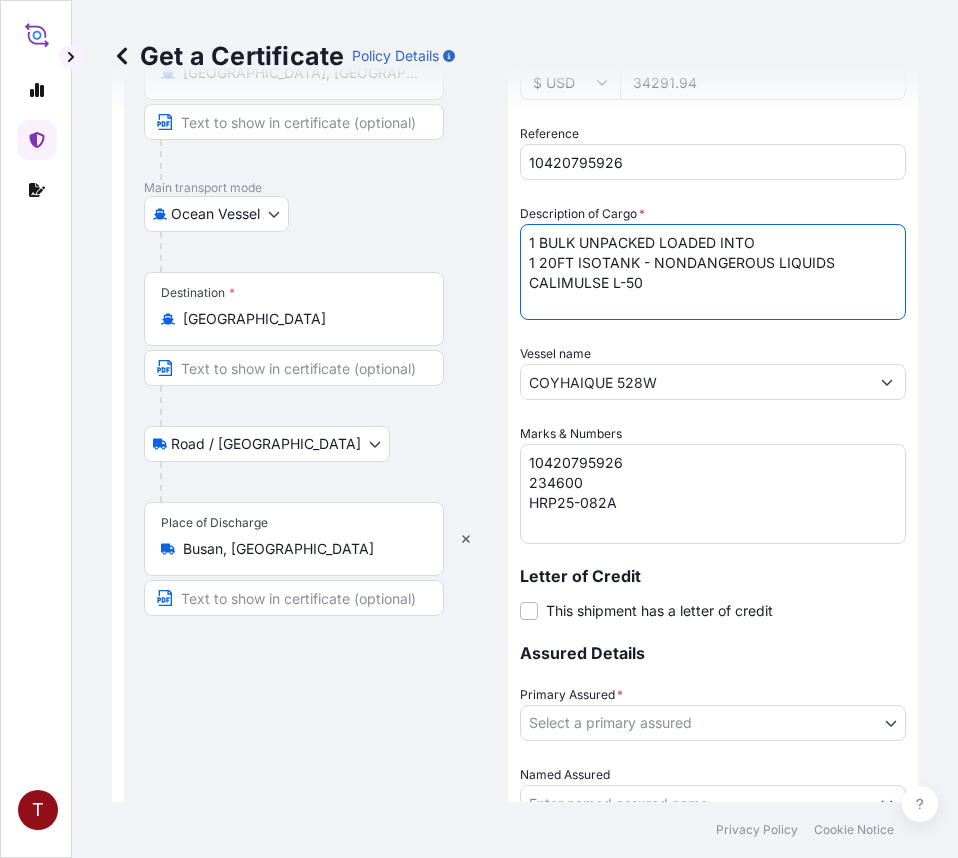 type on "1 BULK UNPACKED LOADED INTO
1 20FT ISOTANK - NONDANGEROUS LIQUIDS
CALIMULSE L-50" 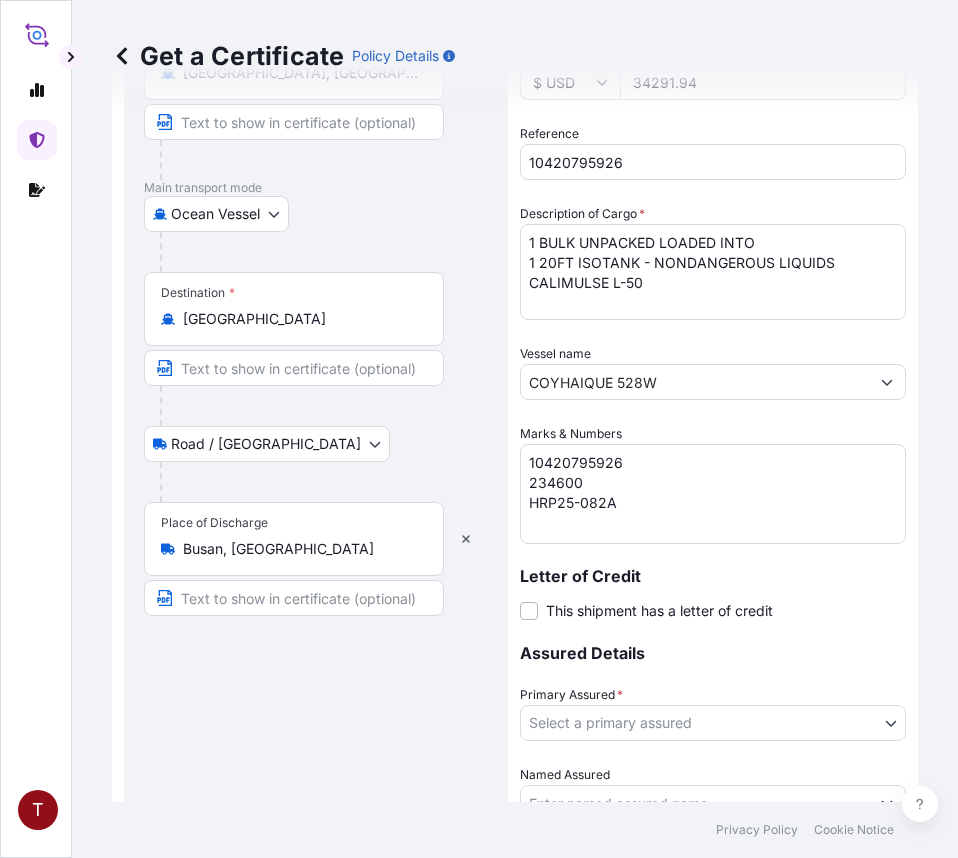 scroll, scrollTop: 591, scrollLeft: 0, axis: vertical 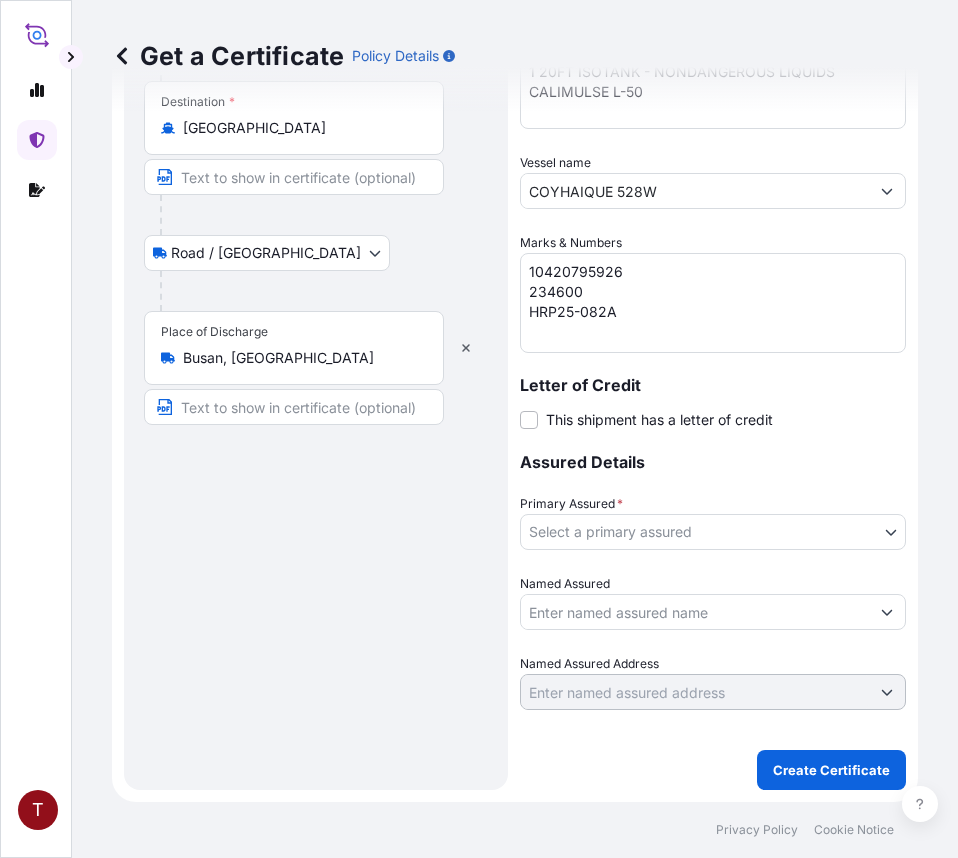 click on "T Get a Certificate Policy Details Route Details Reset Route Details Place of loading Newark, NJ, USA Road / Inland Road / Inland Origin * Middletown, OH, USA Main transport mode Ocean Vessel Air Road Ocean Vessel Destination * South Korea Road / Inland Road / Inland Place of Discharge Busan, South Korea Shipment Details Issue date * 7 / 8 / 2025 Date of Departure * 7 / 6 / 2025 Date of Arrival 8 / 27 / 2025 Commodity Surfactants or related materials Packing Category Commercial Invoice Value    * $ USD 34291.94 Reference 10420795926 Description of Cargo * 1 BULK UNPACKED LOADED INTO
1 20FT ISOTANK - NONDANGEROUS LIQUIDS
CALIMULSE L-50 Vessel name COYHAIQUE 528W Marks & Numbers 10420795926
234600
HRP25-082A Letter of Credit This shipment has a letter of credit Letter of credit * Letter of credit may not exceed 12000 characters Assured Details Primary Assured * Select a primary assured Pilot Chemical Corporation Named Assured Named Assured Address Create Certificate Privacy Policy Cookie Notice
0" at bounding box center [479, 429] 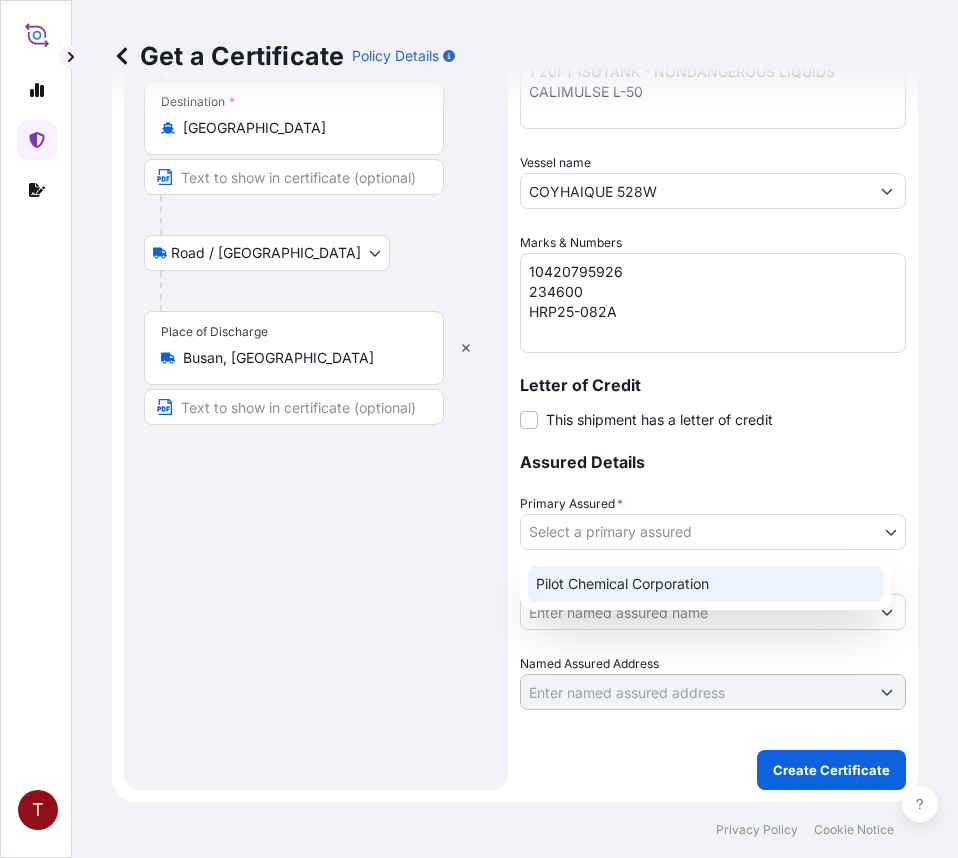 click on "Pilot Chemical Corporation" at bounding box center [705, 584] 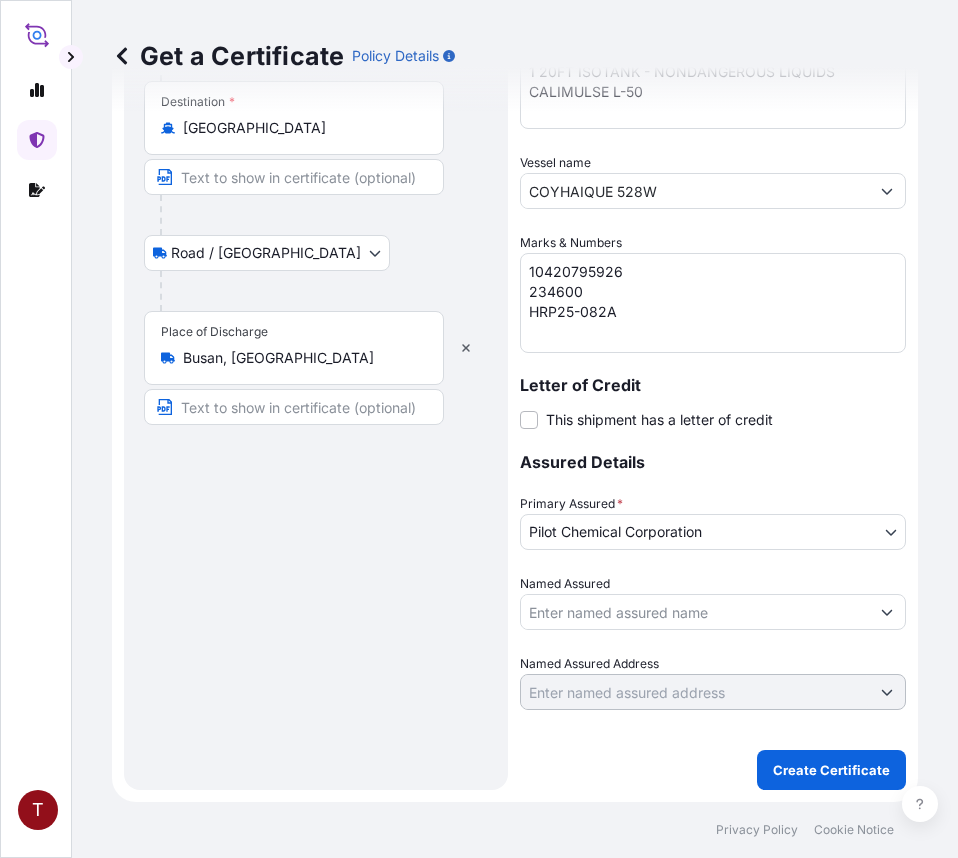 click on "Named Assured" at bounding box center (695, 612) 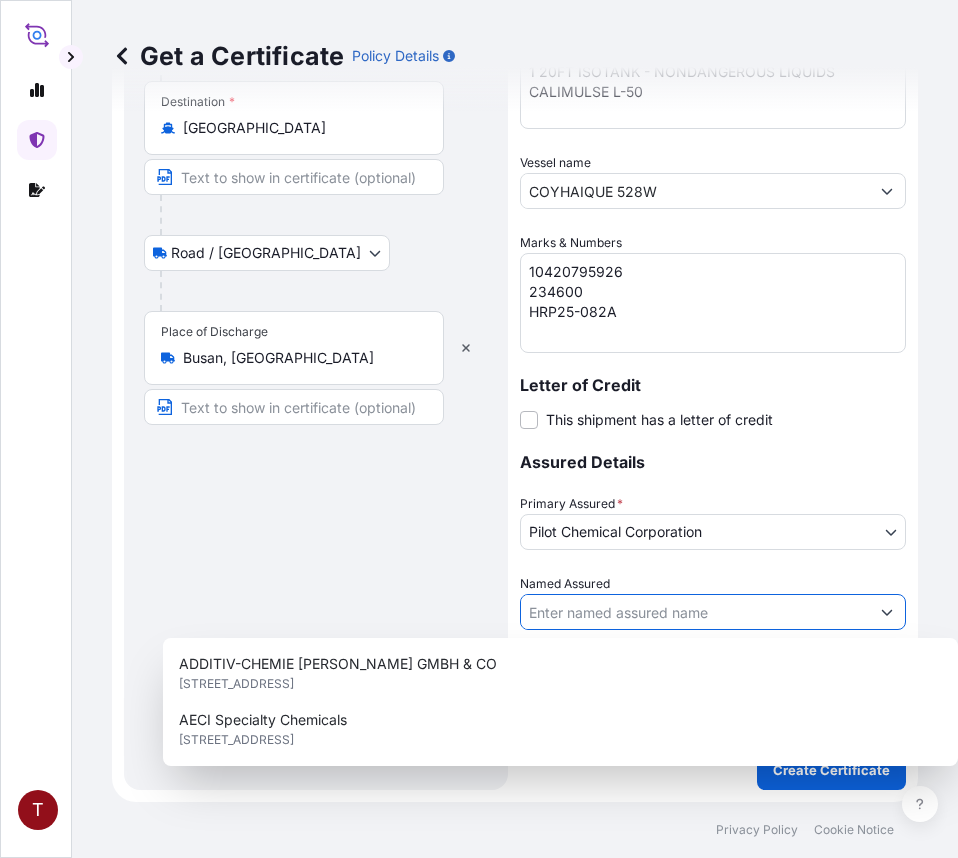 paste on "HEERAE CORP. 15F, DONGHEE BLDG 302, GANGNAM-DAERO GANGNAM-GU SEOUL , KR 06253 SOUTH KOREA" 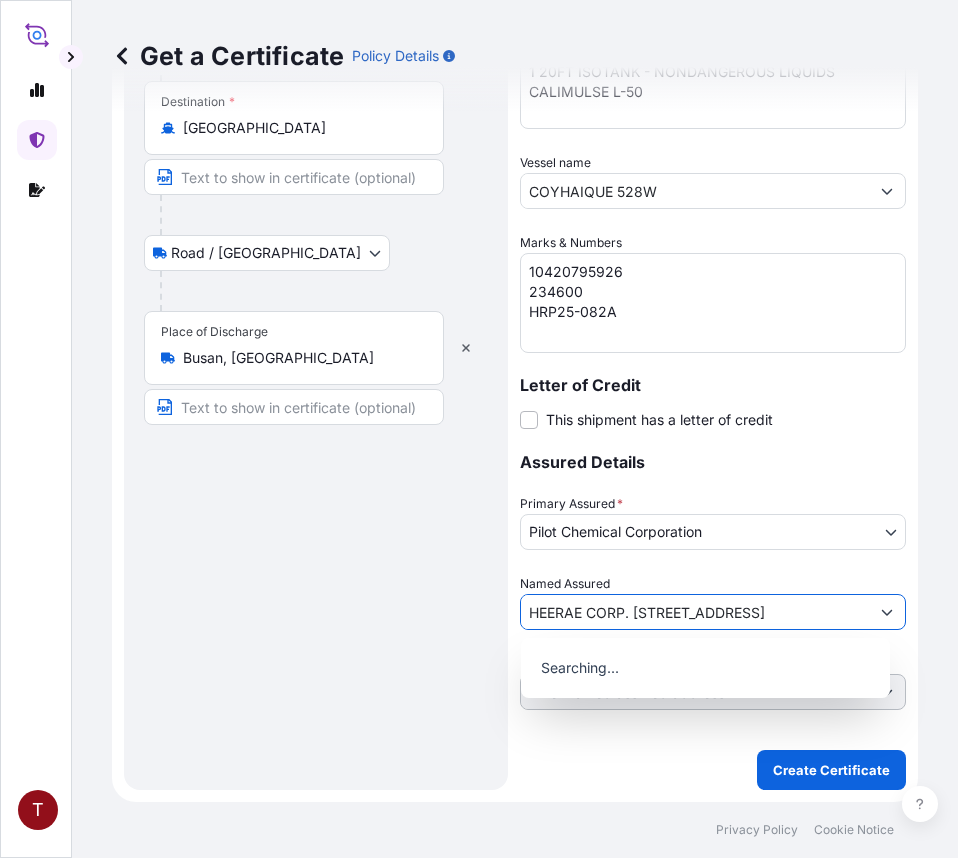 scroll, scrollTop: 0, scrollLeft: 430, axis: horizontal 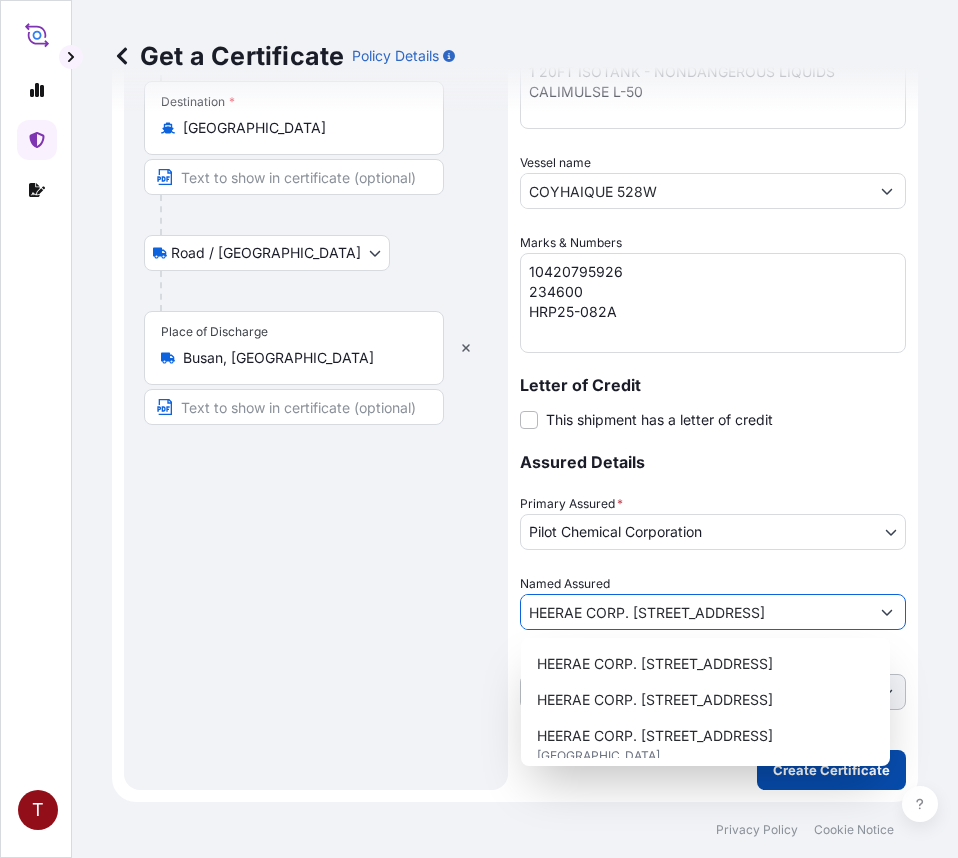 type on "HEERAE CORP. 15F, DONGHEE BLDG 302, GANGNAM-DAERO GANGNAM-GU SEOUL , KR 06253 SOUTH KOREA" 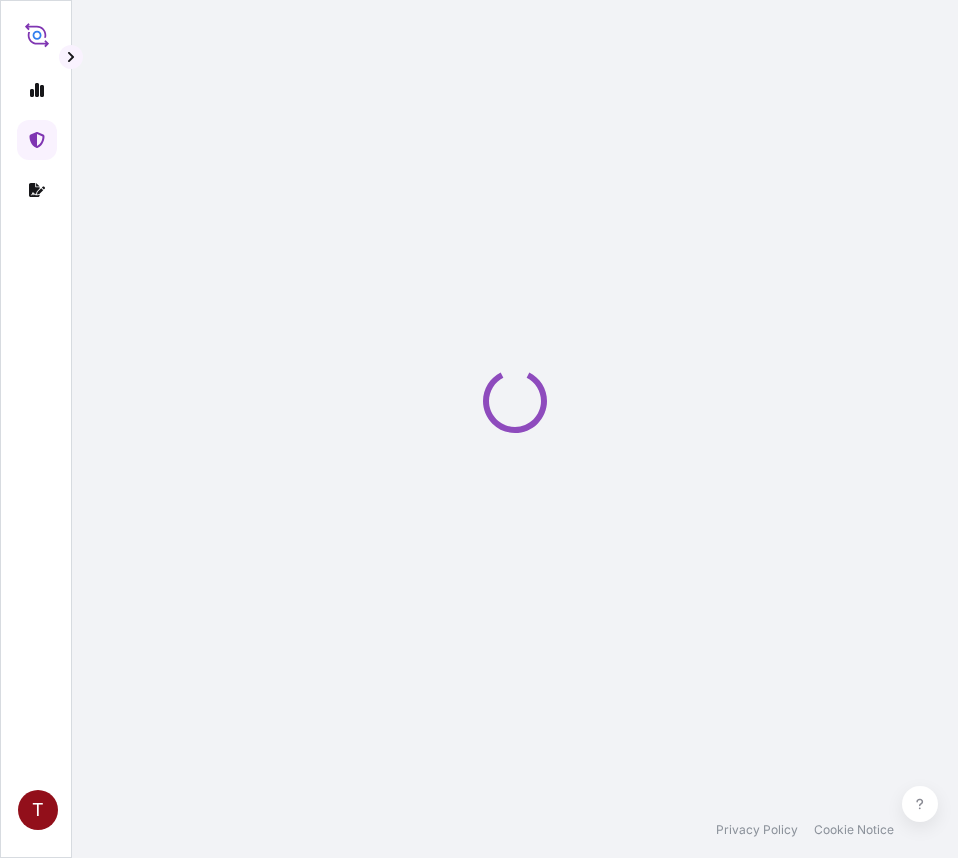 scroll, scrollTop: 0, scrollLeft: 0, axis: both 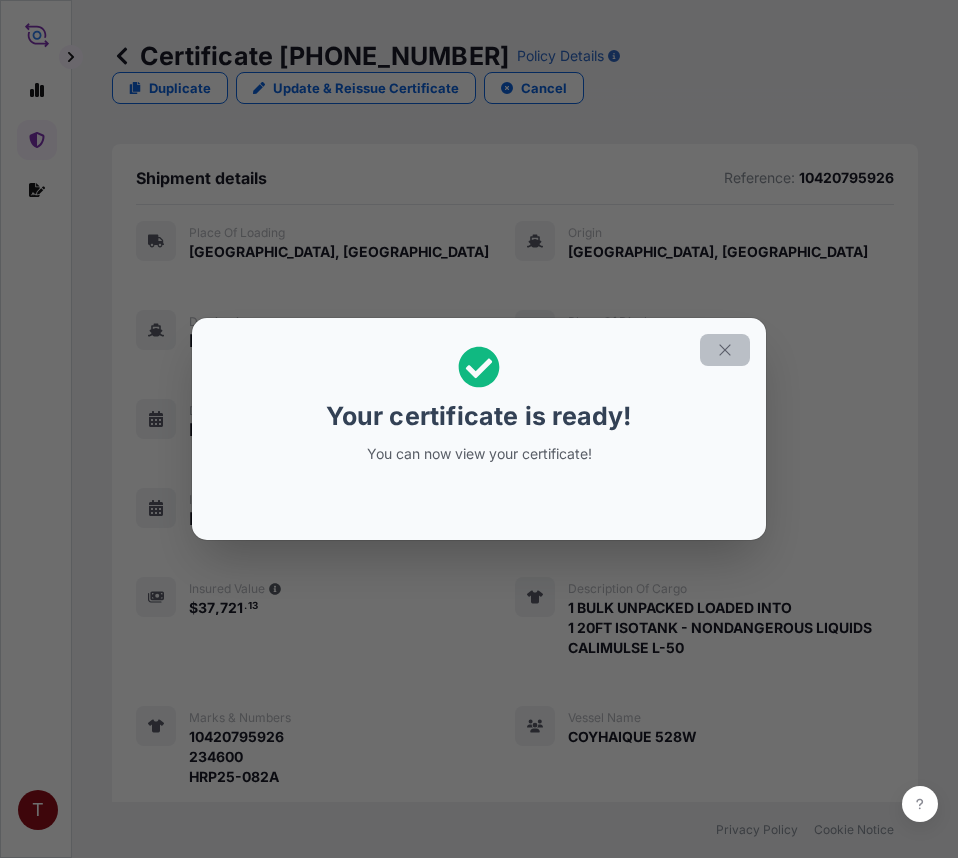 click 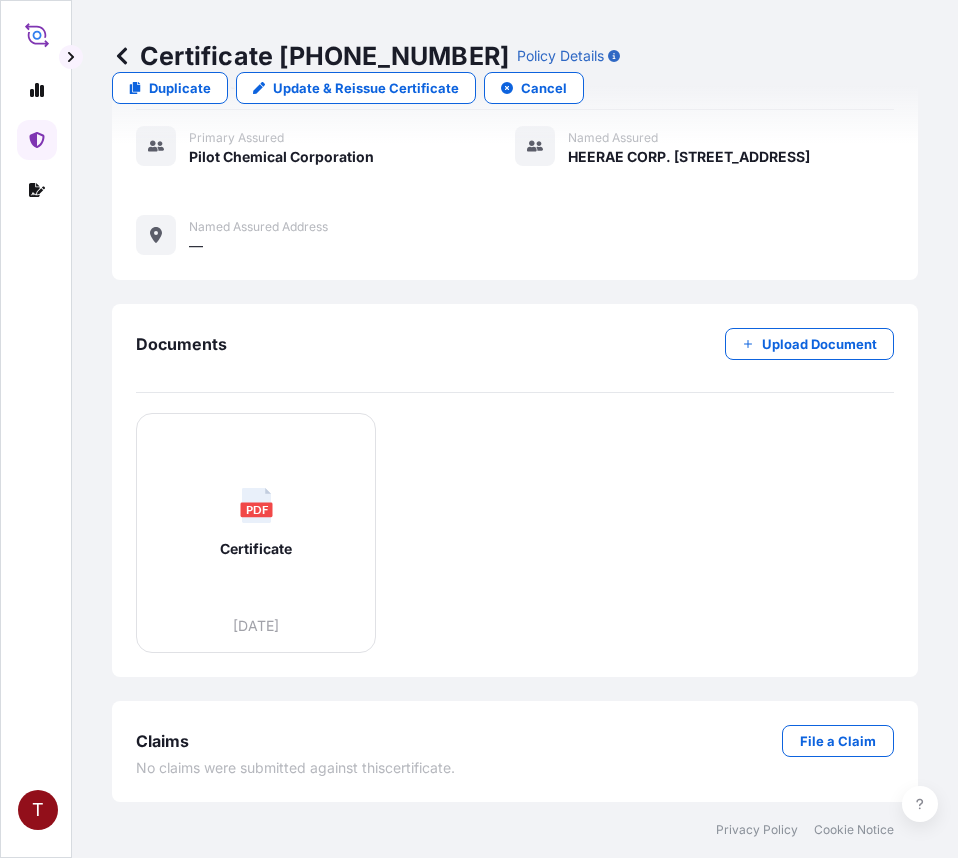 scroll, scrollTop: 826, scrollLeft: 0, axis: vertical 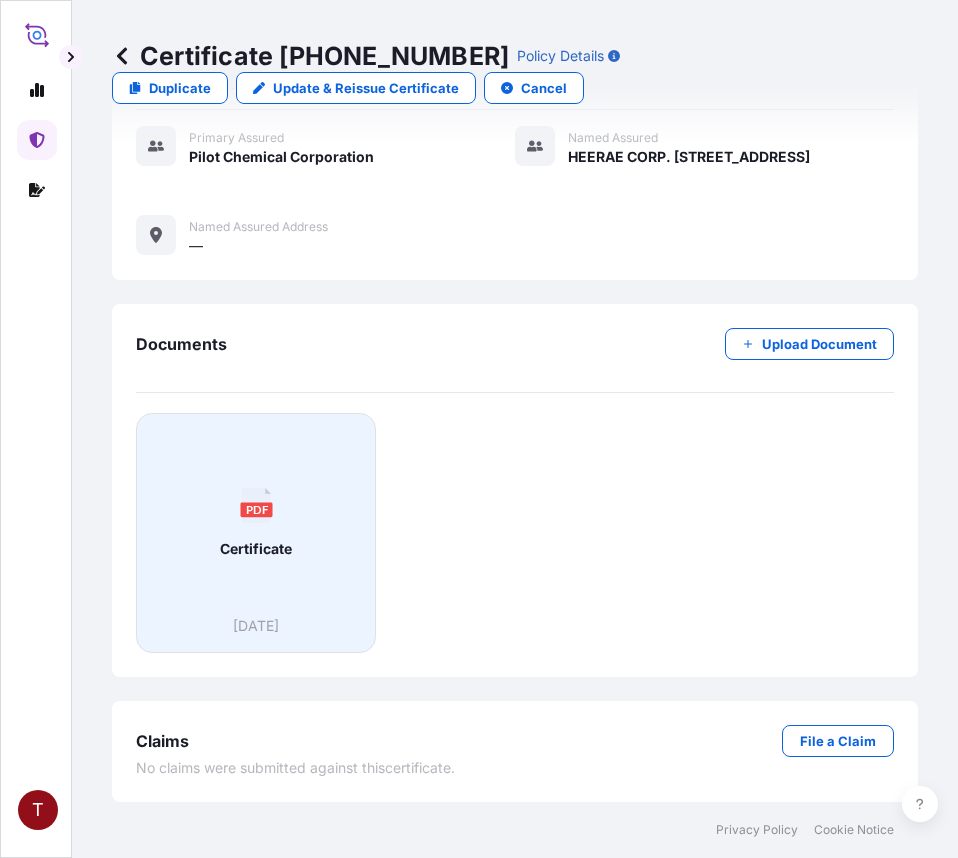 click on "PDF Certificate" at bounding box center (256, 523) 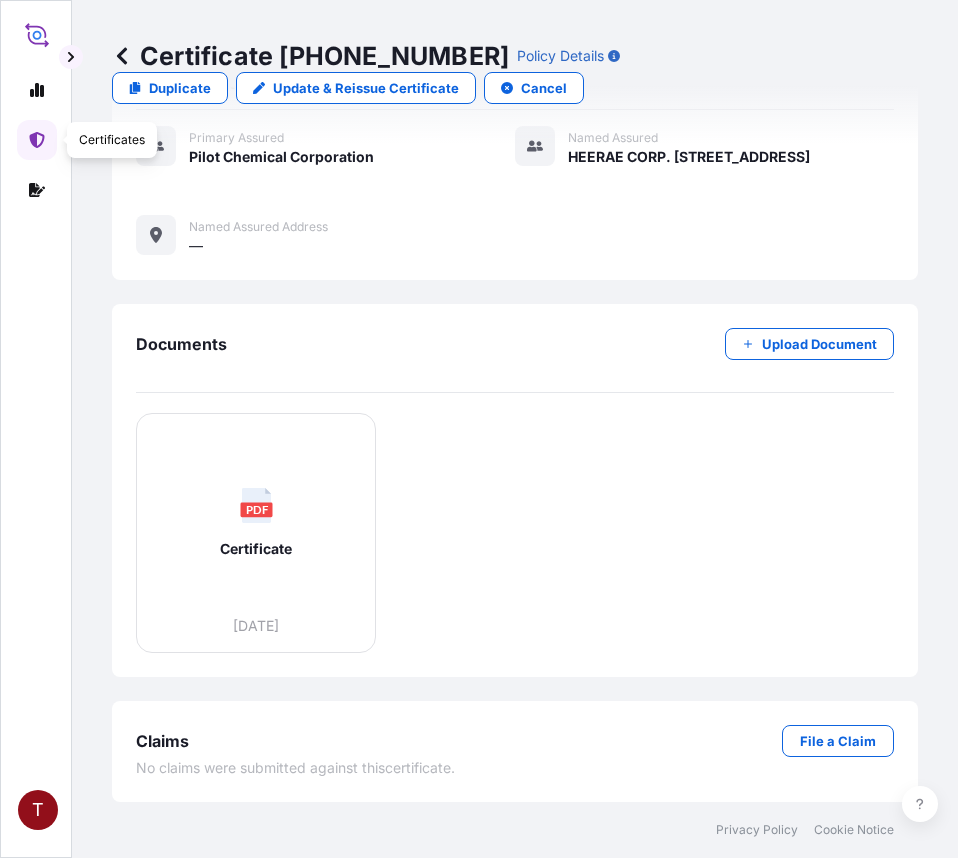 click 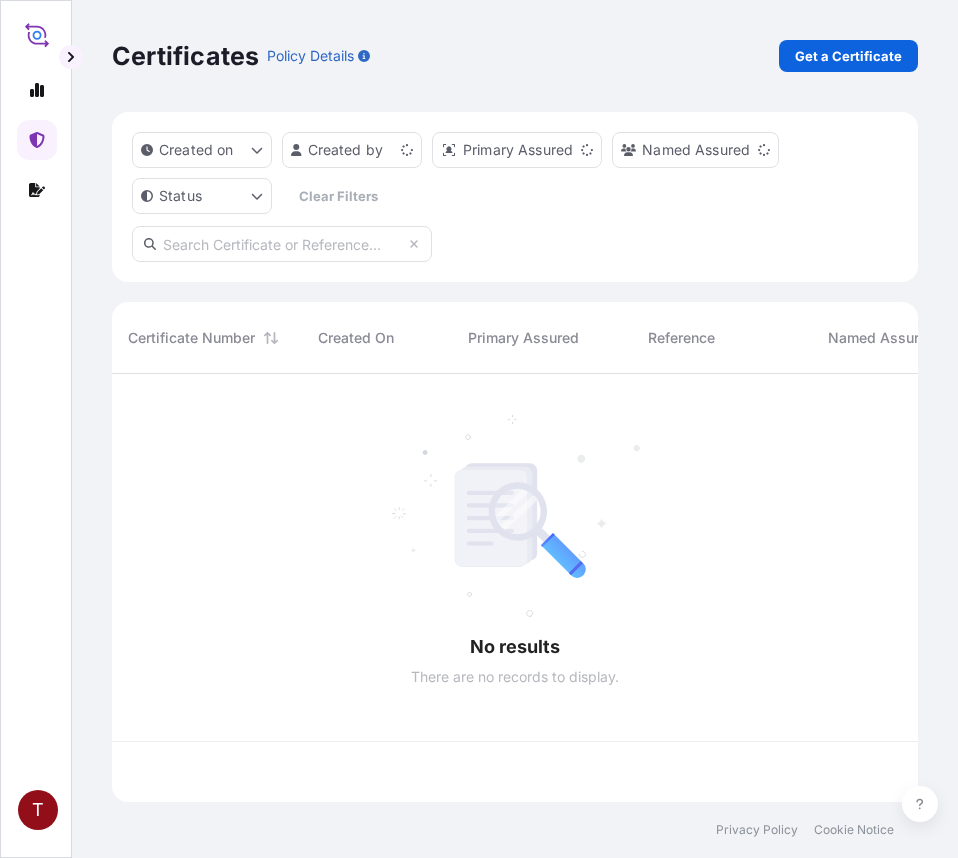 scroll, scrollTop: 0, scrollLeft: 0, axis: both 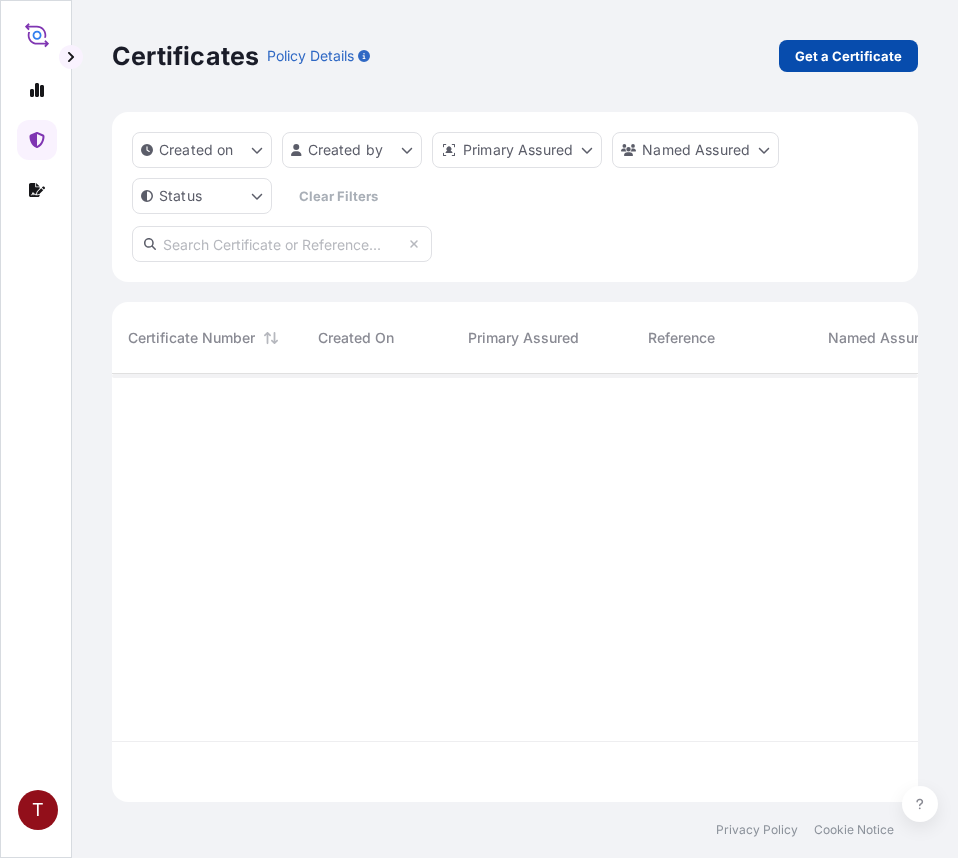 click on "Get a Certificate" at bounding box center [848, 56] 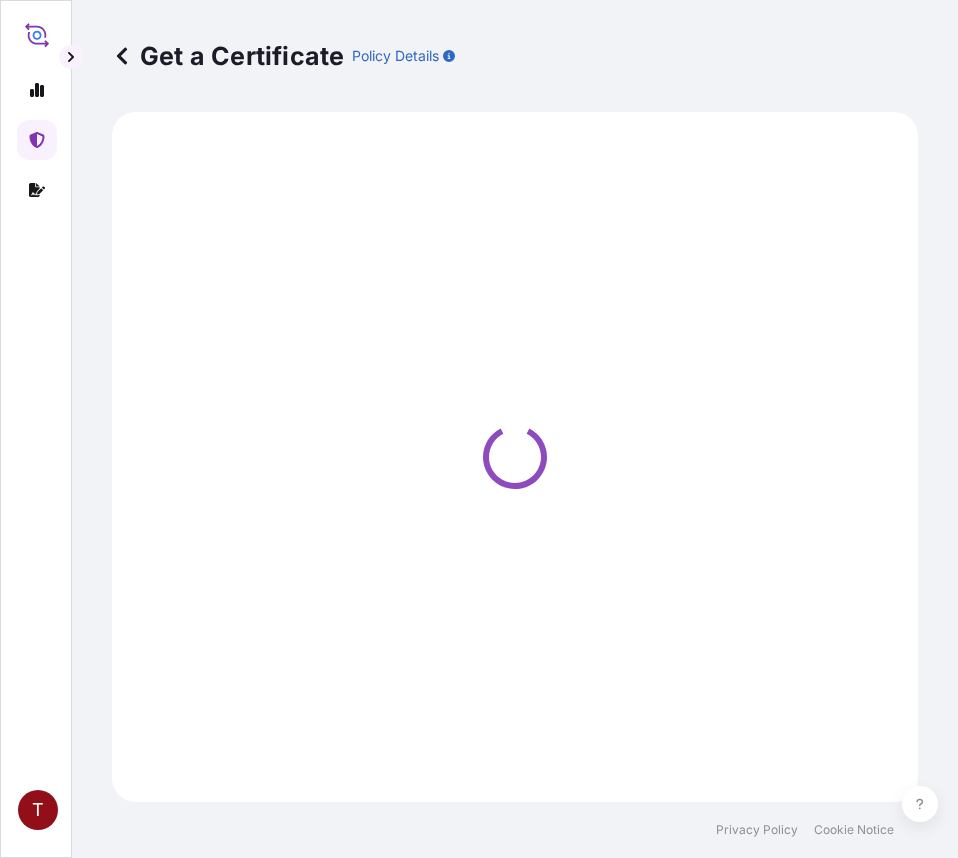 select on "Ocean Vessel" 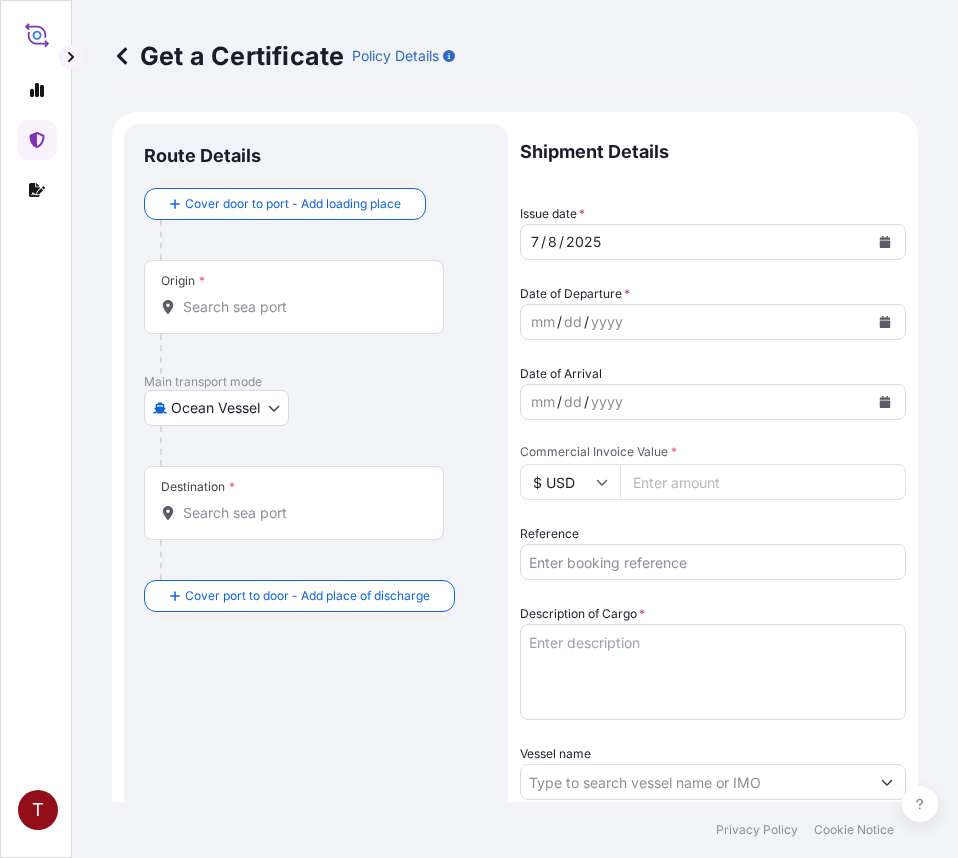 click on "Origin *" at bounding box center [301, 307] 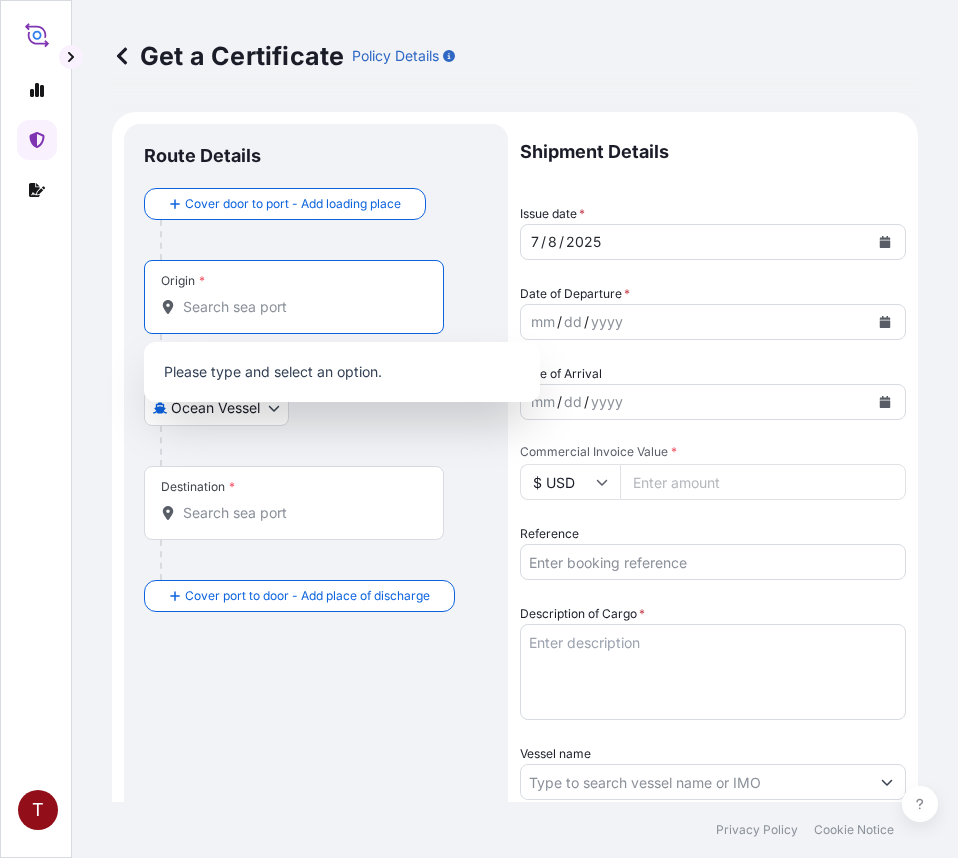 paste on "MIDDLETOWN, OH" 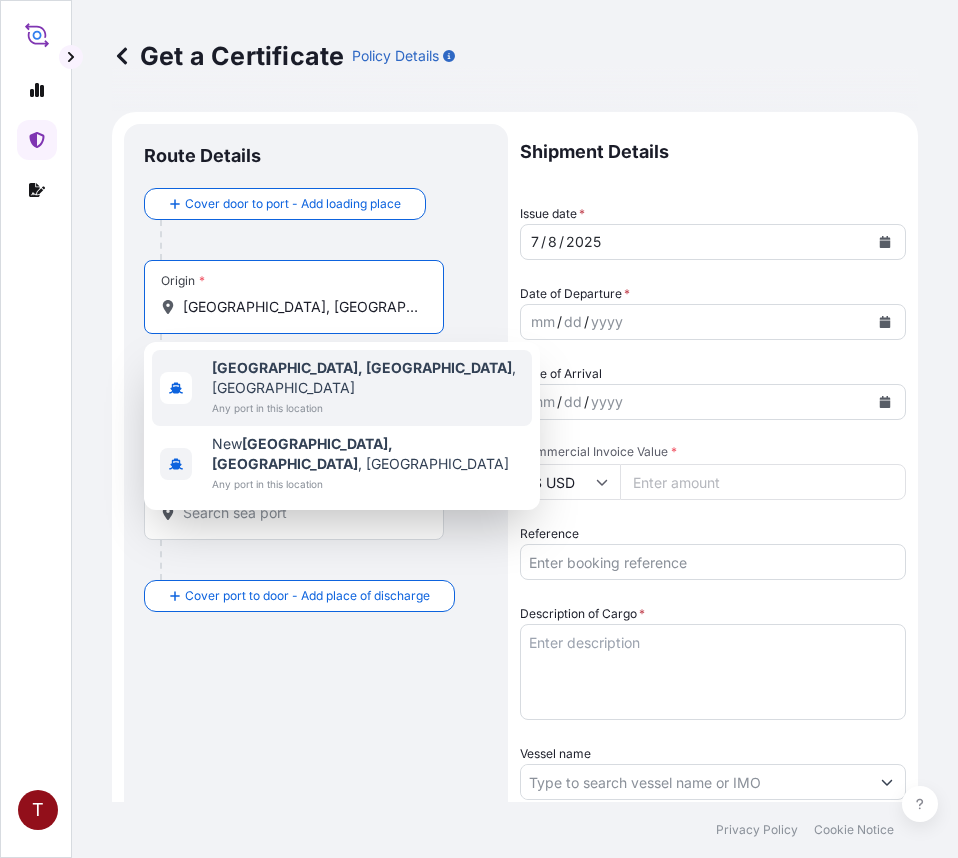 click on "Any port in this location" at bounding box center [368, 408] 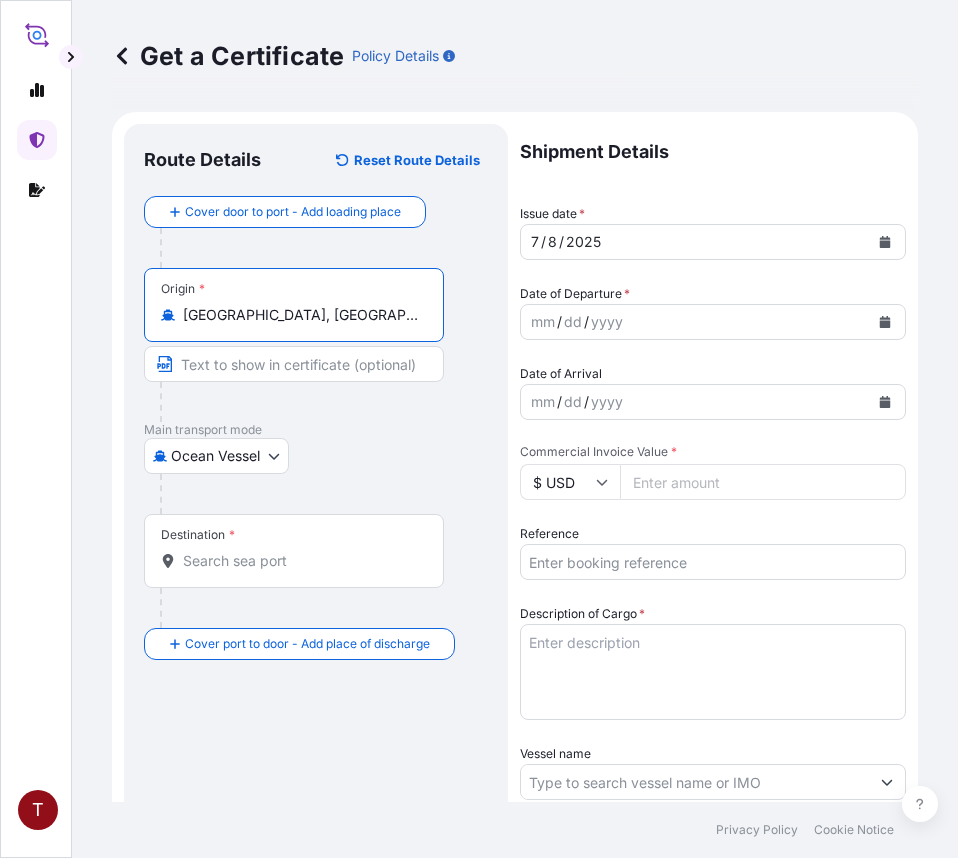 type on "Middletown, OH, USA" 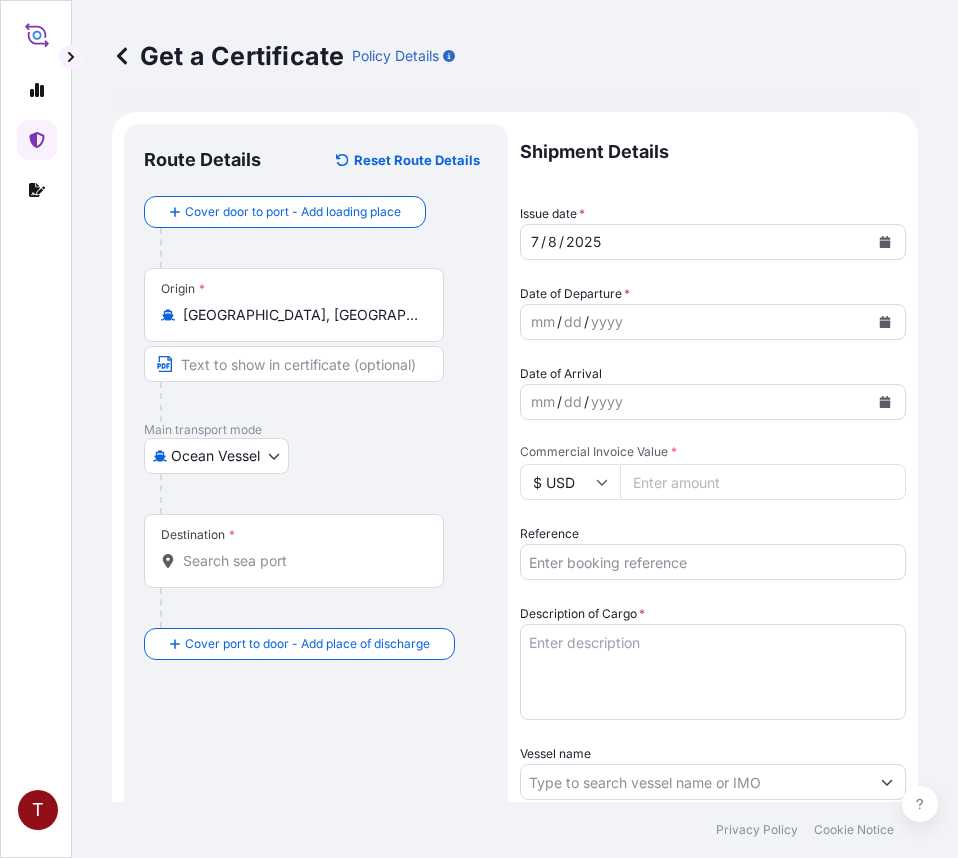 click on "Destination *" at bounding box center (301, 561) 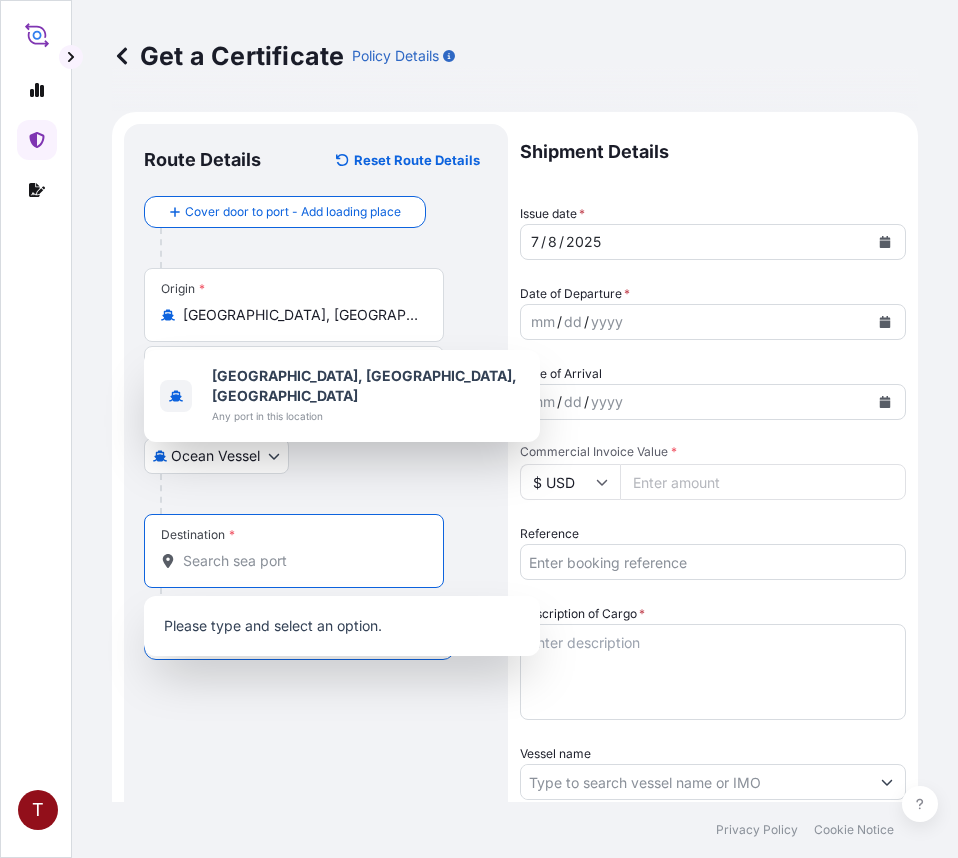 paste on "SOUTH KOREA" 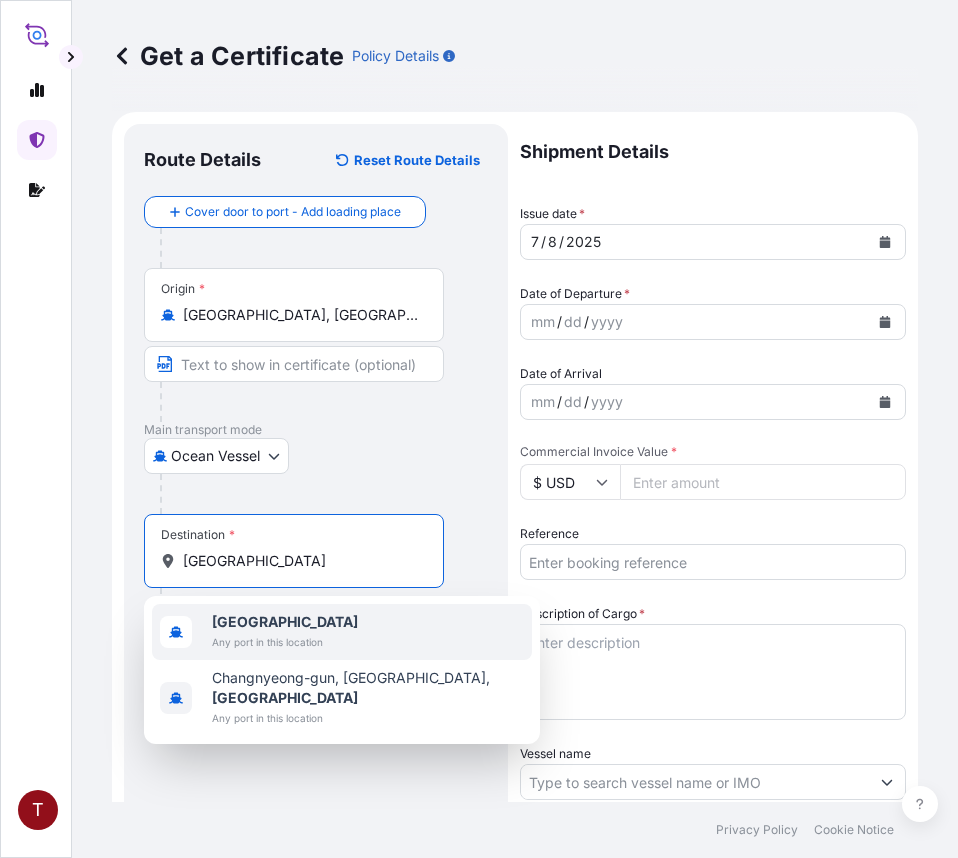 click on "Any port in this location" at bounding box center (285, 642) 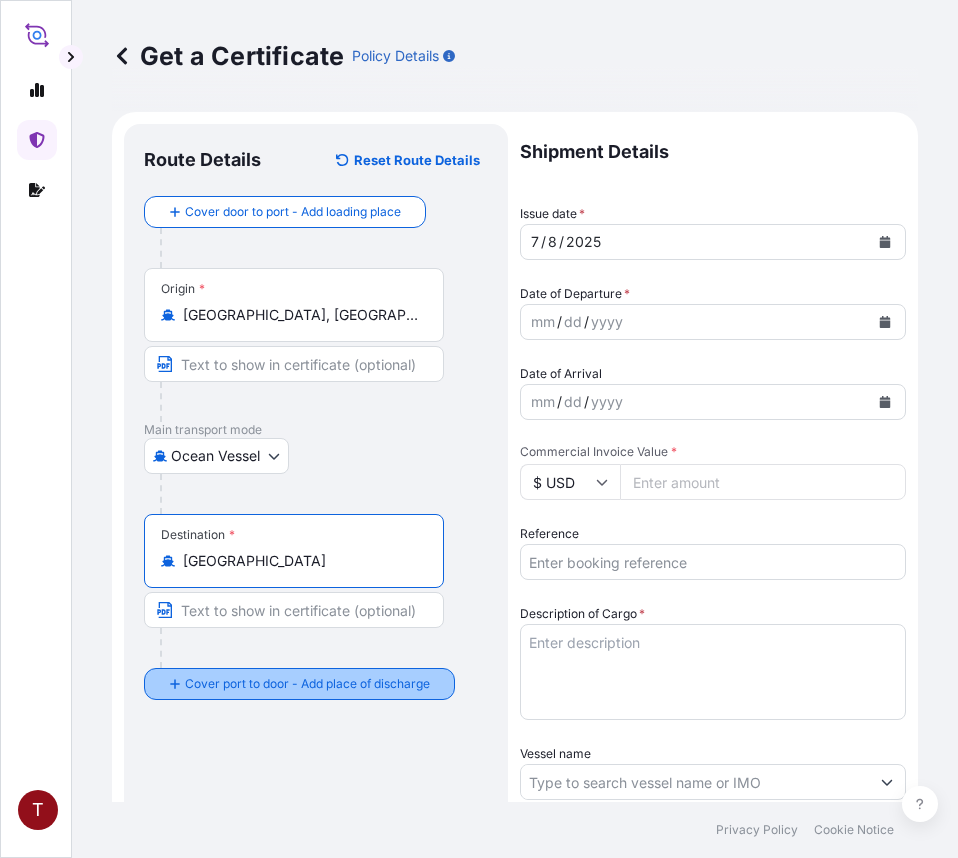 type on "South Korea" 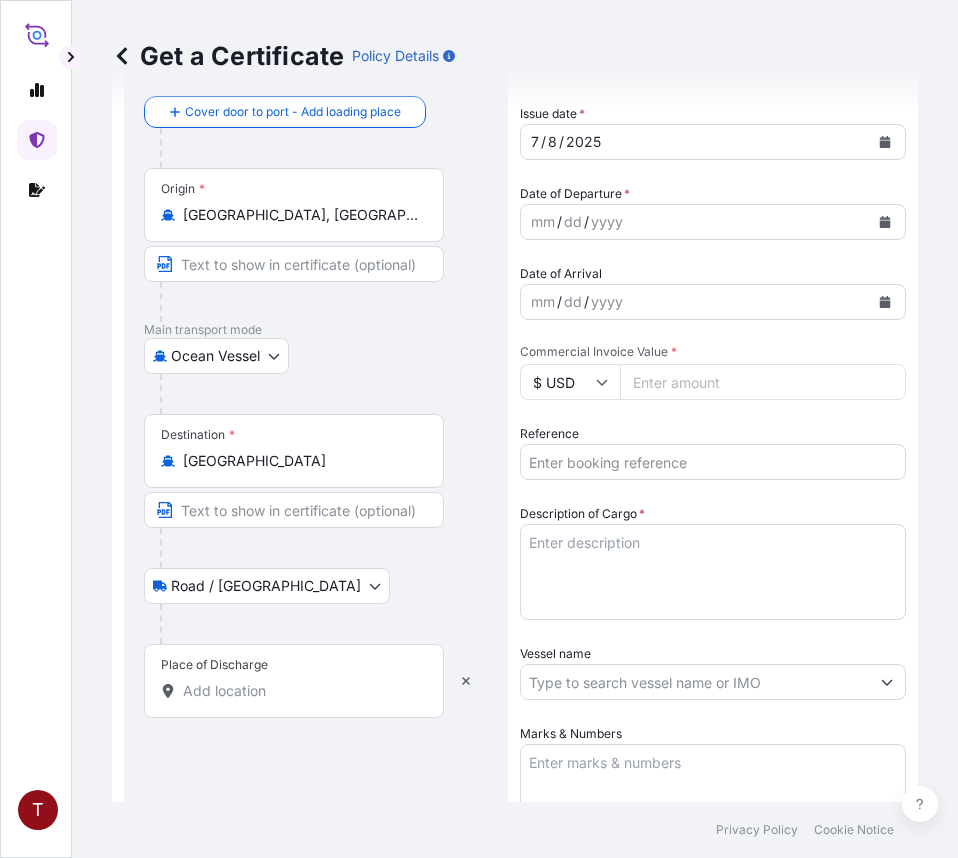 scroll, scrollTop: 300, scrollLeft: 0, axis: vertical 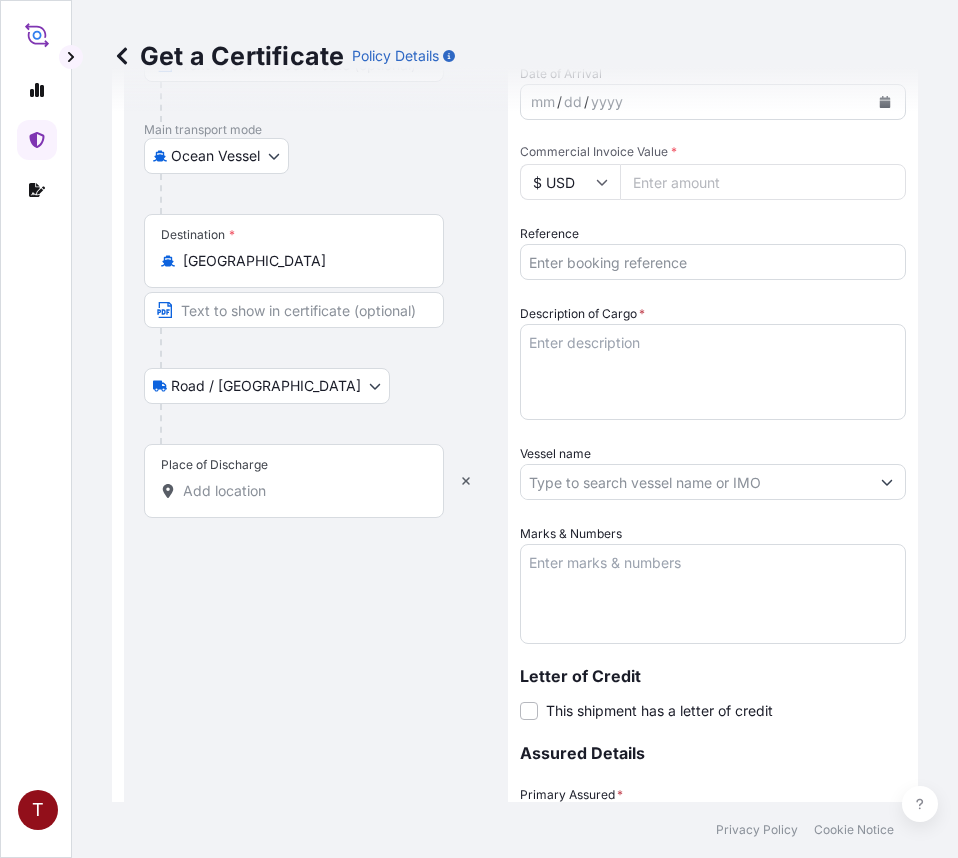 click on "Place of Discharge" at bounding box center [301, 491] 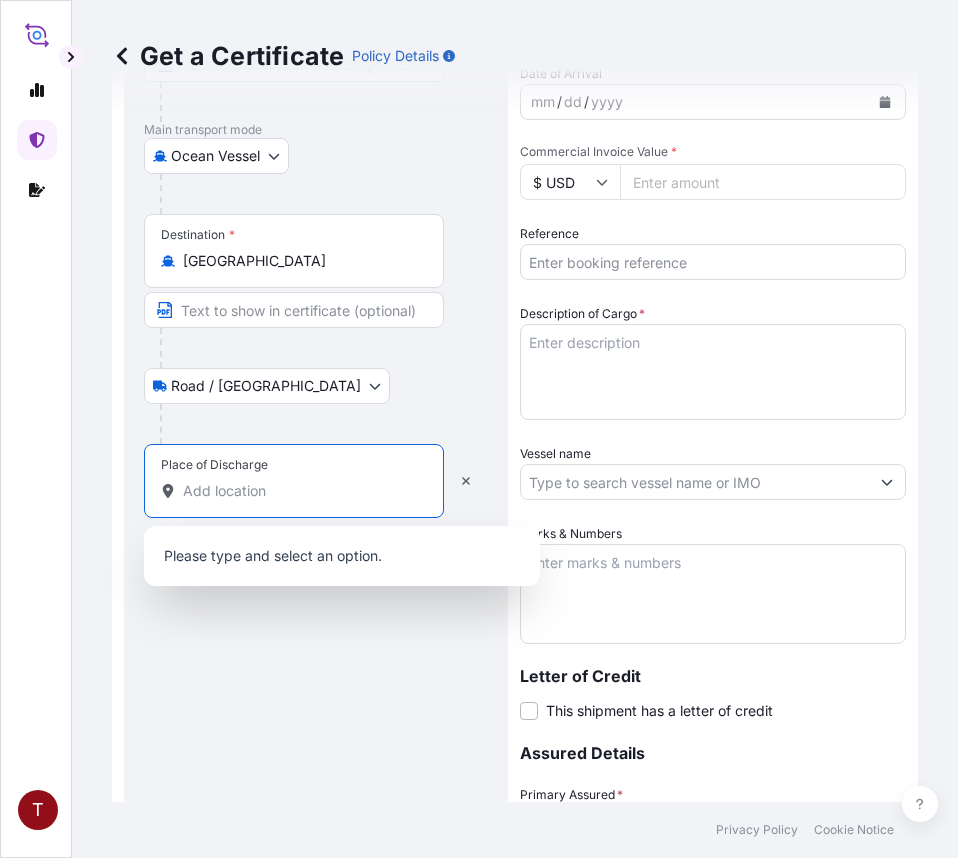 paste on "BUSAN, SOUTH KOREA" 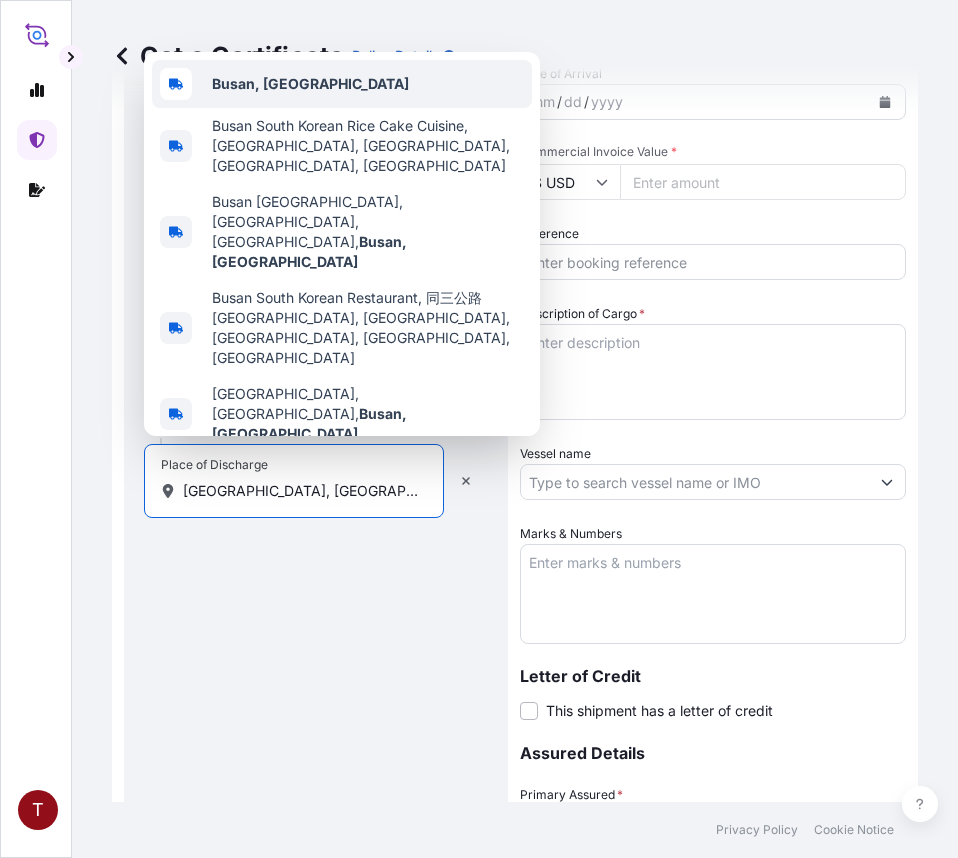 click on "Busan, South Korea" at bounding box center [310, 83] 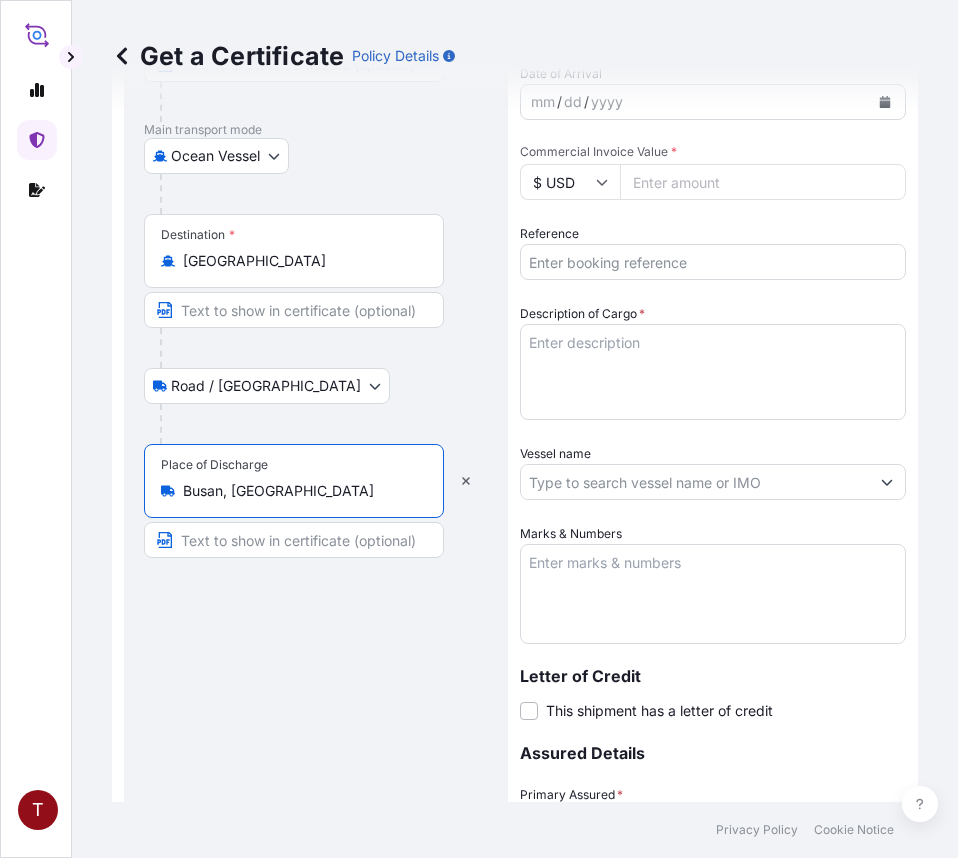 scroll, scrollTop: 0, scrollLeft: 0, axis: both 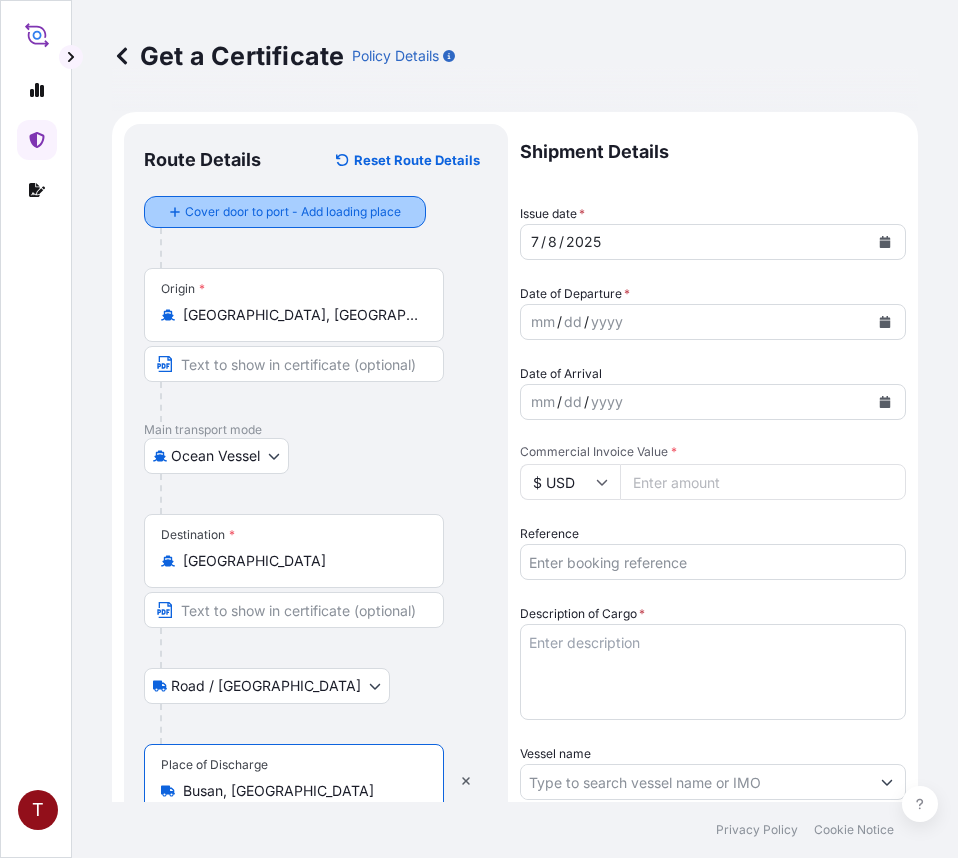 type on "Busan, South Korea" 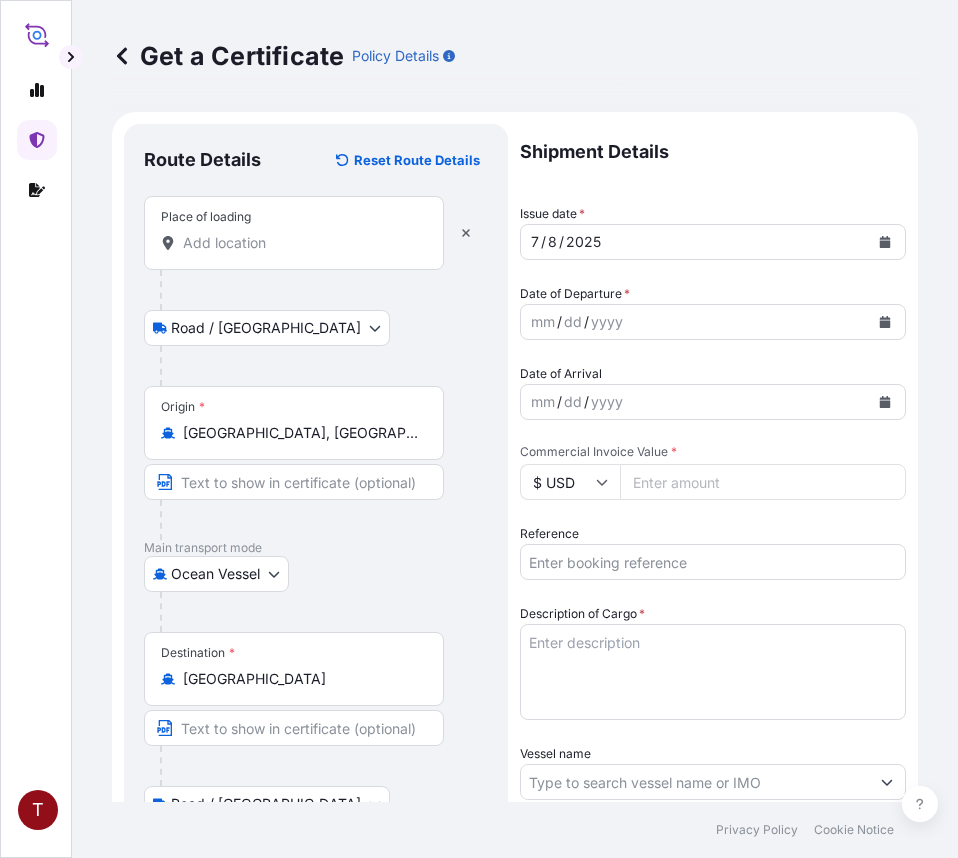 click on "Place of loading" at bounding box center [301, 243] 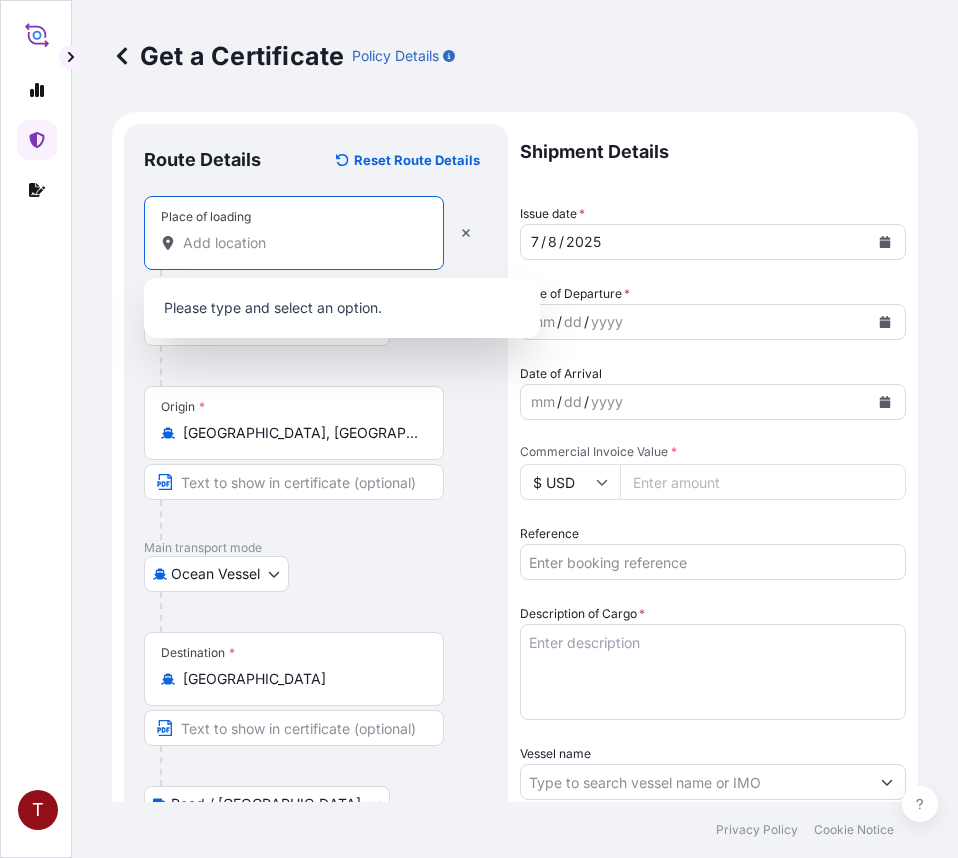 paste on "NEWARK, NJ" 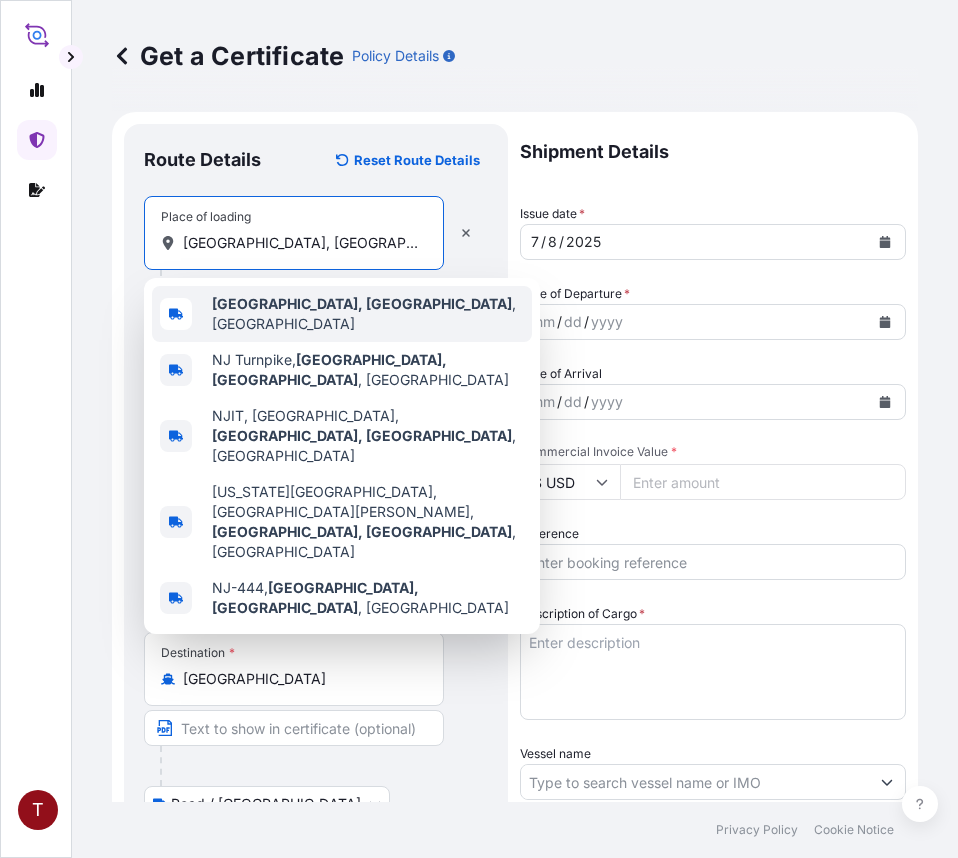 click on "Newark, NJ" at bounding box center (362, 303) 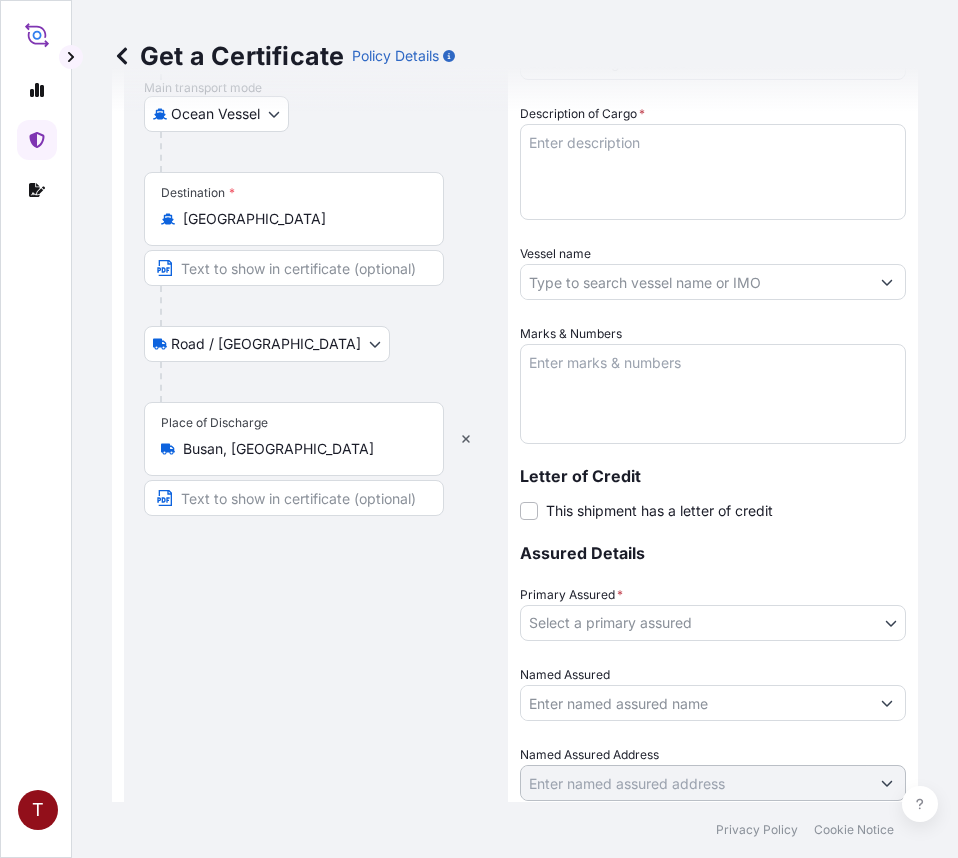 scroll, scrollTop: 0, scrollLeft: 0, axis: both 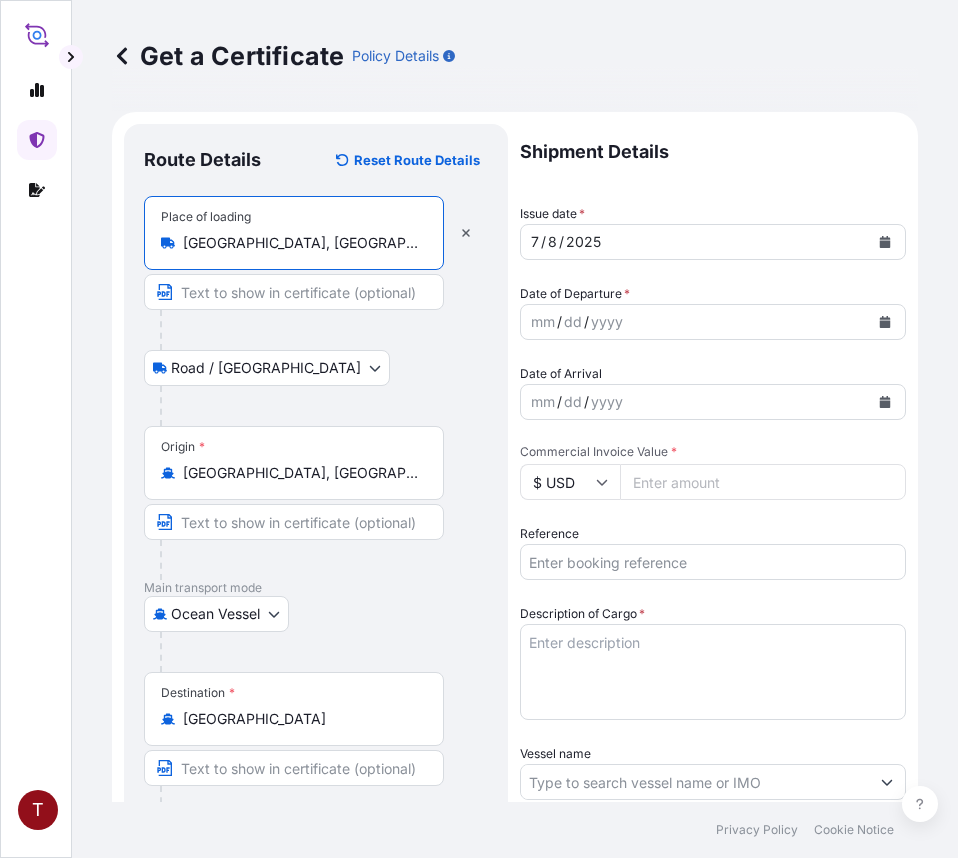 type on "Newark, NJ, USA" 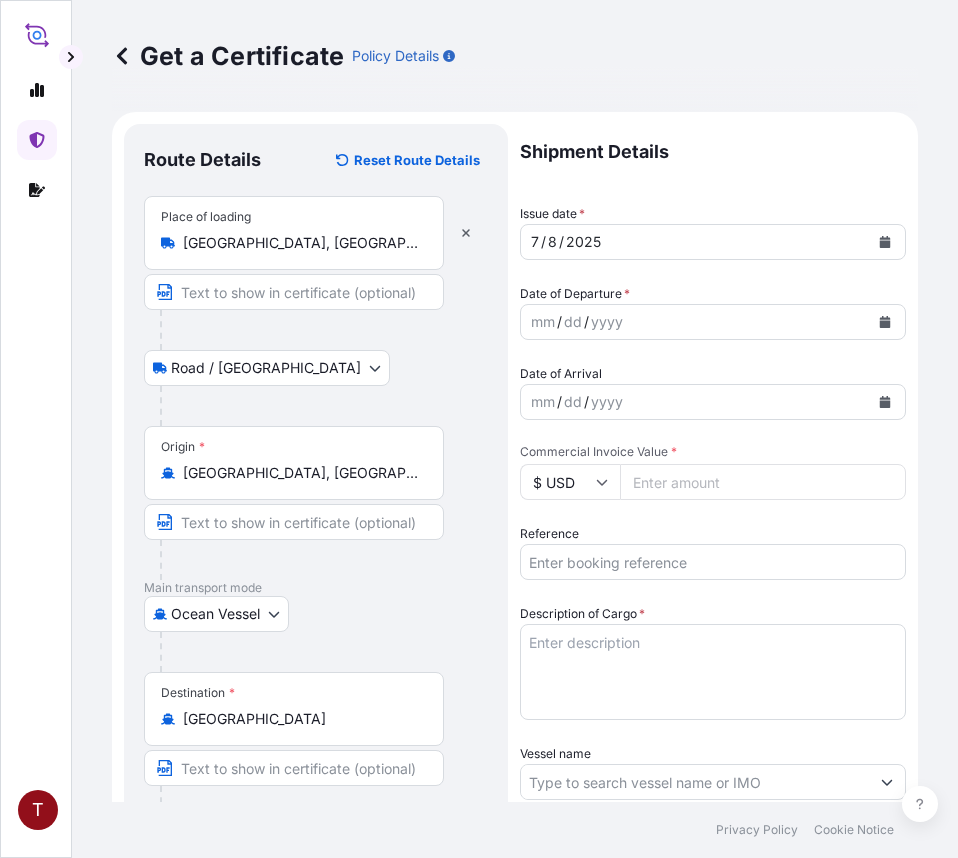 click at bounding box center (885, 322) 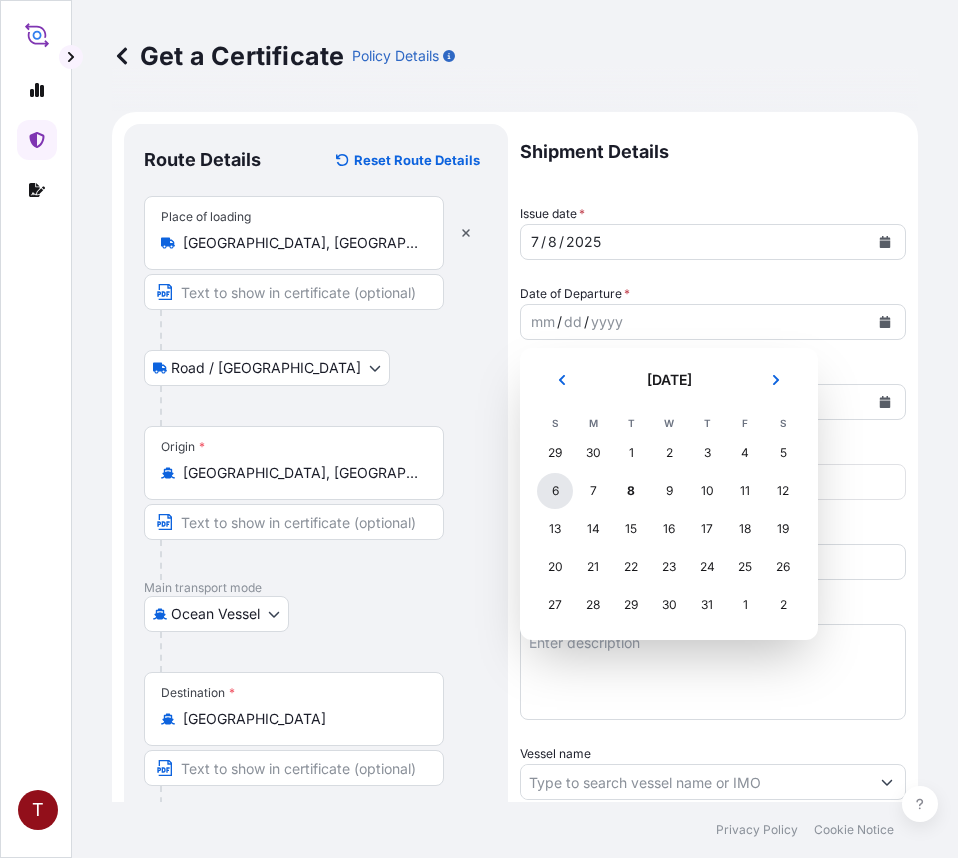 click on "6" at bounding box center [555, 491] 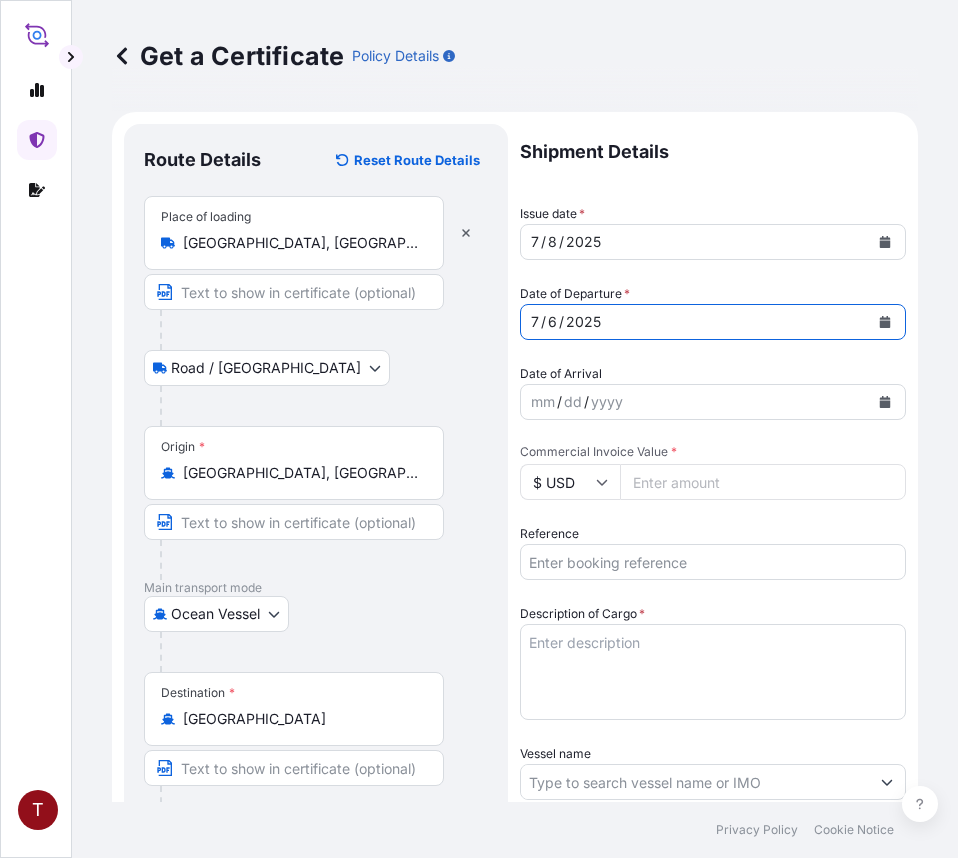 click at bounding box center [885, 402] 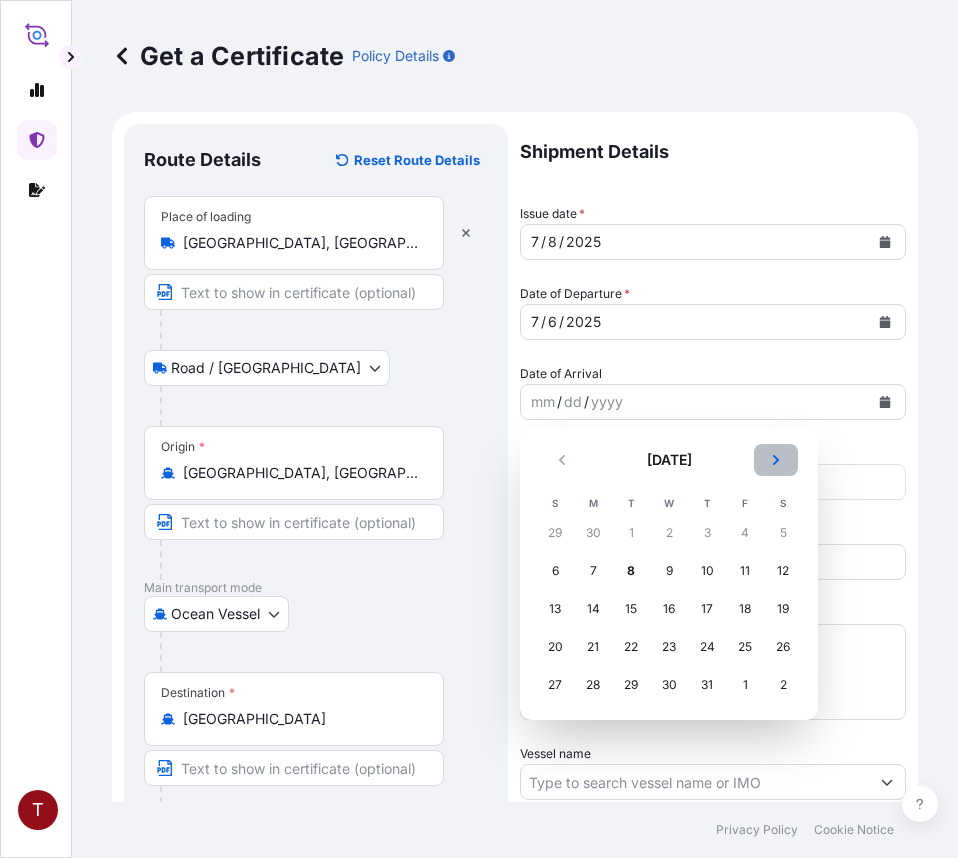 click at bounding box center [776, 460] 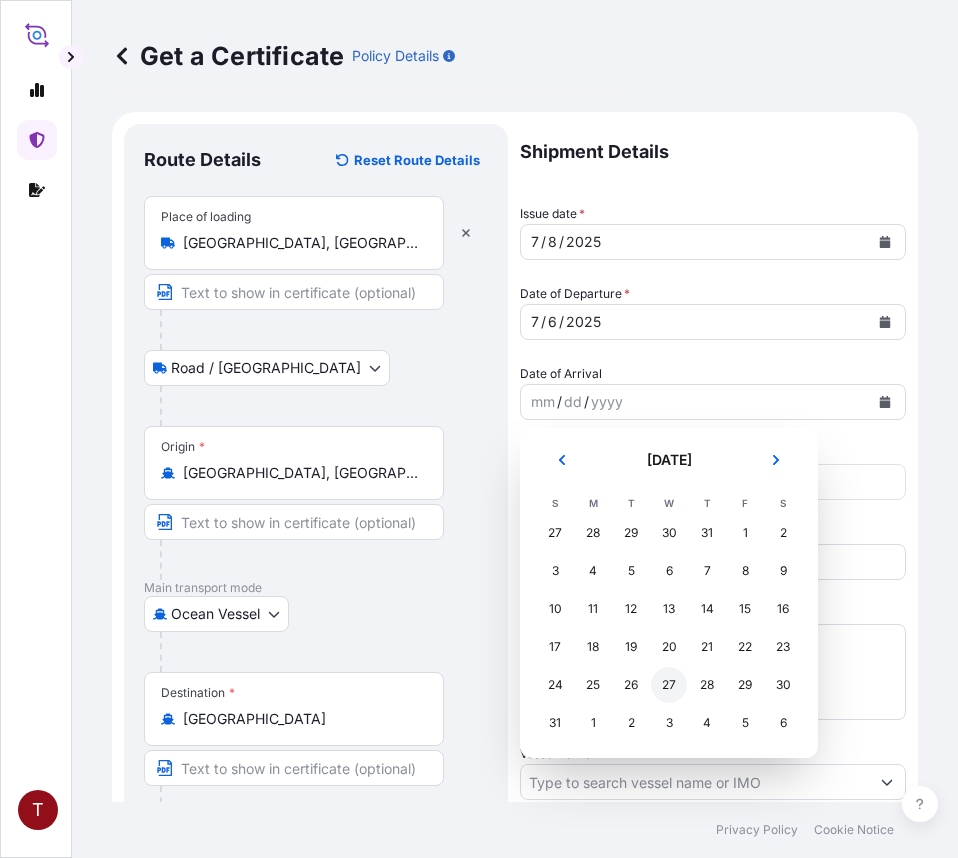 click on "27" at bounding box center (669, 685) 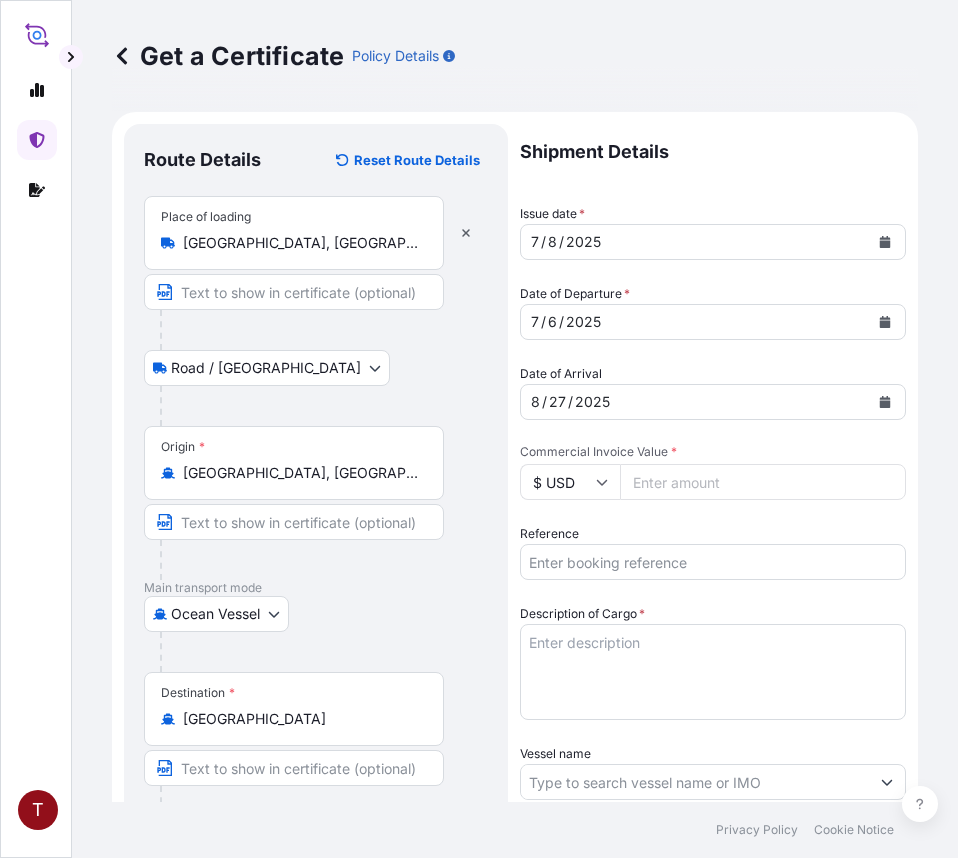 click on "Commercial Invoice Value    *" at bounding box center (763, 482) 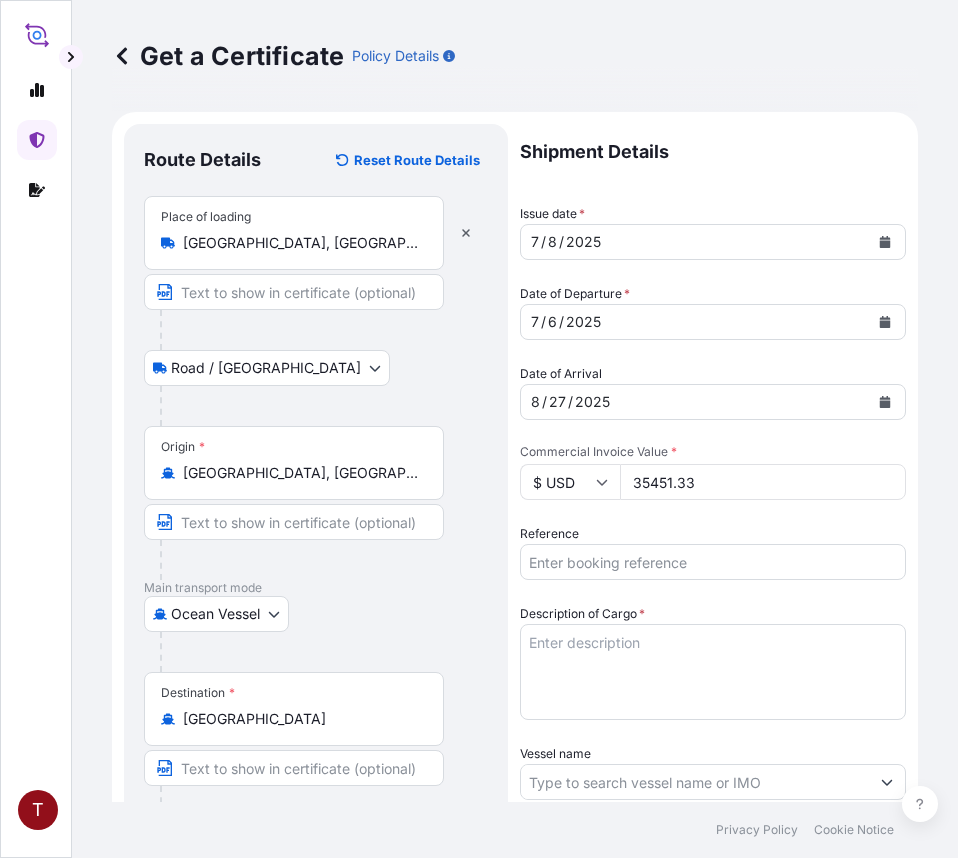 type on "35451.33" 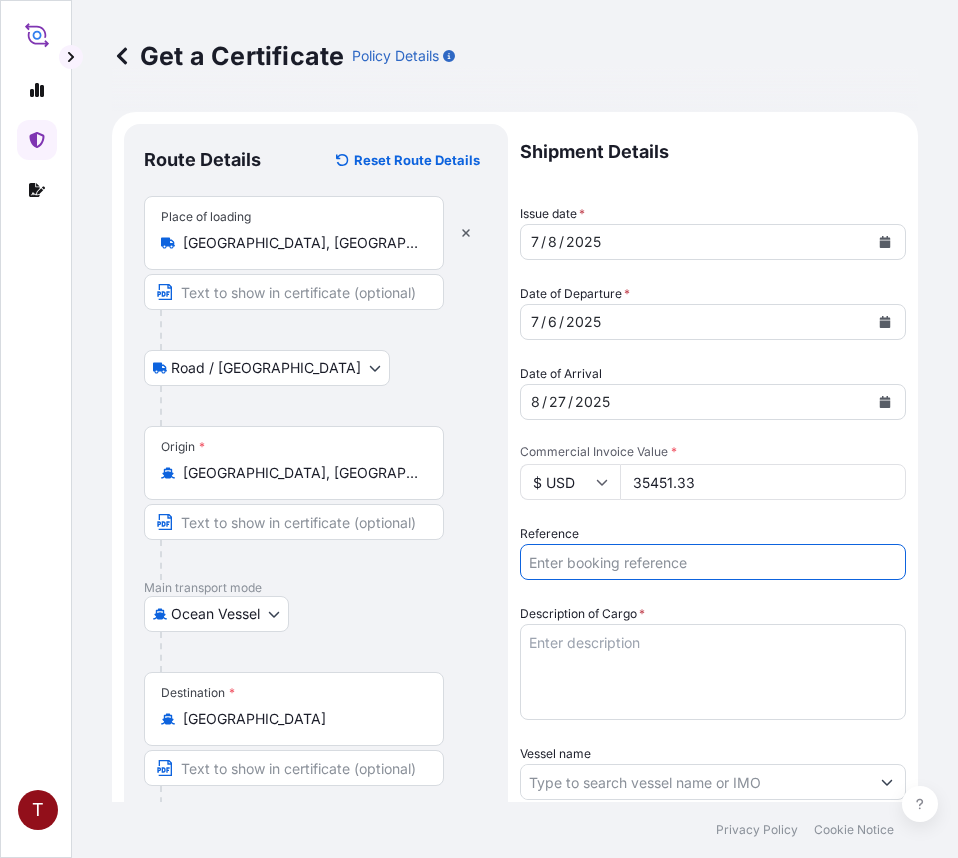paste on "10420795923" 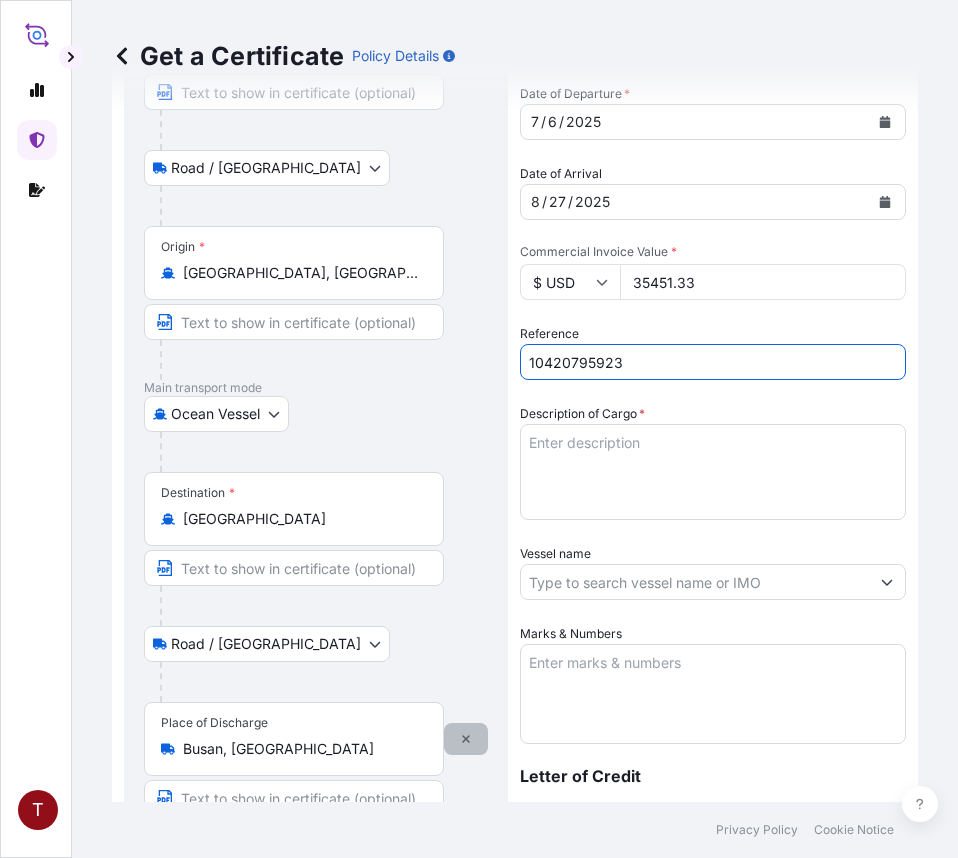 scroll, scrollTop: 591, scrollLeft: 0, axis: vertical 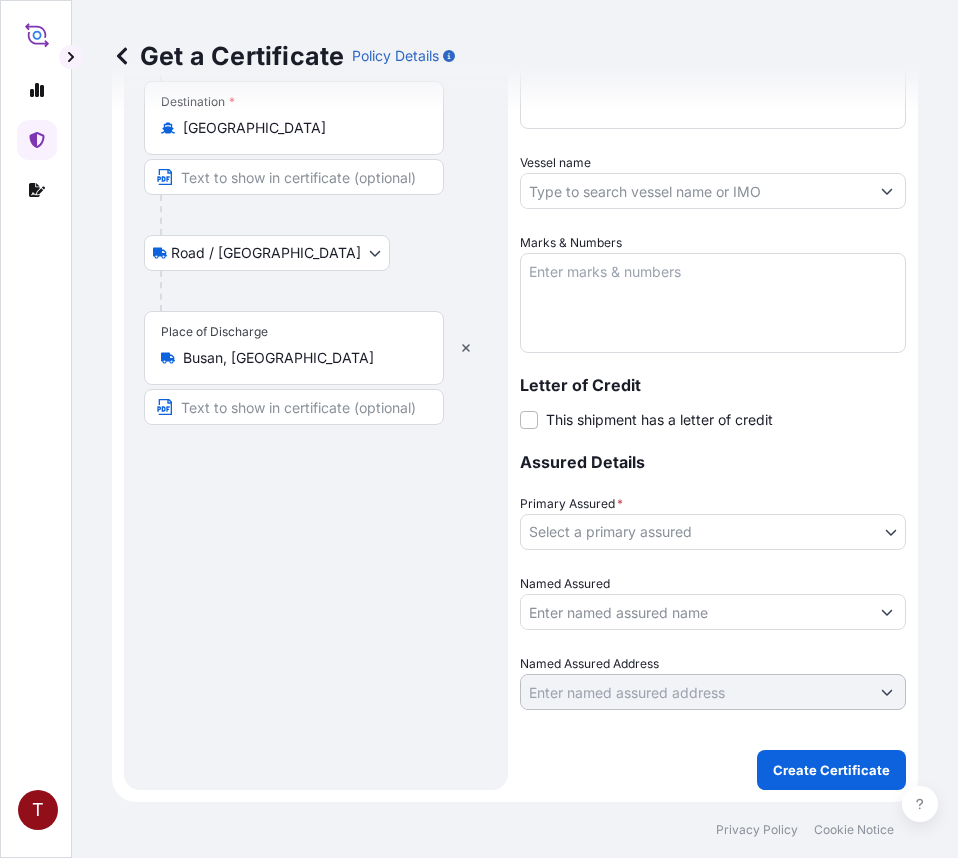 type on "10420795923" 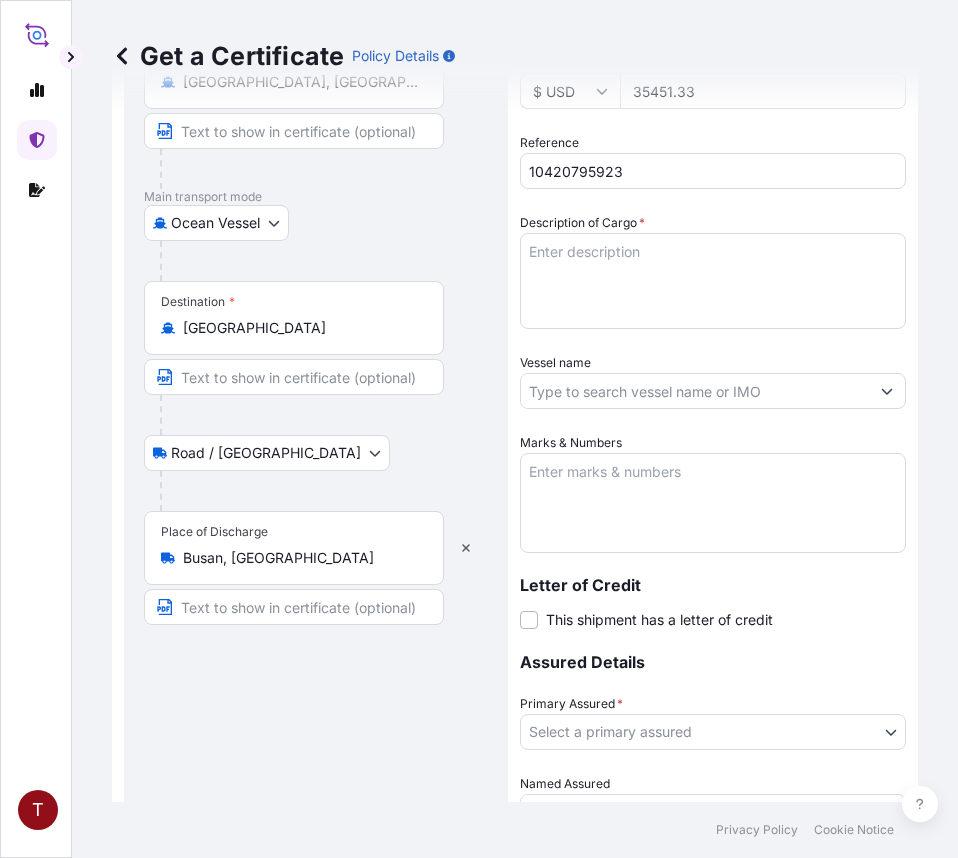 click on "Description of Cargo *" at bounding box center (713, 281) 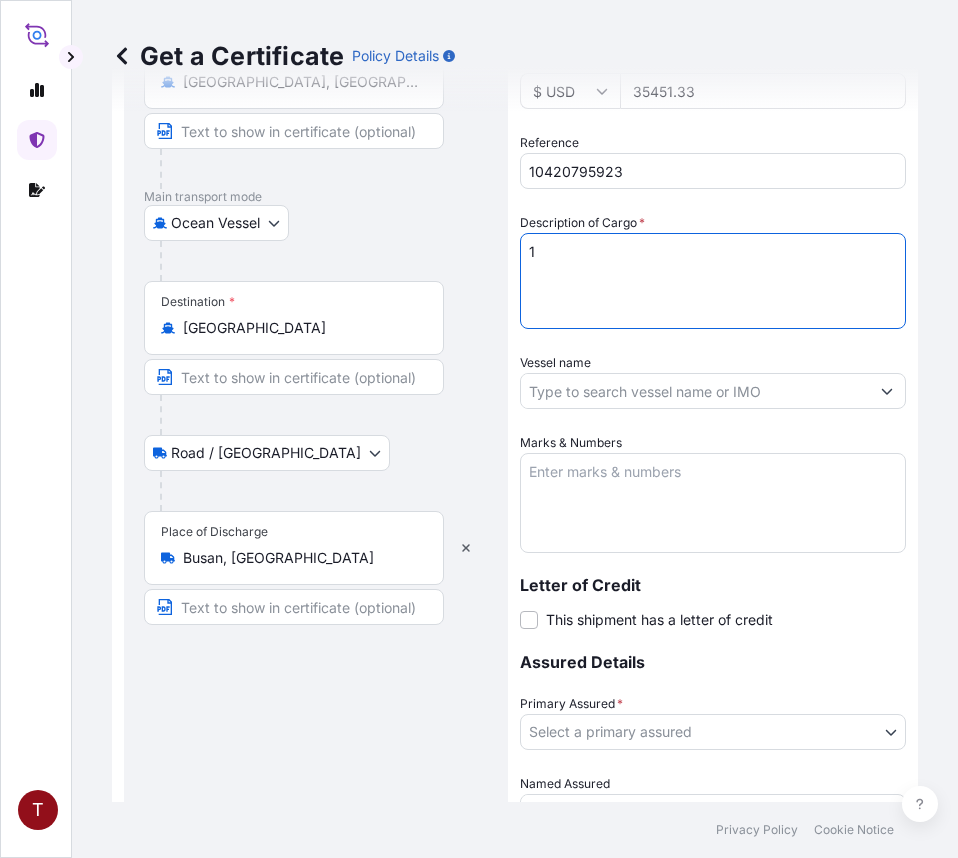 paste on "BULK UNPACKED LOADED INTO
1 20FT ISOTANK - NONDANGEROUS LIQUIDS
CALIMULSE L-50" 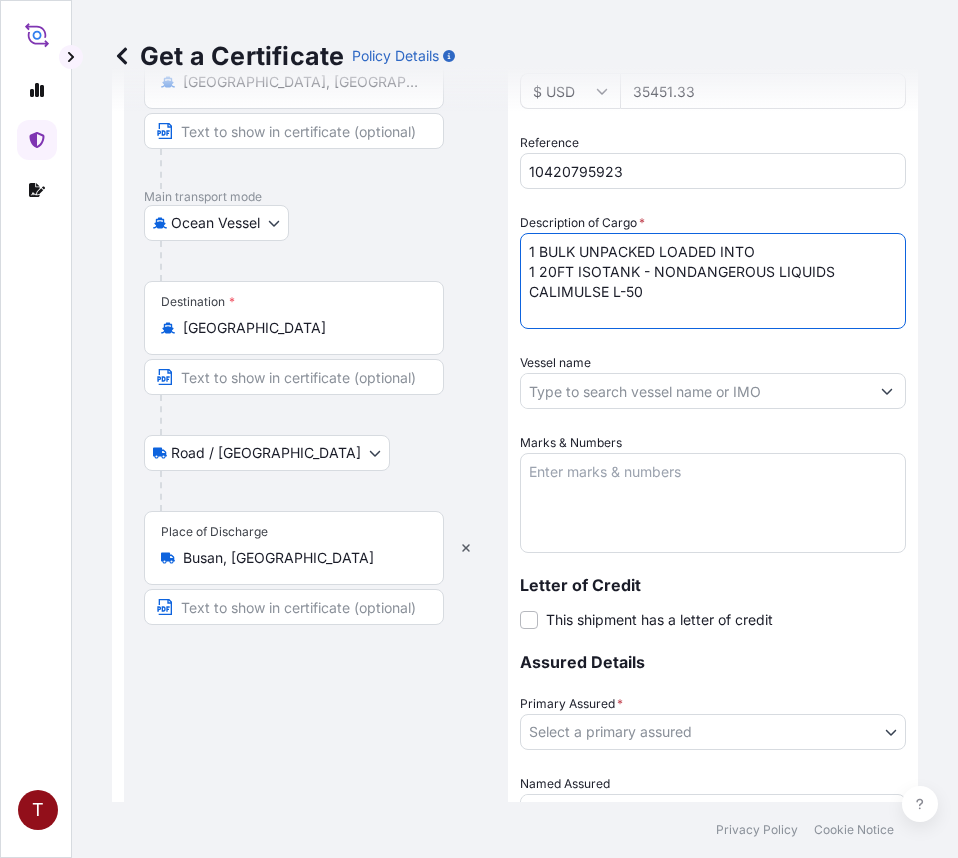 type on "1 BULK UNPACKED LOADED INTO
1 20FT ISOTANK - NONDANGEROUS LIQUIDS
CALIMULSE L-50" 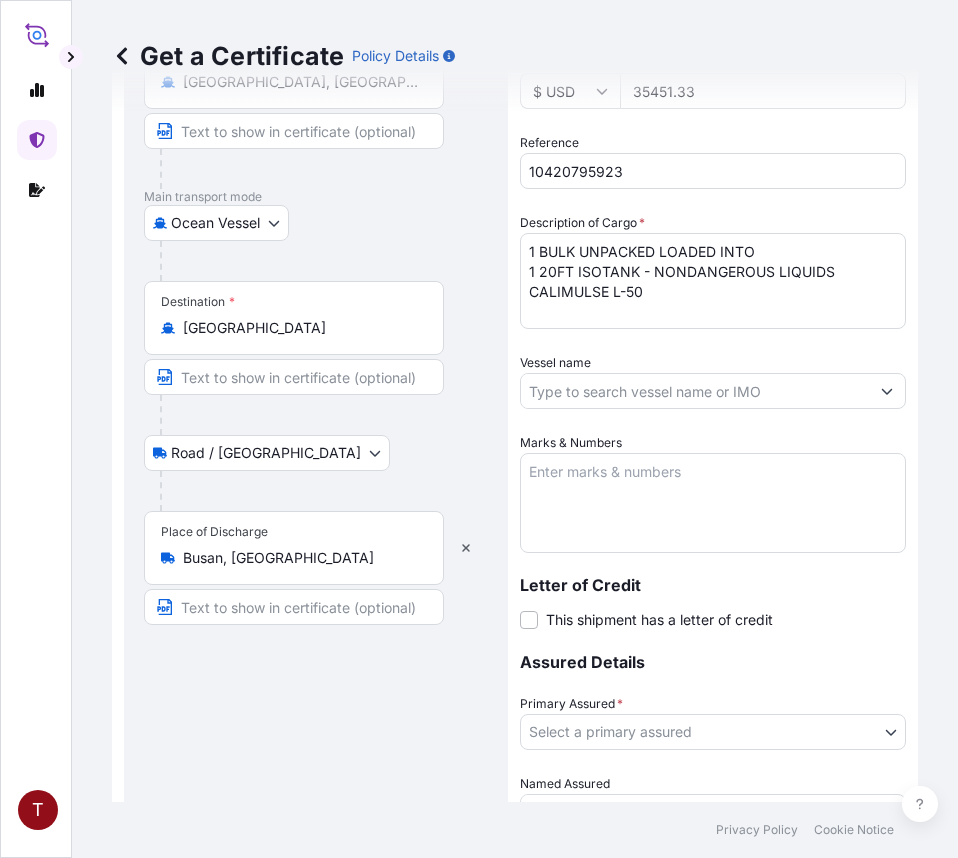 click on "Vessel name" at bounding box center [695, 391] 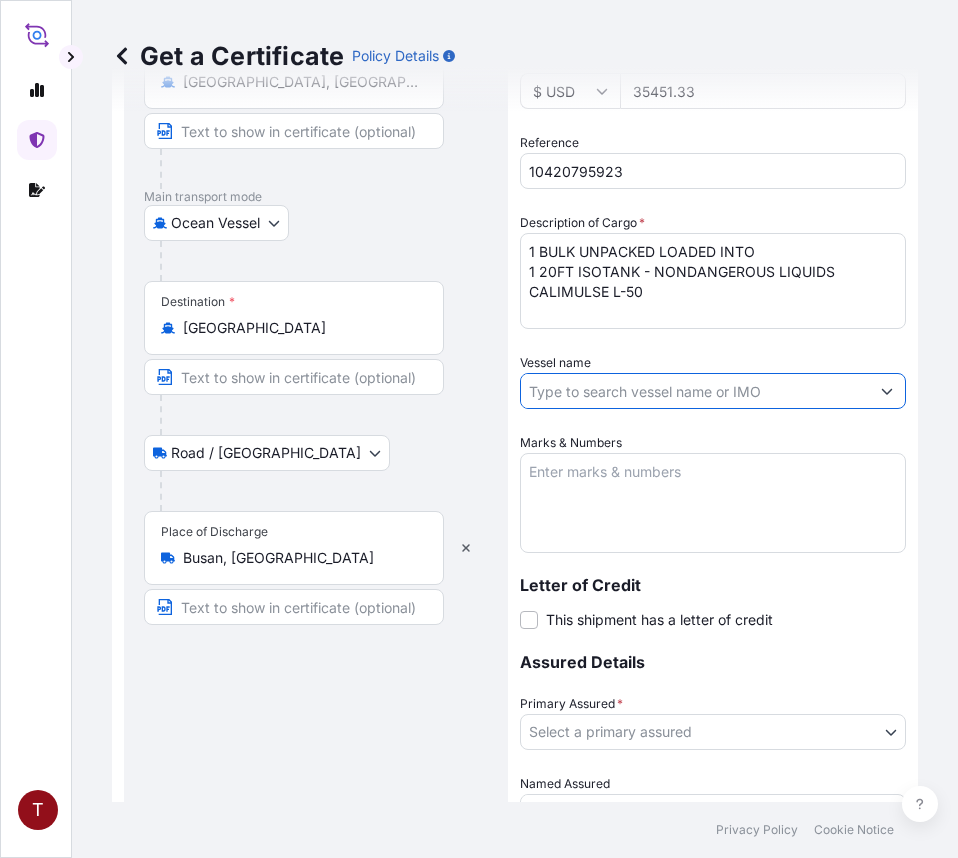 paste on "COYHAIQUE 528W" 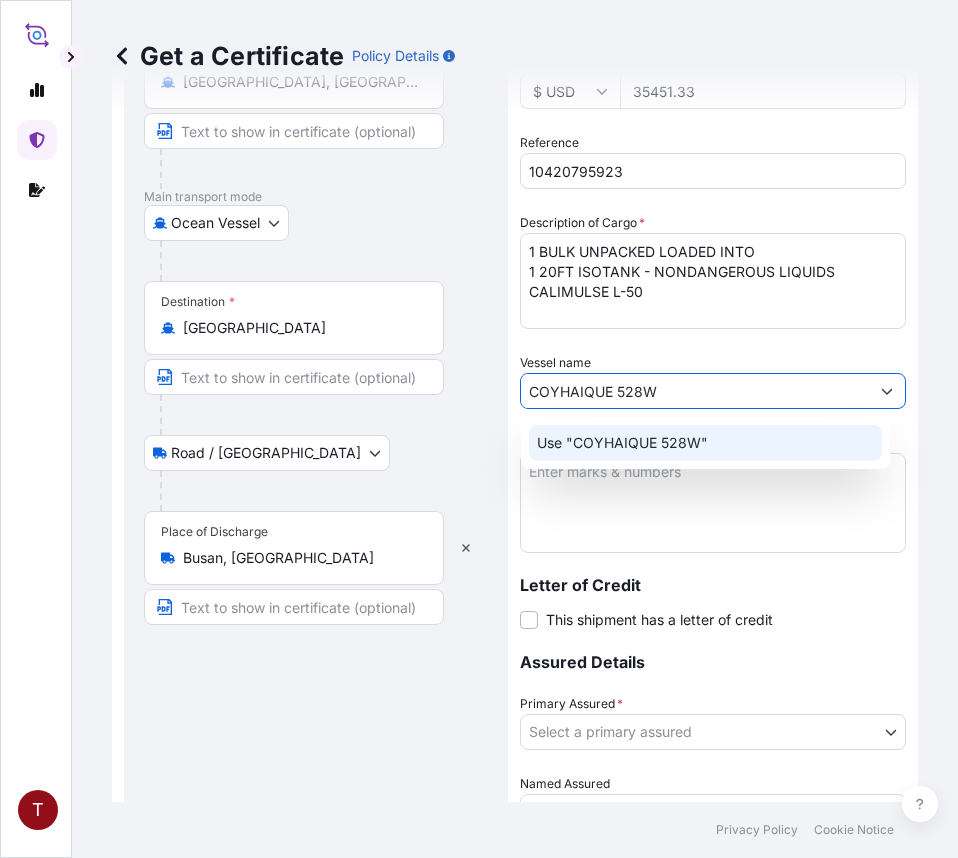 type on "COYHAIQUE 528W" 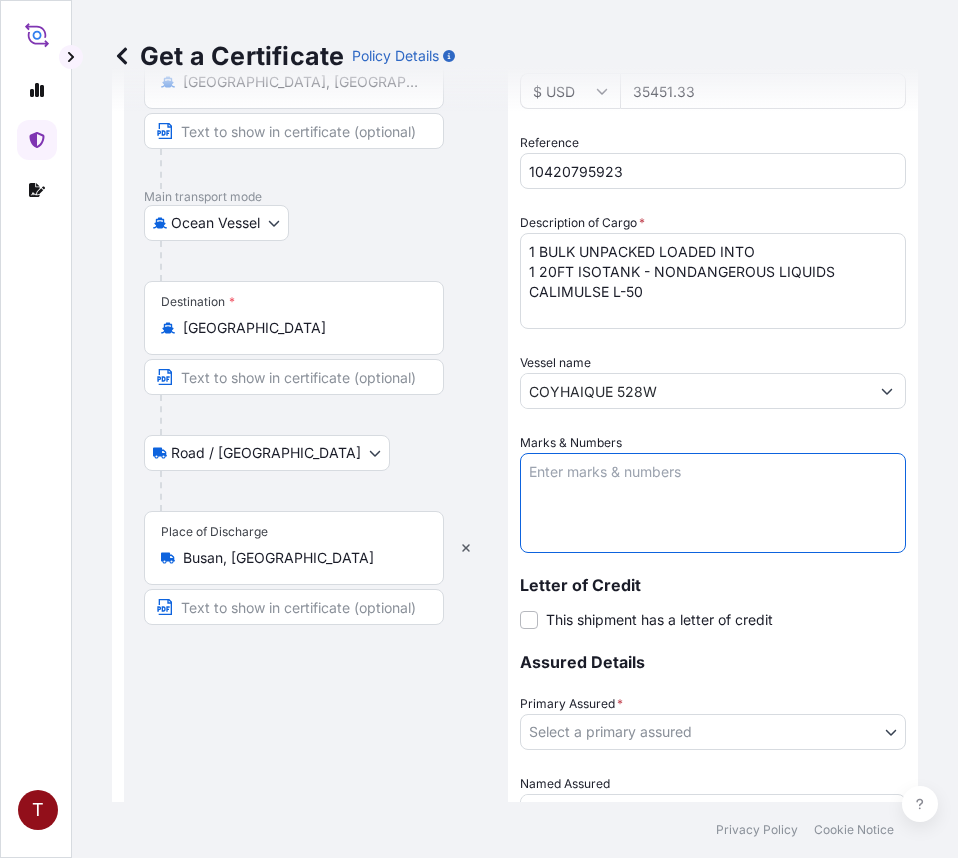 click on "Marks & Numbers" at bounding box center [713, 503] 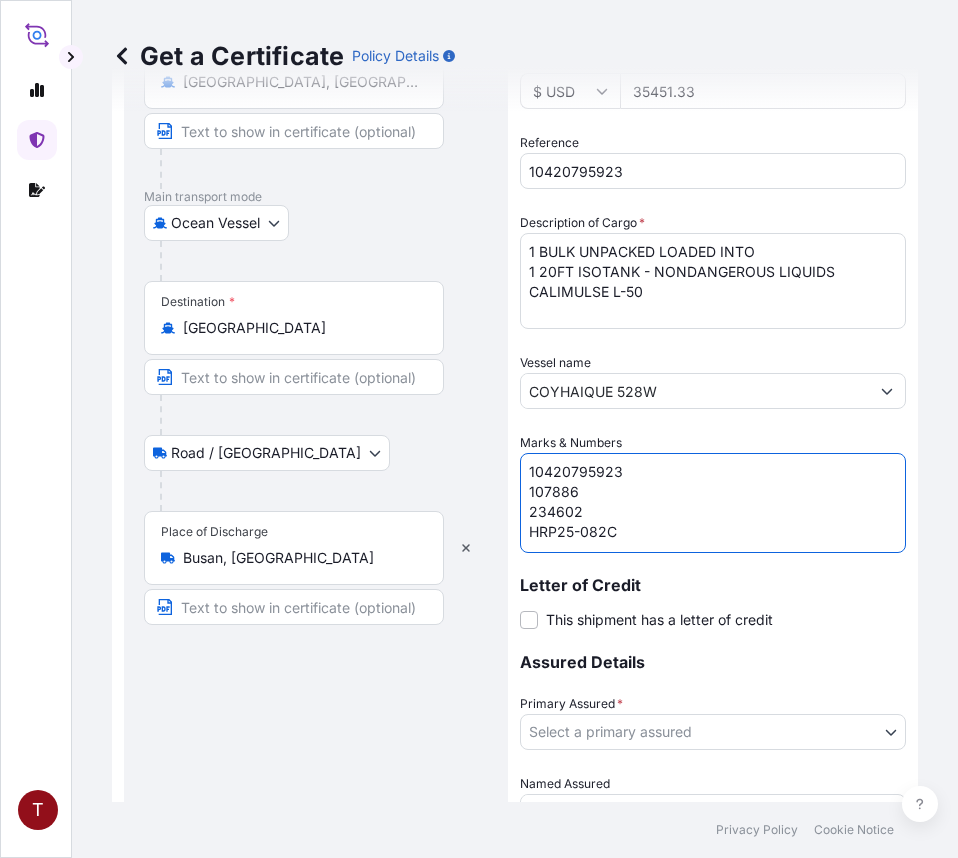 scroll, scrollTop: 8, scrollLeft: 0, axis: vertical 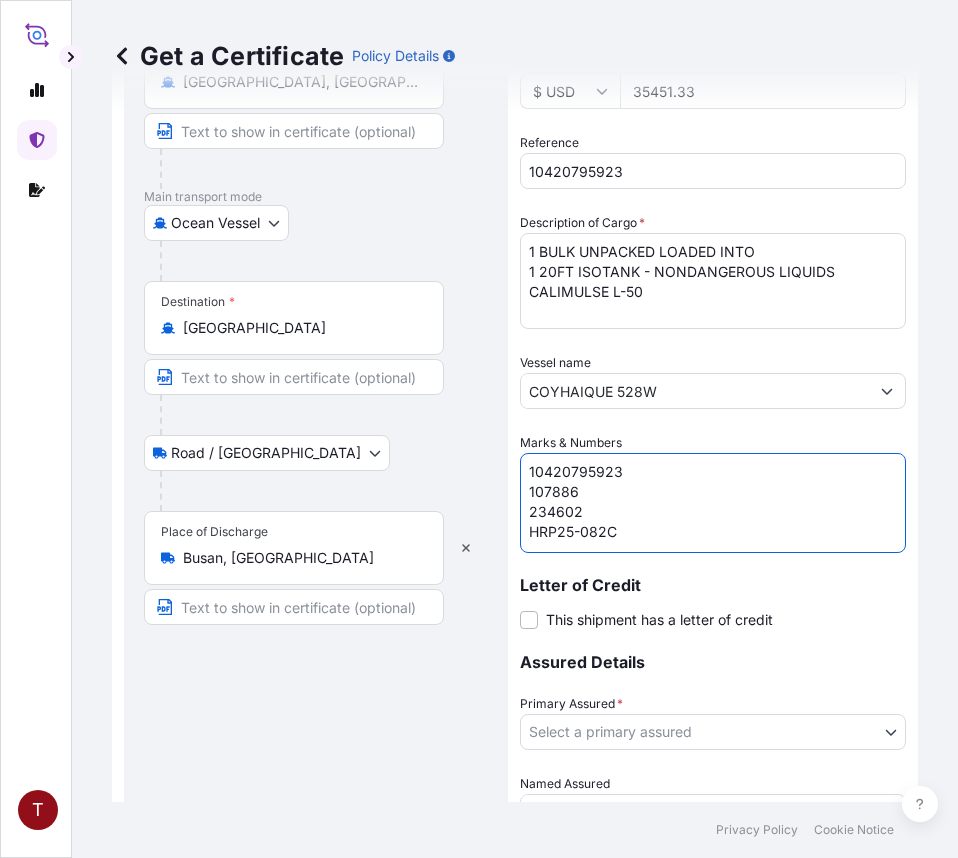 click on "10420795923
107886
234602
HRP25-082C" at bounding box center (713, 503) 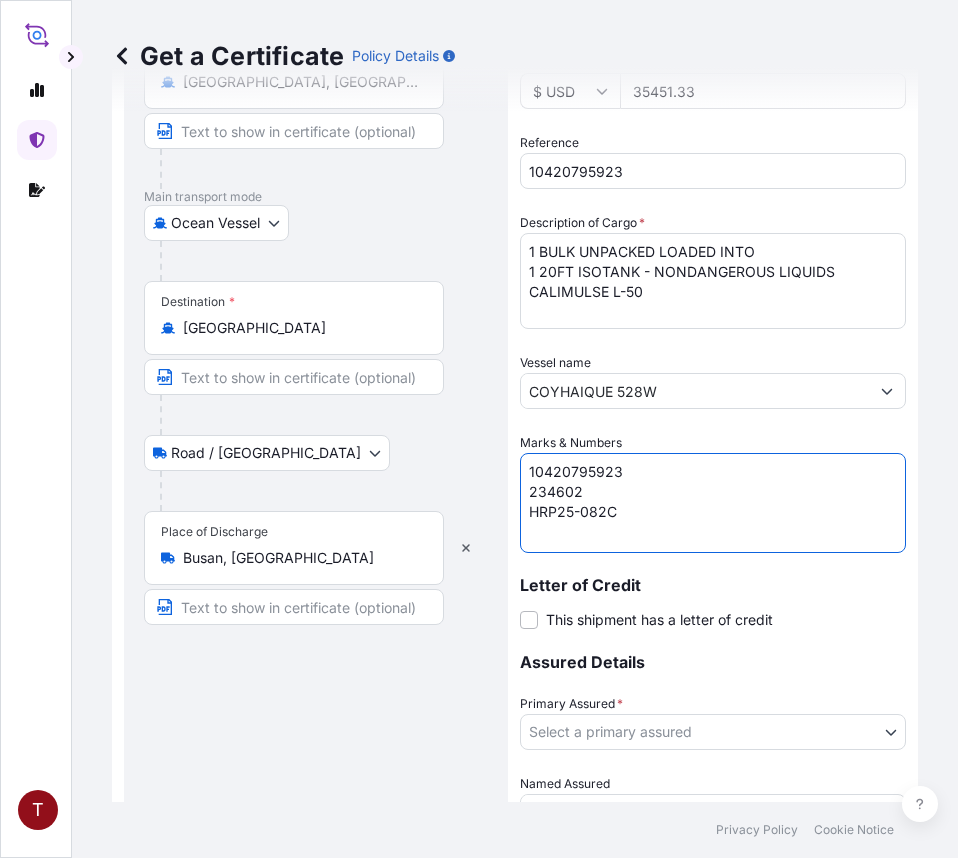 scroll, scrollTop: 0, scrollLeft: 0, axis: both 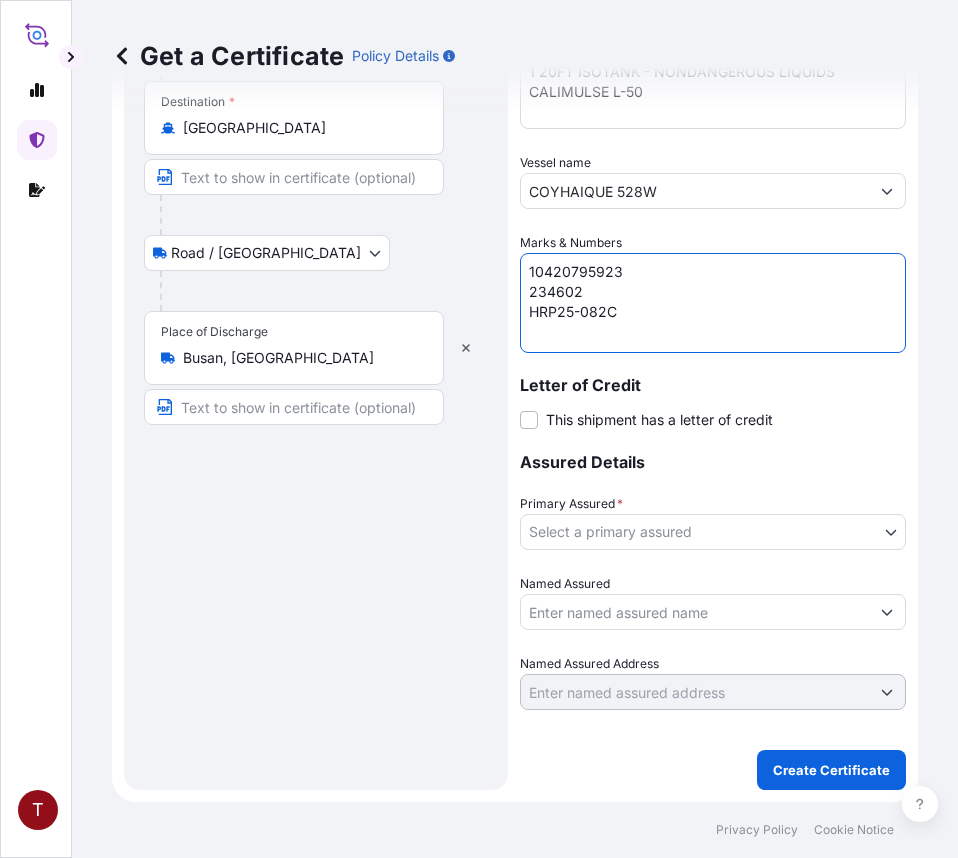 type on "10420795923
234602
HRP25-082C" 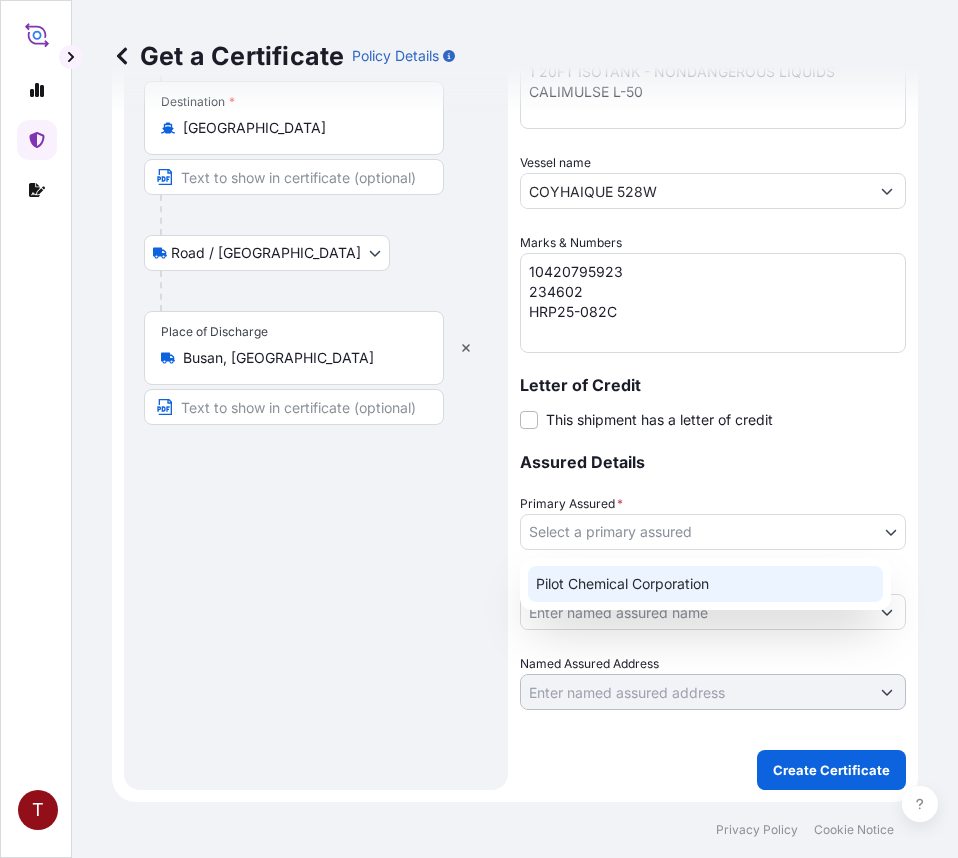 click on "Pilot Chemical Corporation" at bounding box center [705, 584] 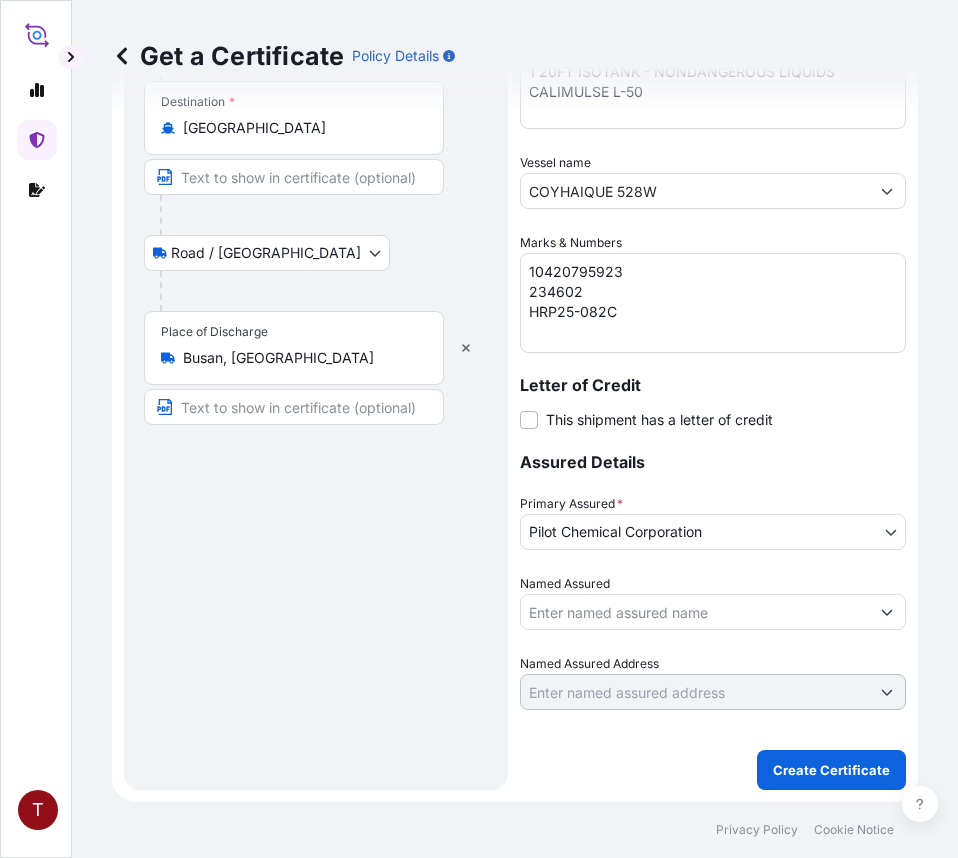 click on "Named Assured" at bounding box center [695, 612] 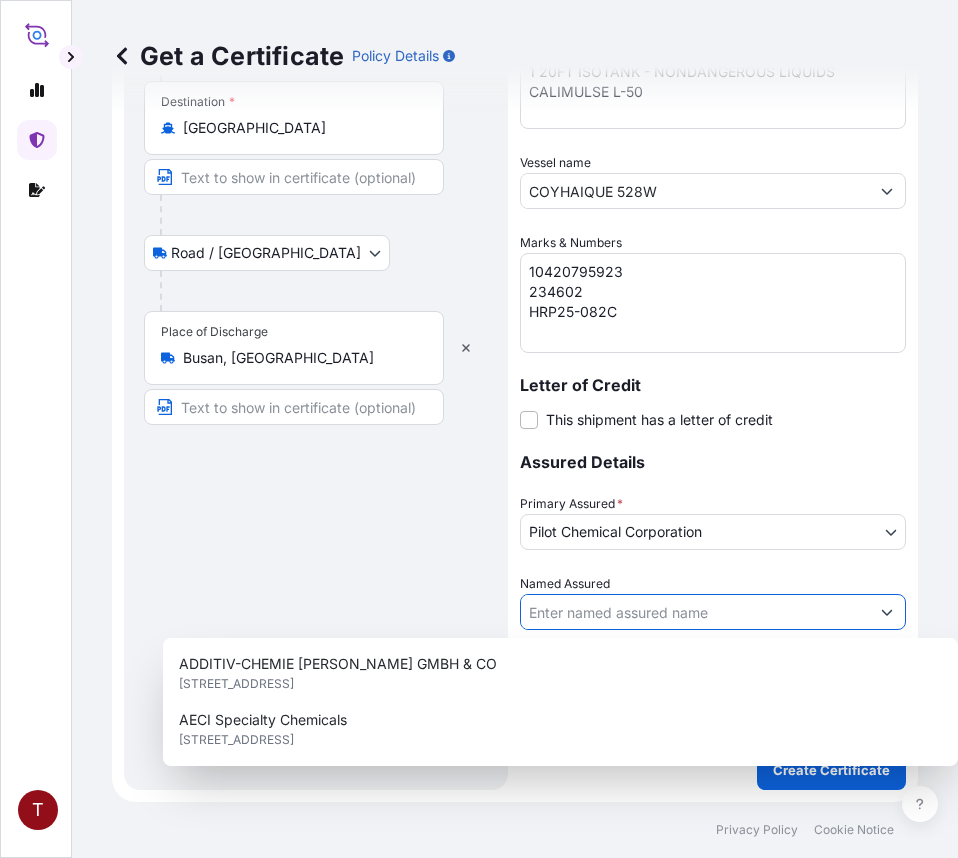 paste on "HEERAE CORP. 15F, DONGHEE BLDG 302, GANGNAM-DAERO GANGNAM-GU SEOUL , KR 06253" 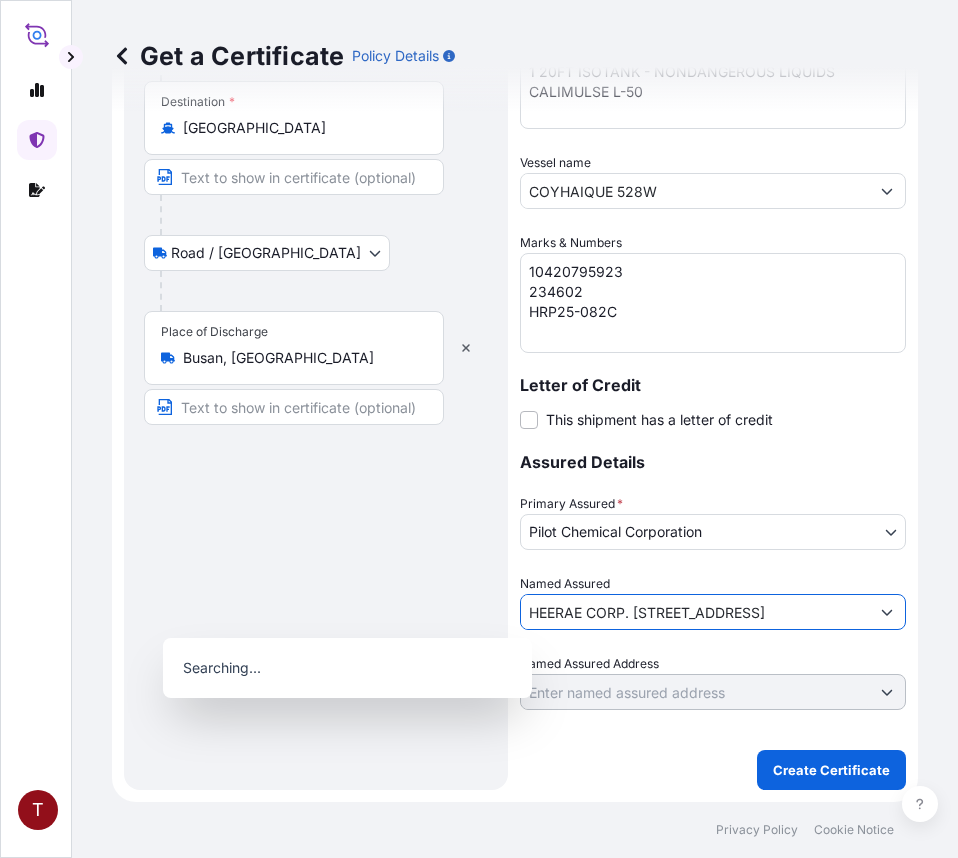 scroll, scrollTop: 0, scrollLeft: 325, axis: horizontal 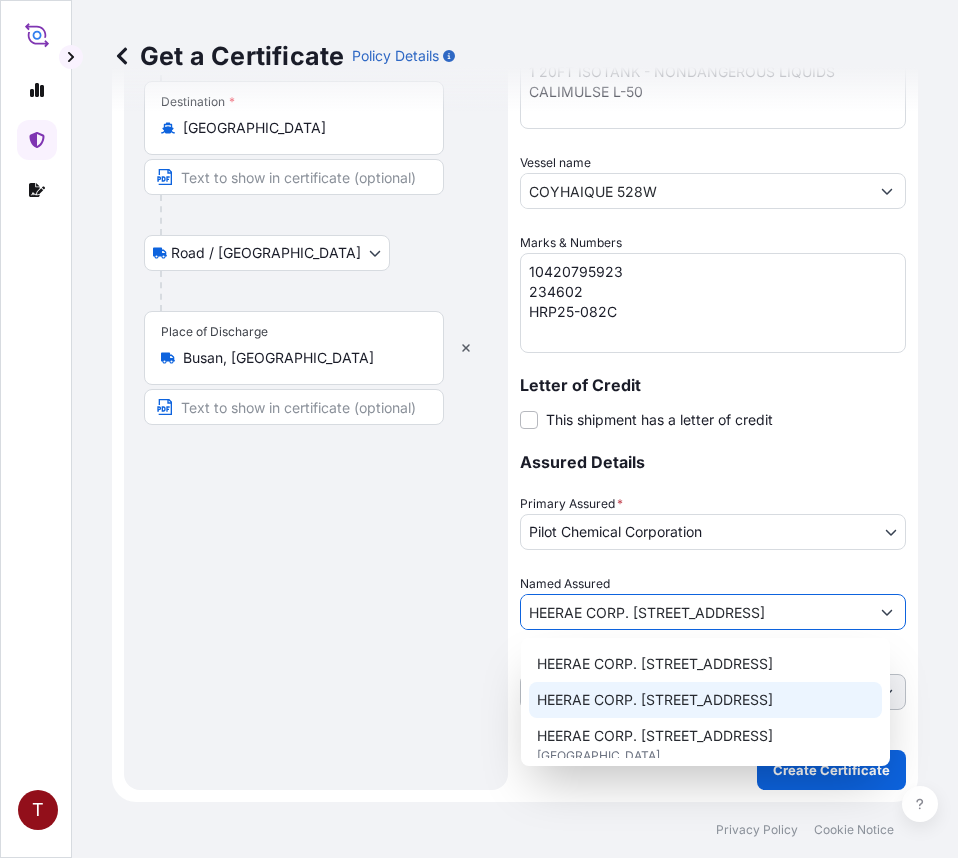 type on "HEERAE CORP. 15F, DONGHEE BLDG 302, GANGNAM-DAERO GANGNAM-GU SEOUL , KR 06253" 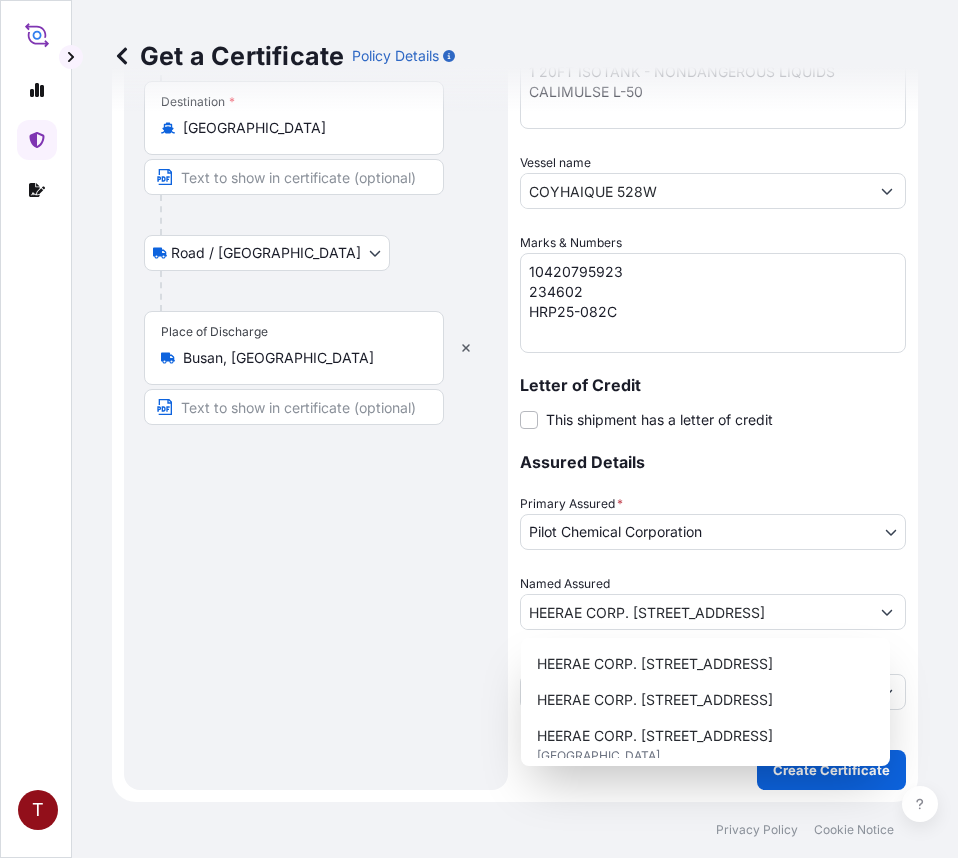 scroll, scrollTop: 0, scrollLeft: 0, axis: both 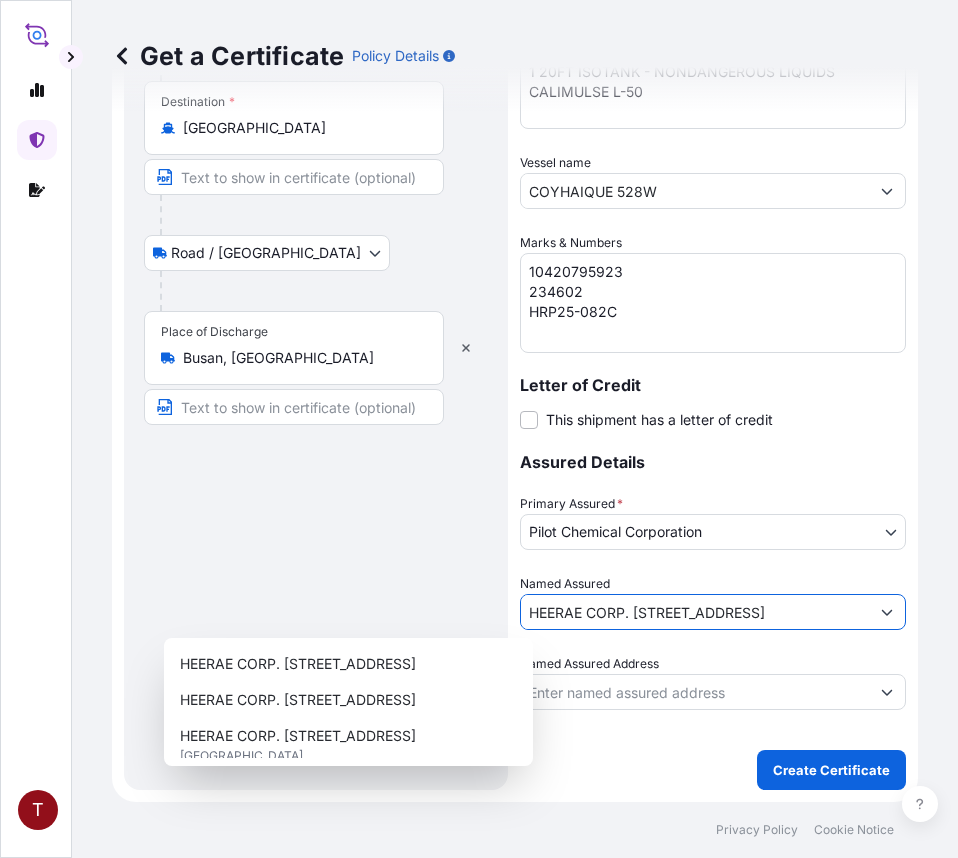 click on "HEERAE CORP. 15F, DONGHEE BLDG 302, GANGNAM-DAERO GANGNAM-GU SEOUL , KR 06253" at bounding box center [695, 612] 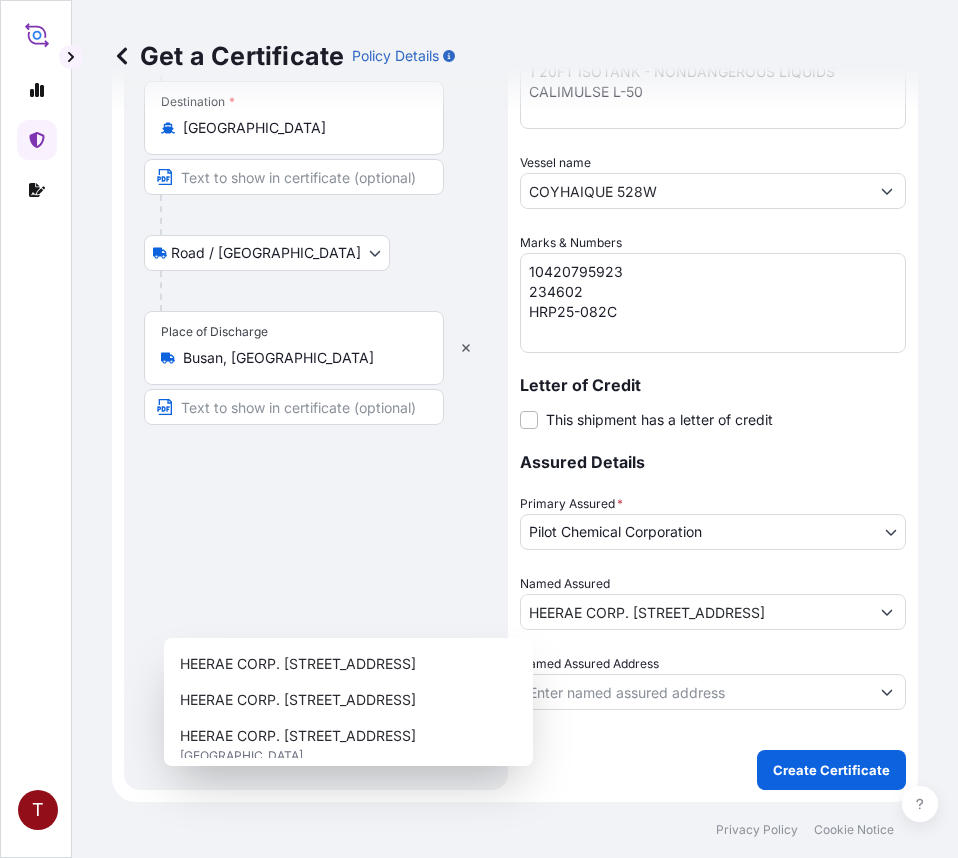 click on "Route Details Reset Route Details Place of loading Newark, NJ, USA Road / Inland Road / Inland Origin * Middletown, OH, USA Main transport mode Ocean Vessel Air Road Ocean Vessel Destination * South Korea Road / Inland Road / Inland Place of Discharge Busan, South Korea" at bounding box center (316, 161) 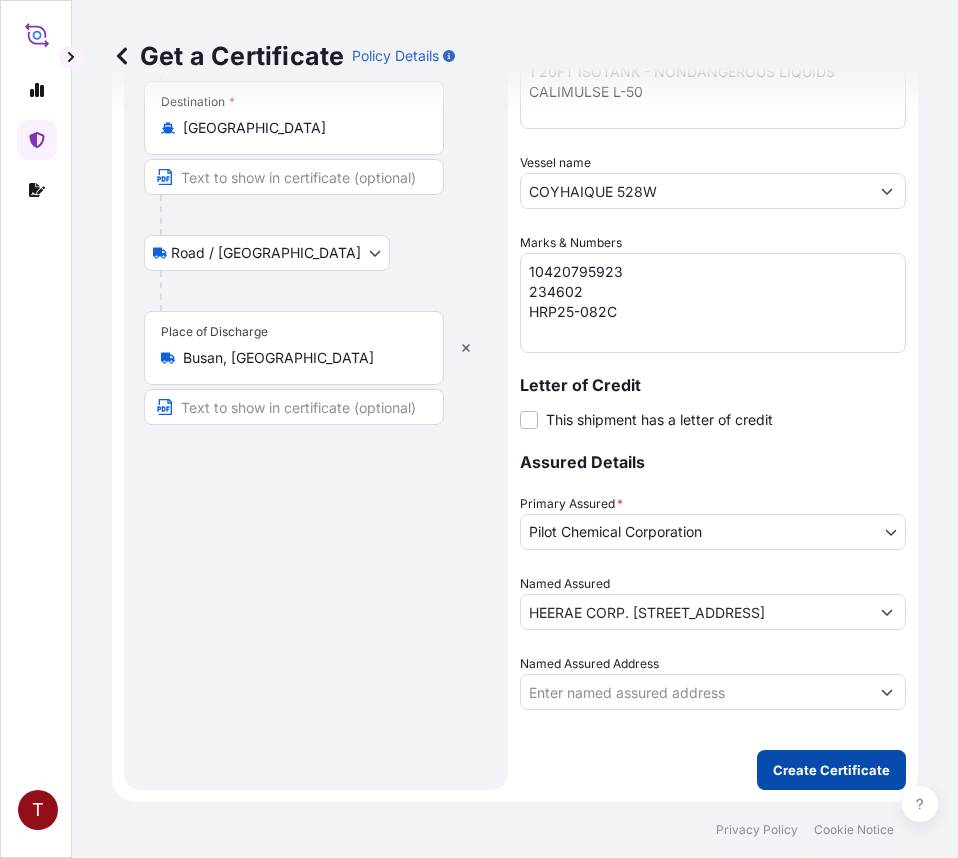 click on "Create Certificate" at bounding box center [831, 770] 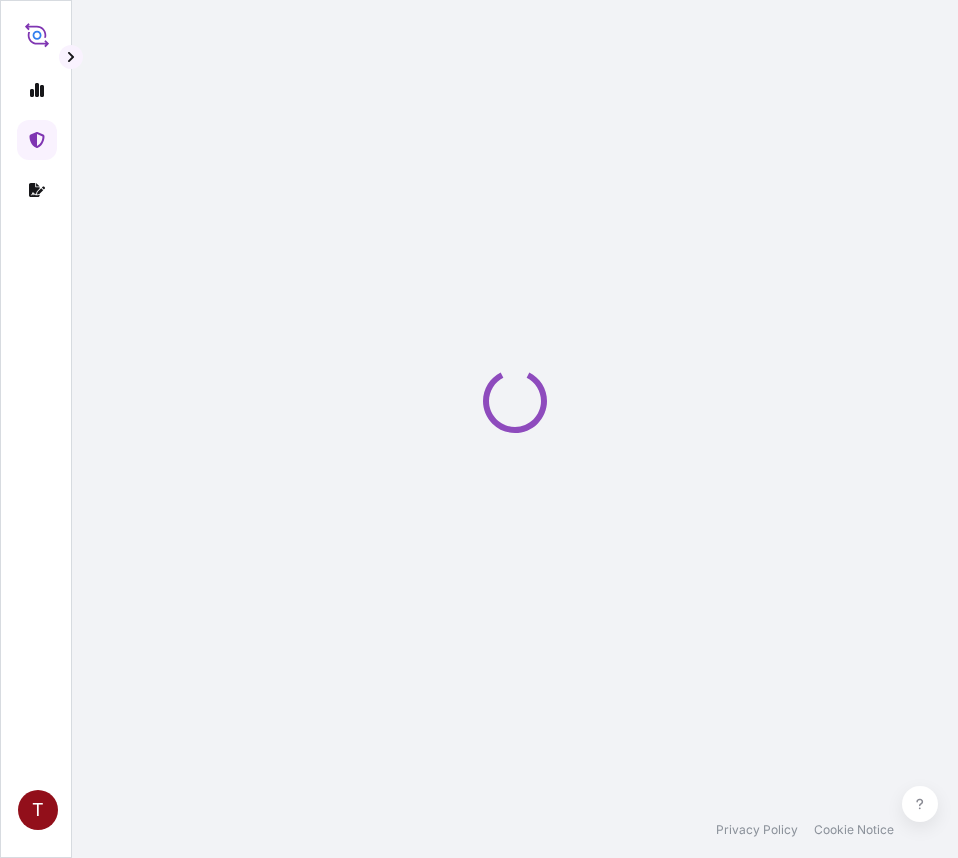 scroll, scrollTop: 0, scrollLeft: 0, axis: both 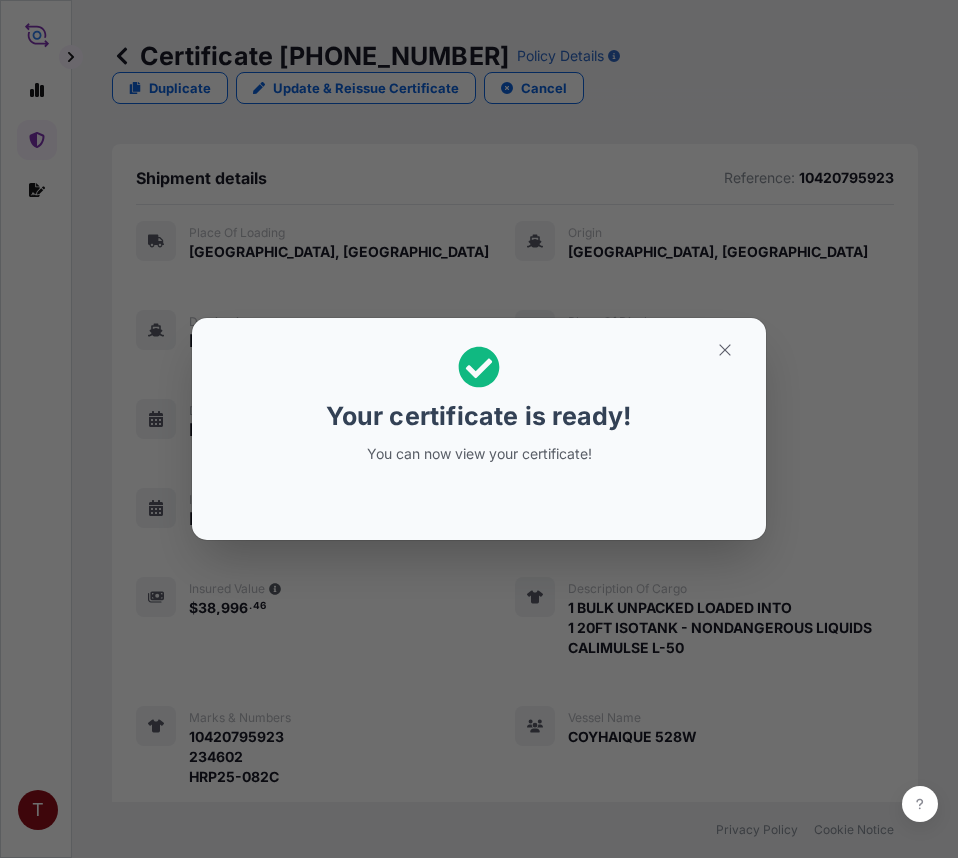 click at bounding box center [479, 500] 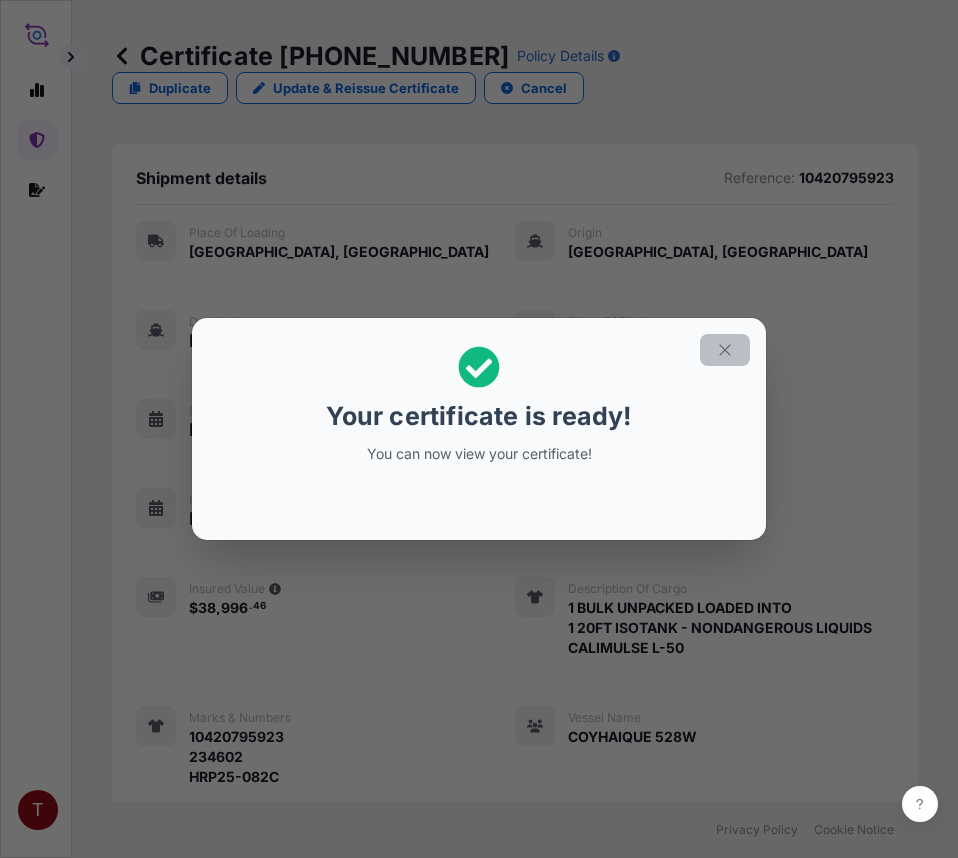 click 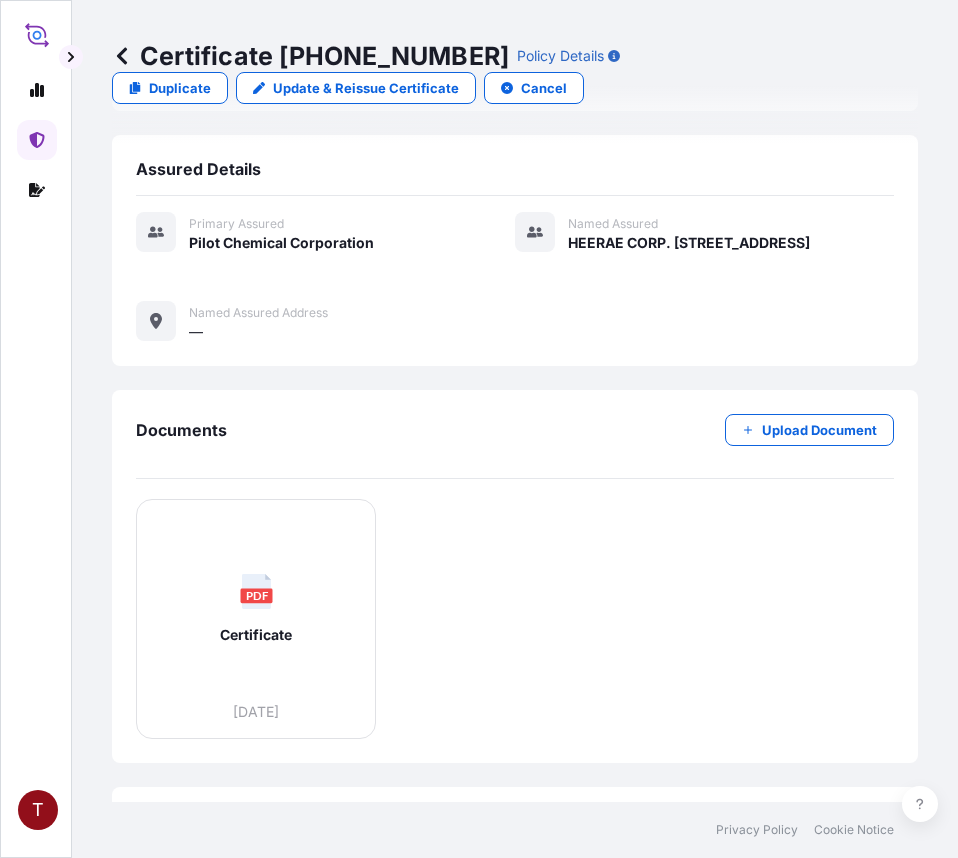 scroll, scrollTop: 826, scrollLeft: 0, axis: vertical 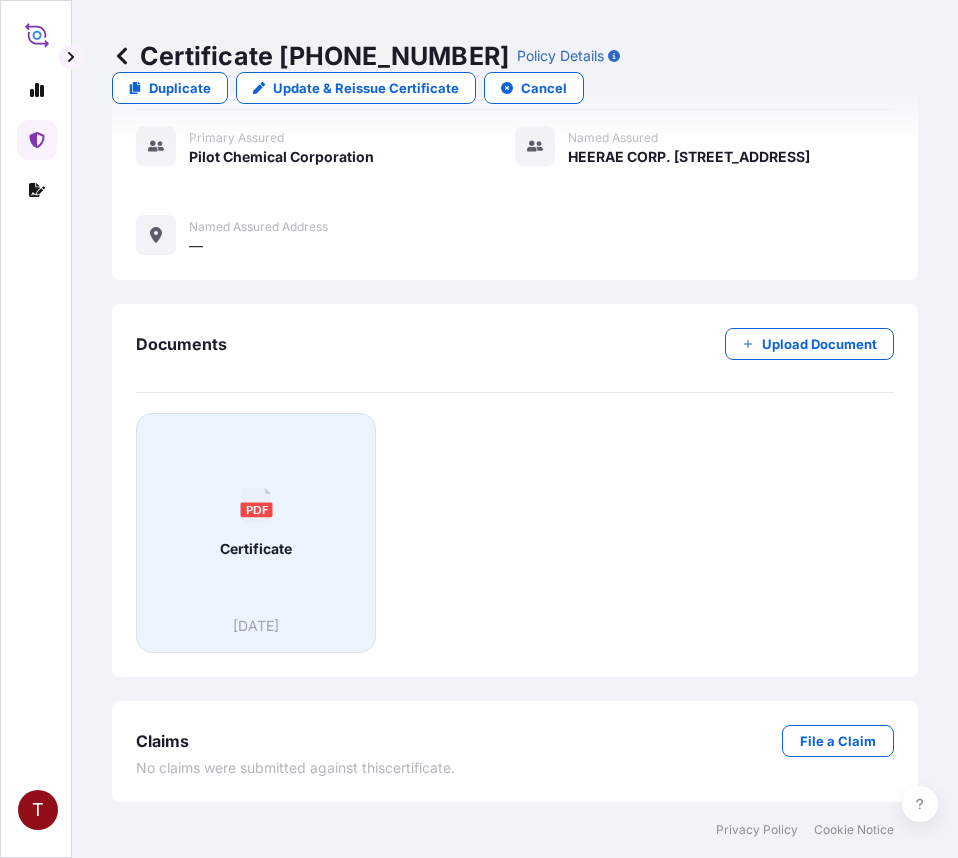 click on "PDF" 